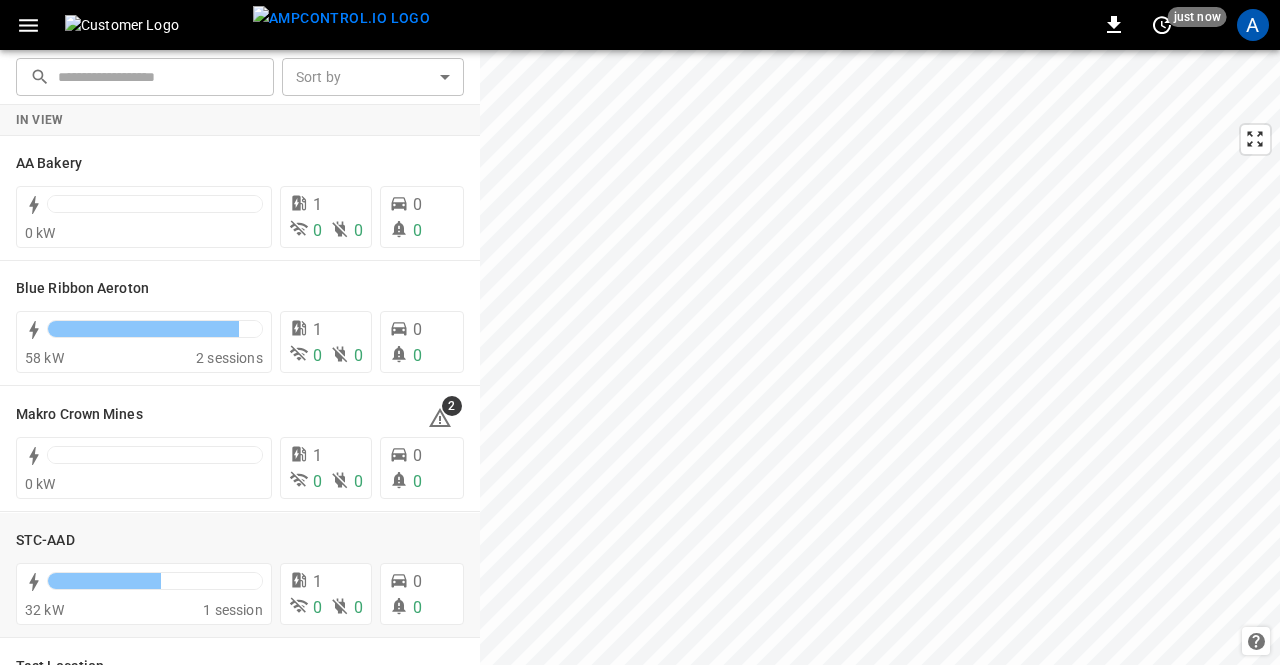 scroll, scrollTop: 0, scrollLeft: 0, axis: both 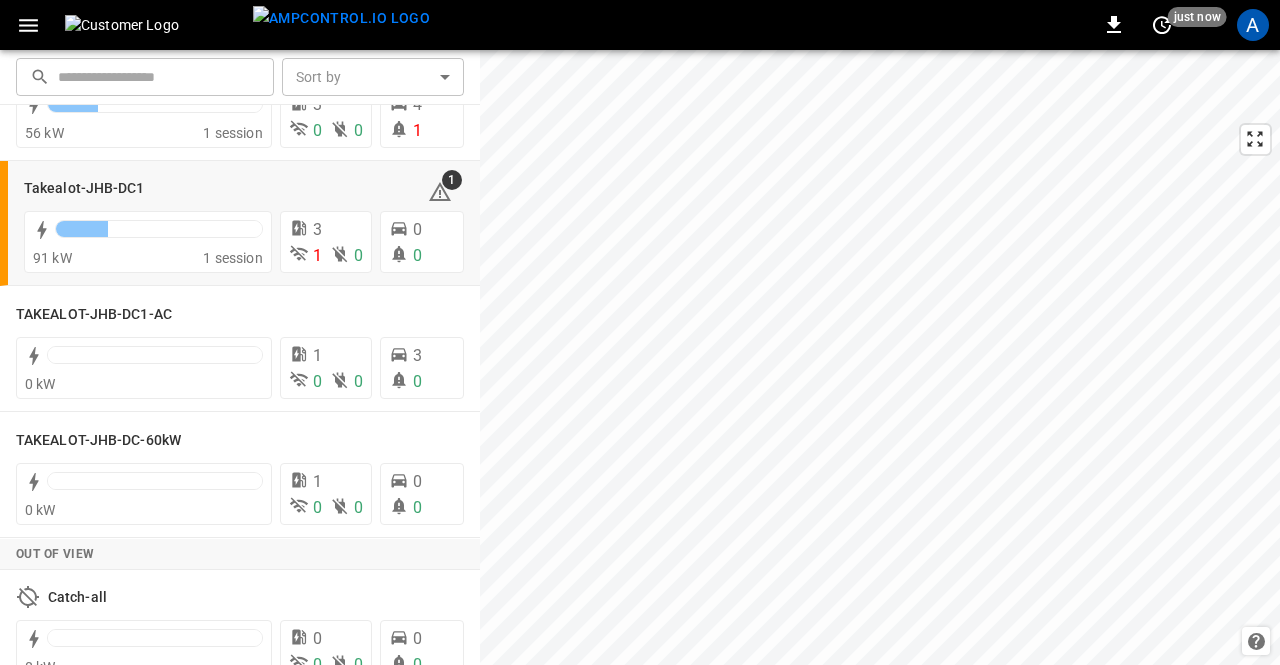 click on "Takealot-JHB-DC1" at bounding box center (84, 189) 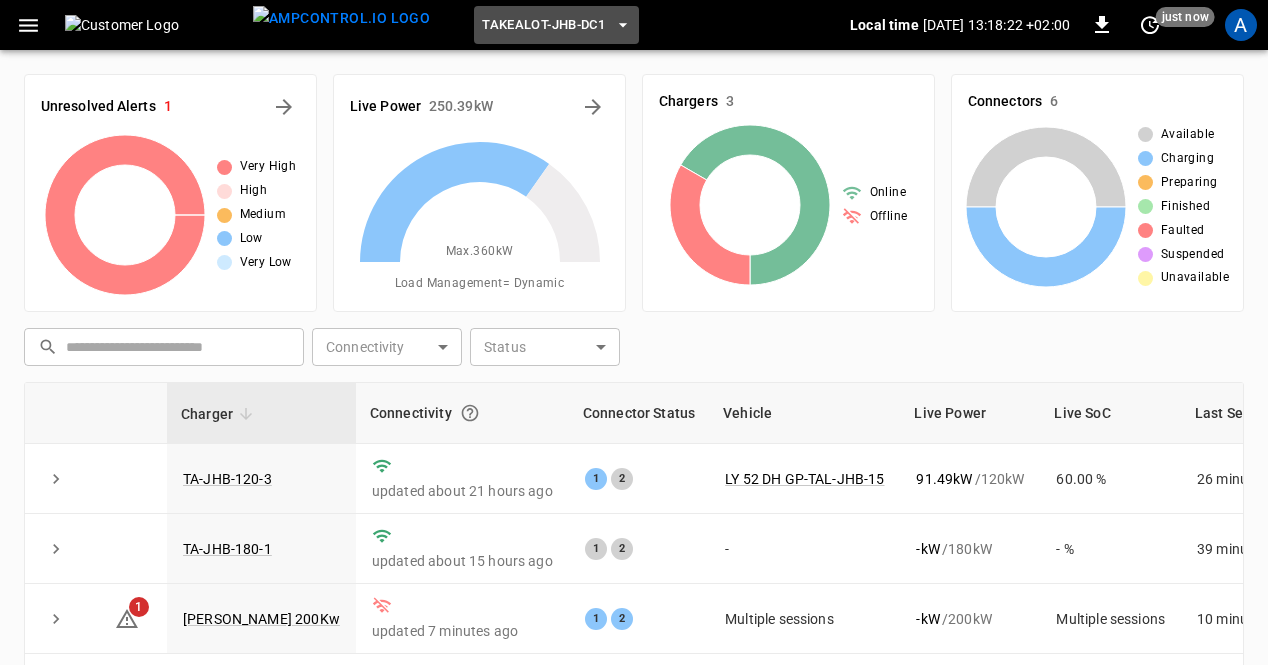 click 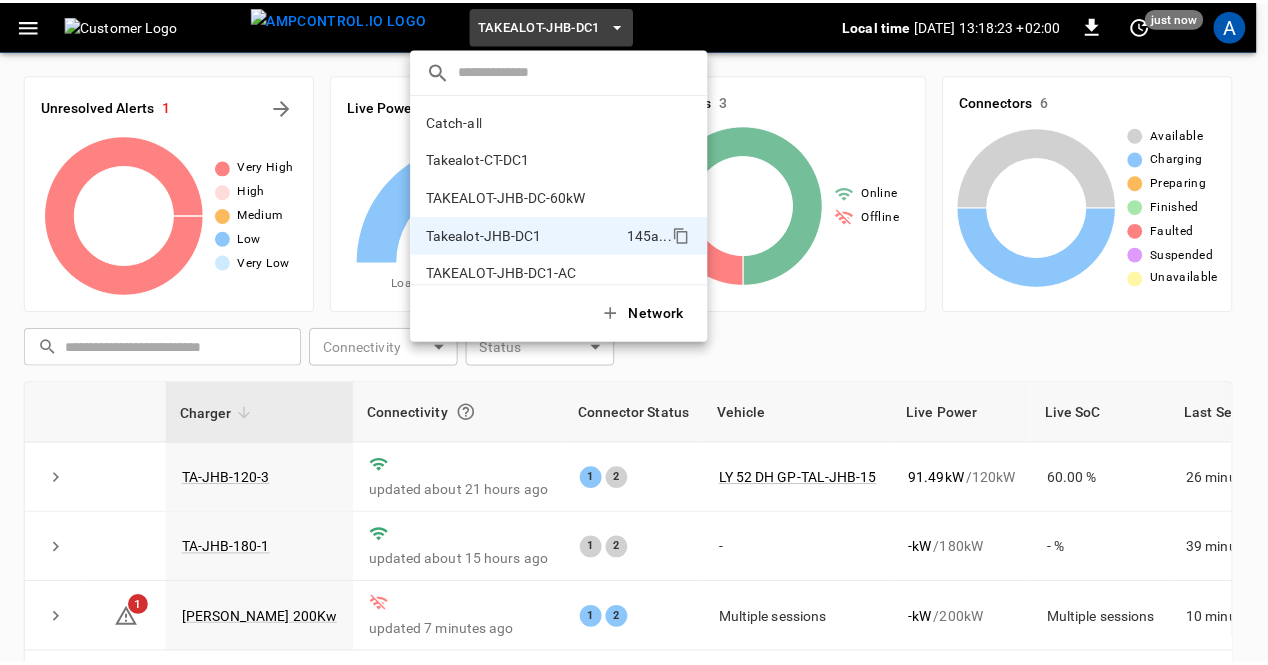 scroll, scrollTop: 16, scrollLeft: 0, axis: vertical 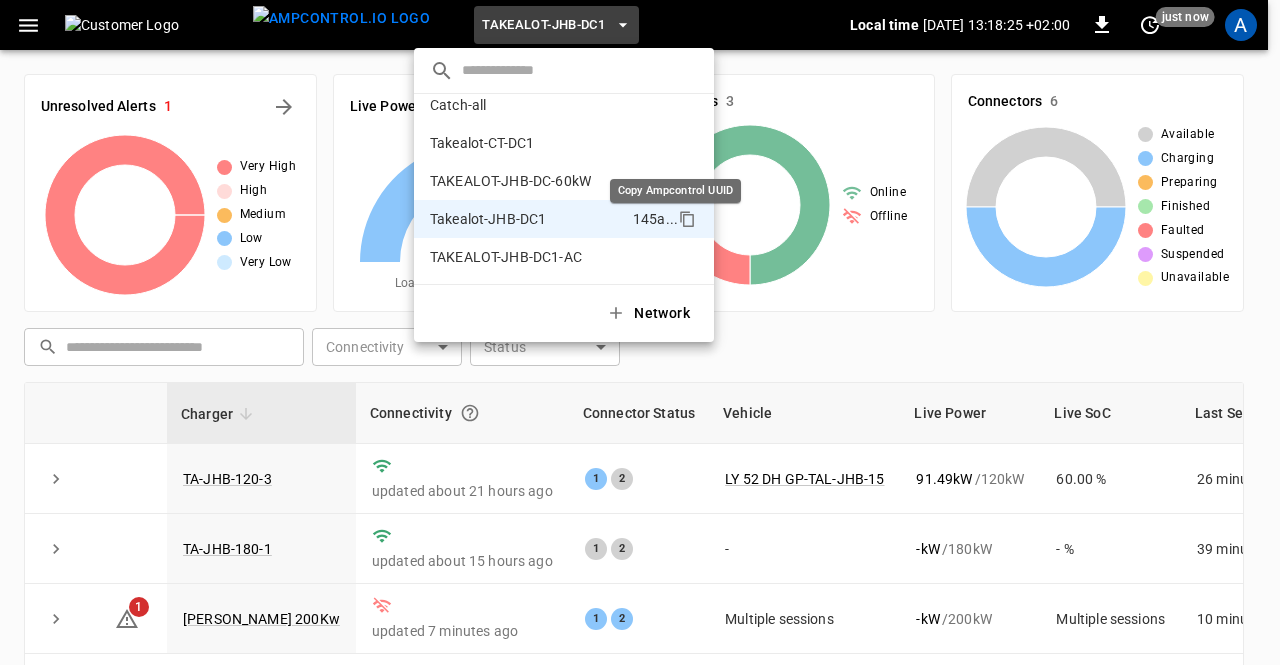 click 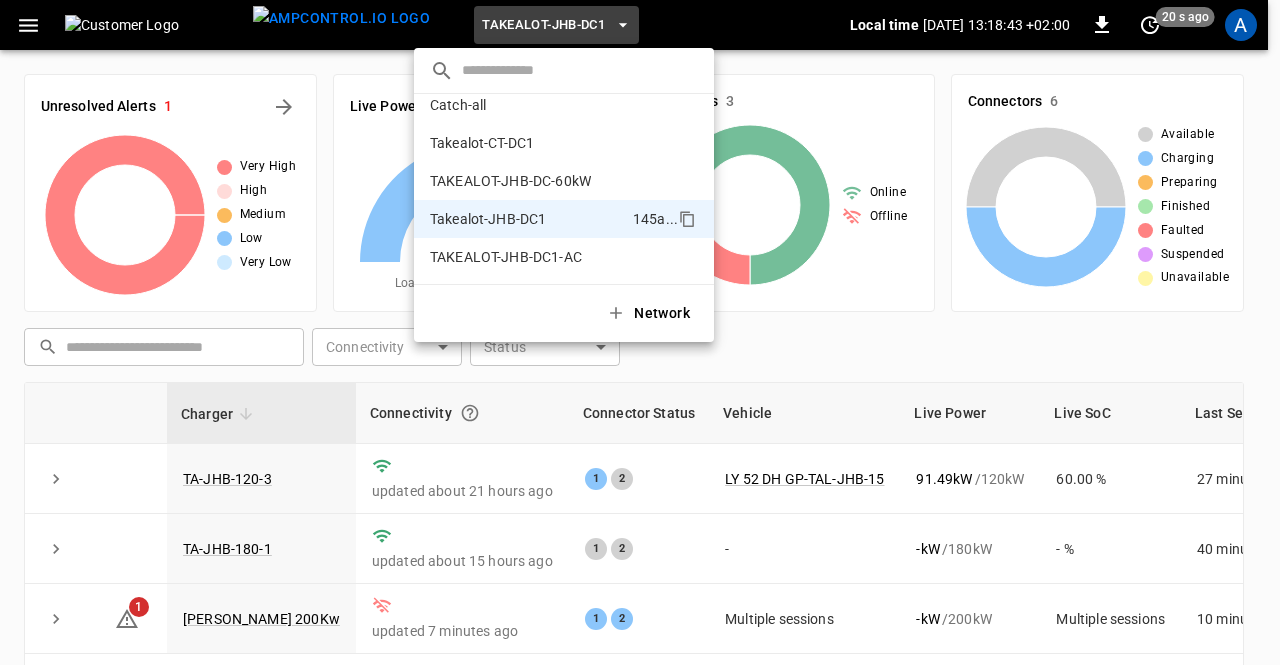 click at bounding box center (640, 332) 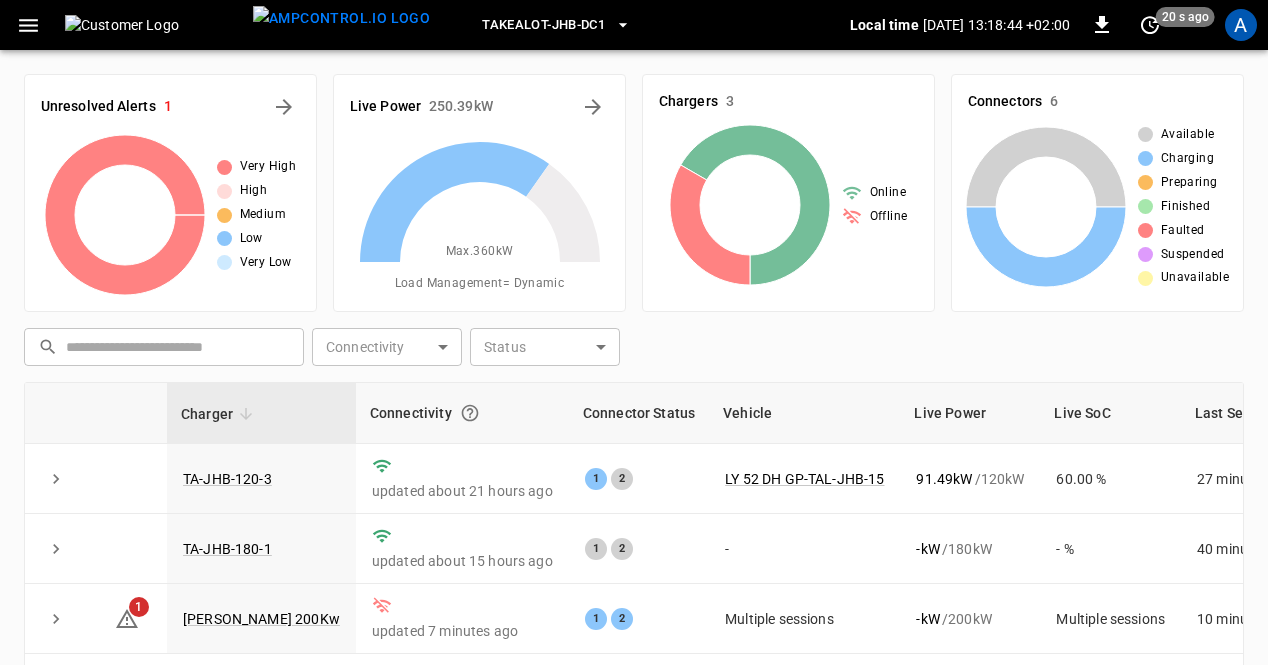 click on "TAL R 200Kw" at bounding box center [261, 619] 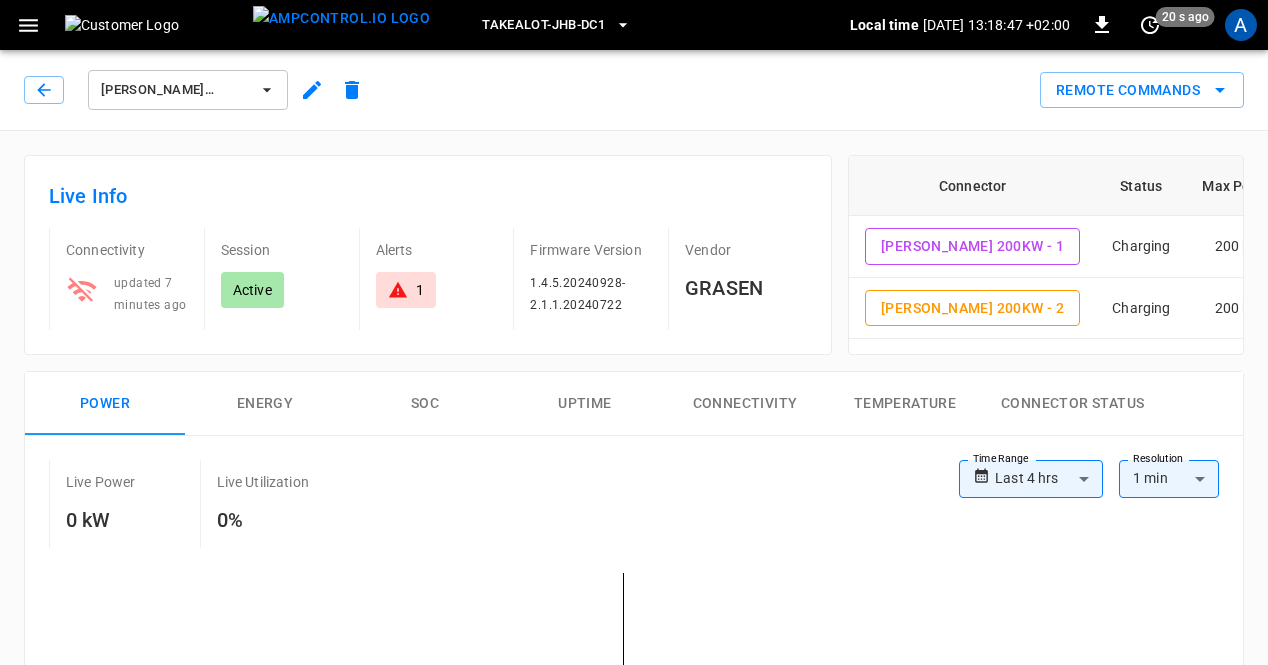 click 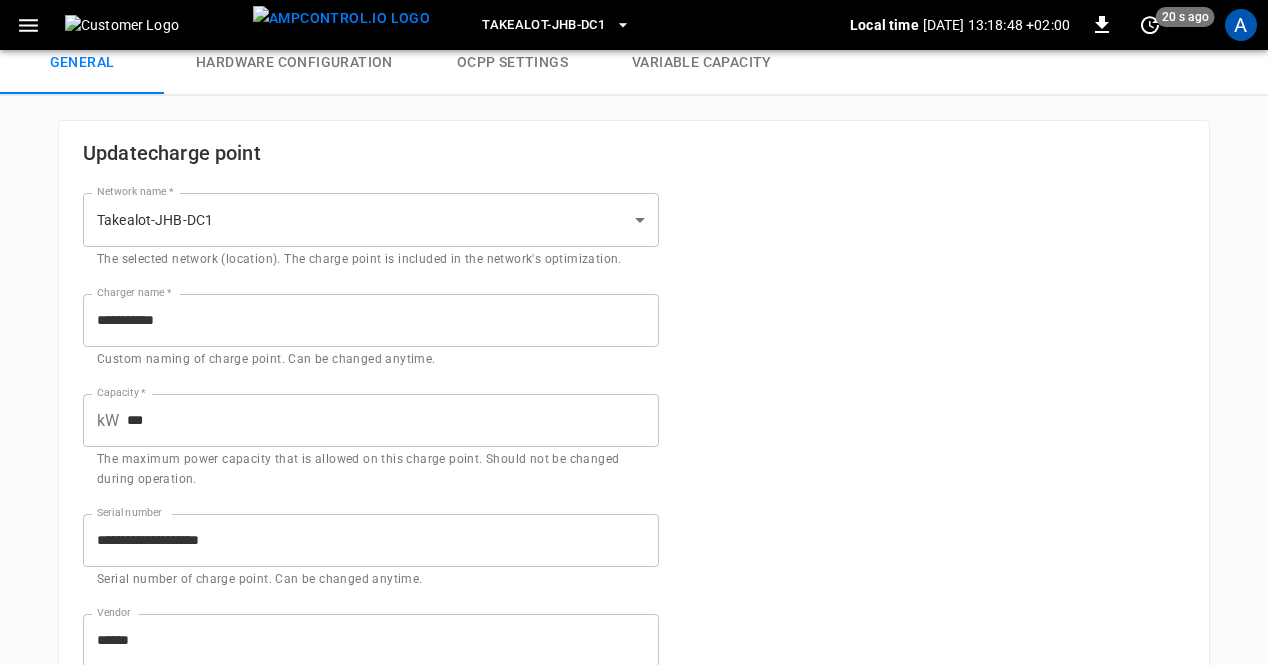 type on "**********" 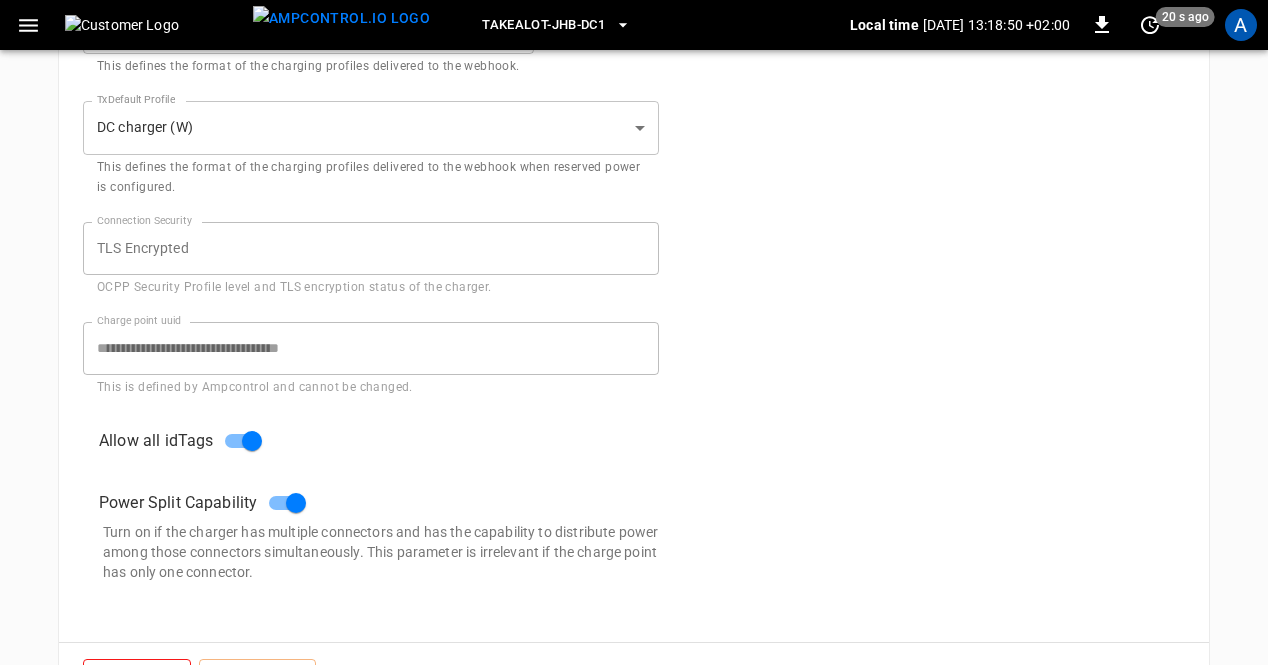 scroll, scrollTop: 1082, scrollLeft: 0, axis: vertical 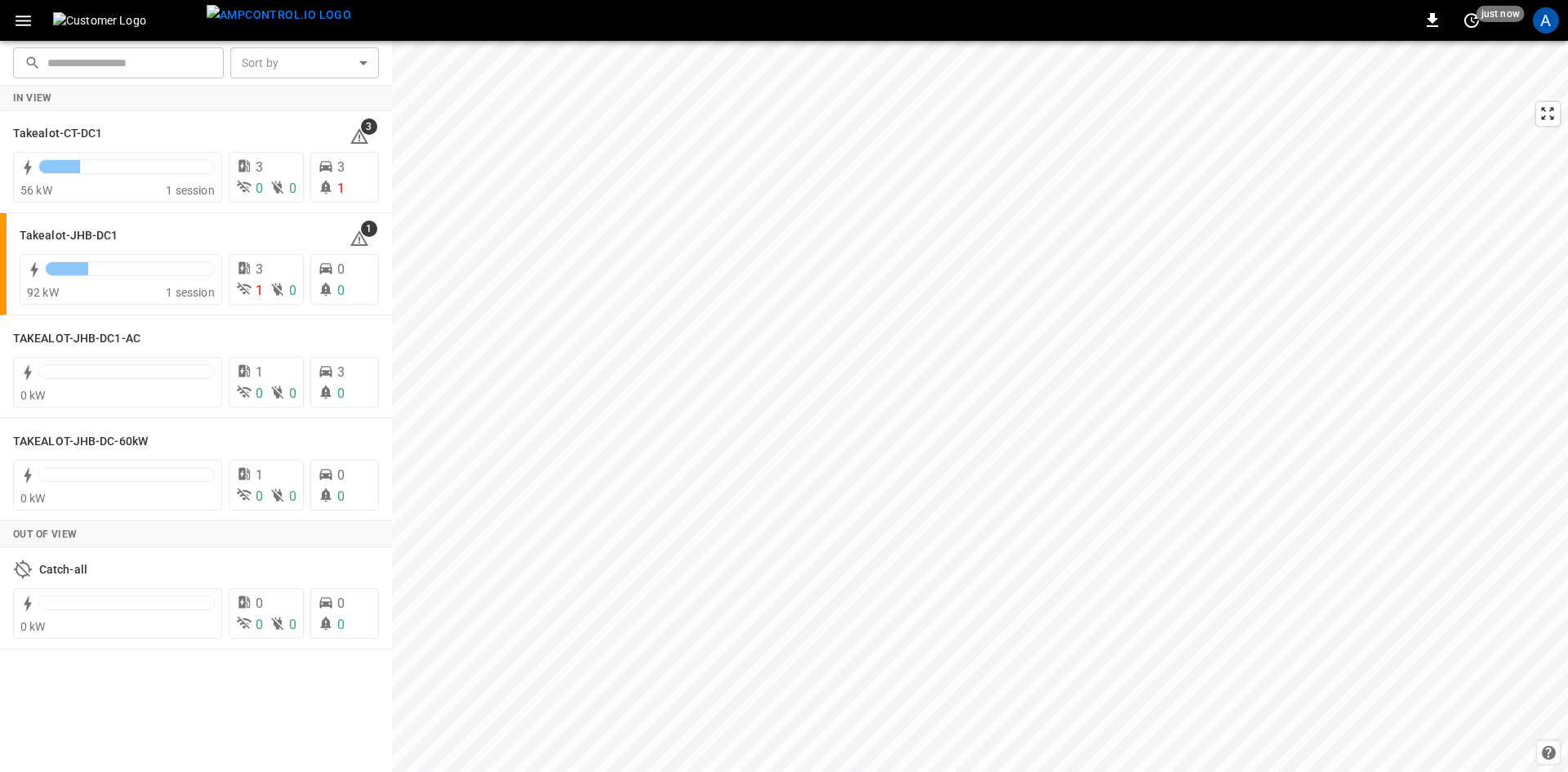 click on "A" at bounding box center [1546, 20] 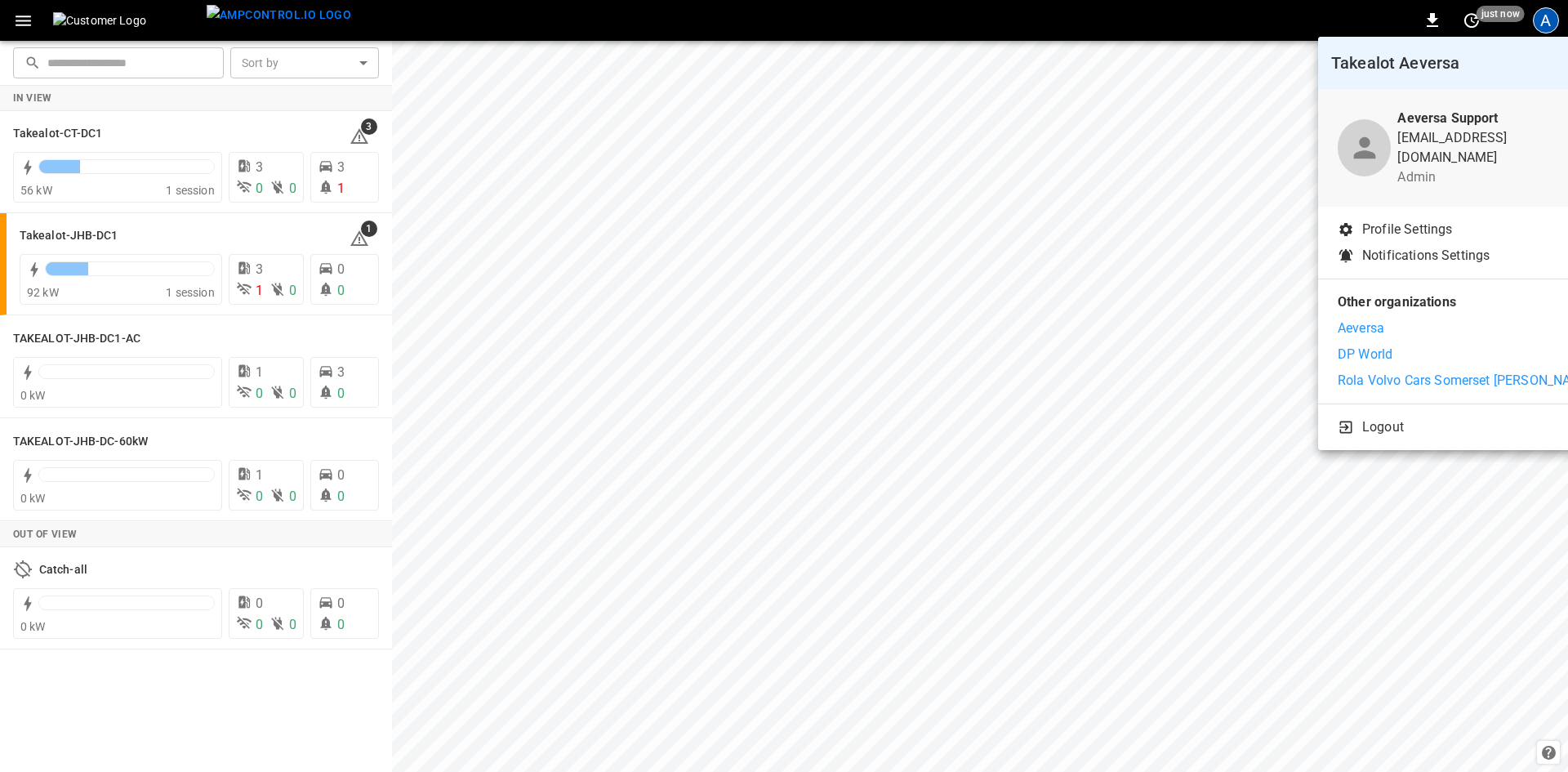 click at bounding box center (784, 386) 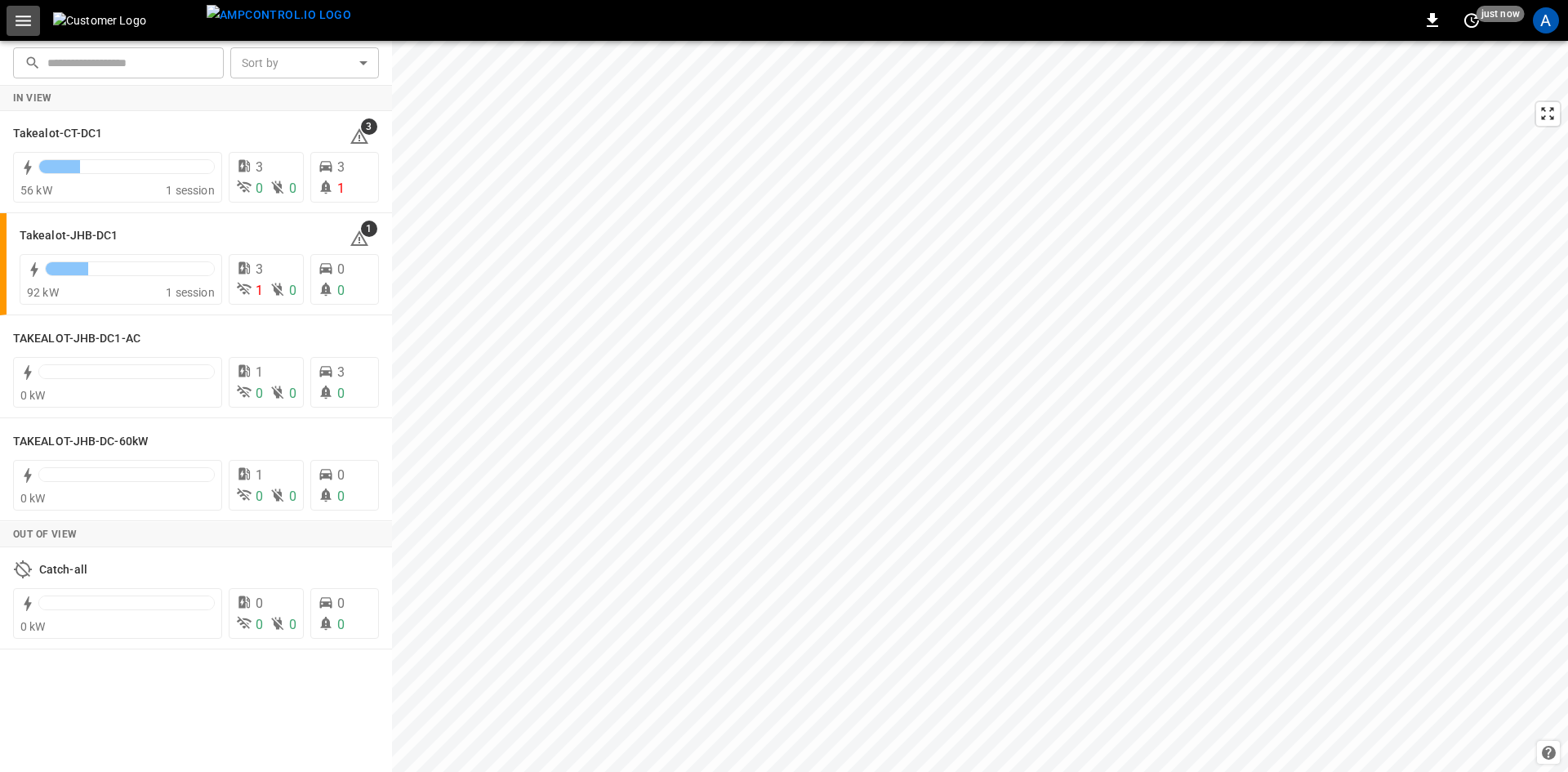 click 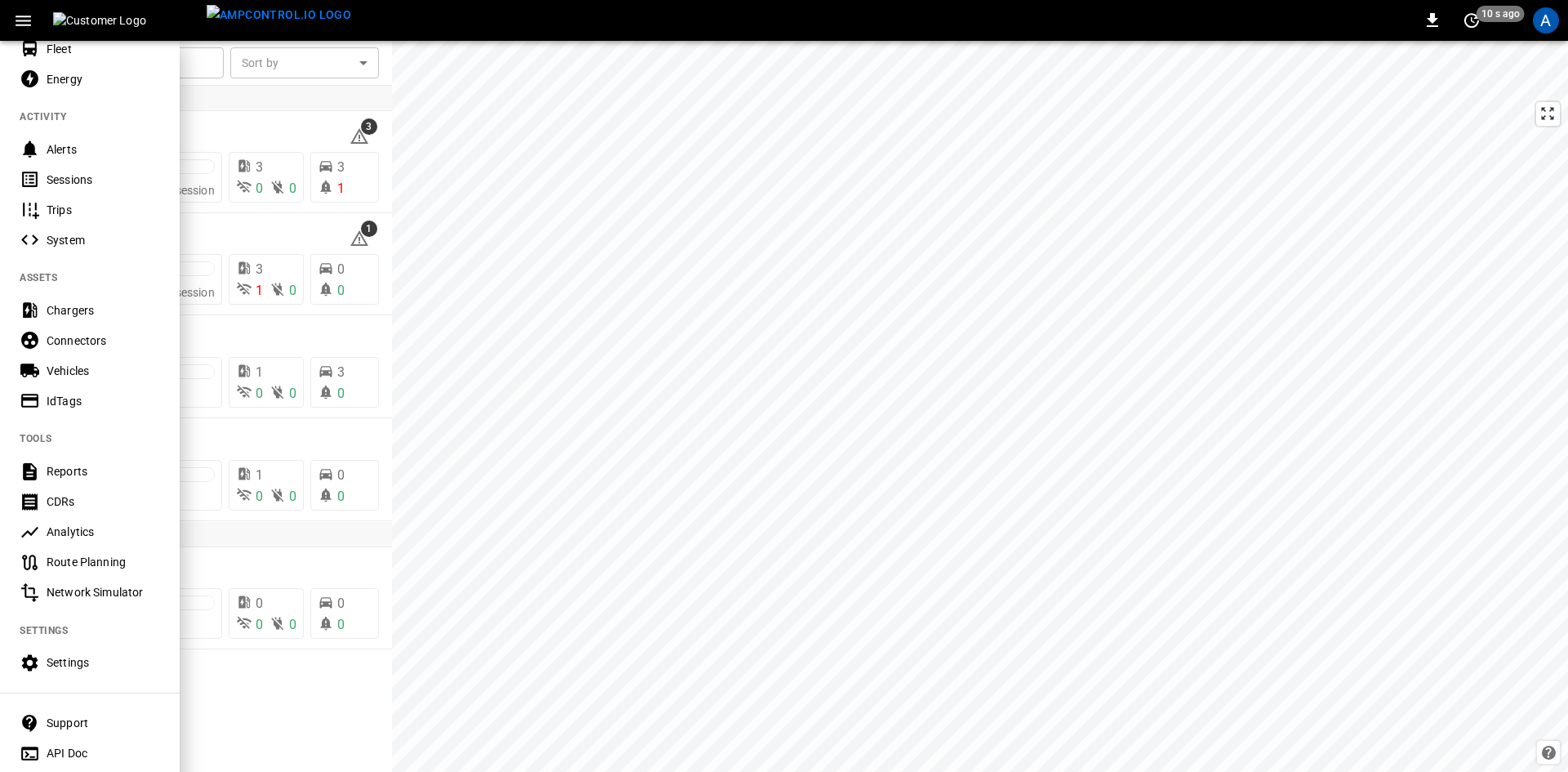 scroll, scrollTop: 158, scrollLeft: 0, axis: vertical 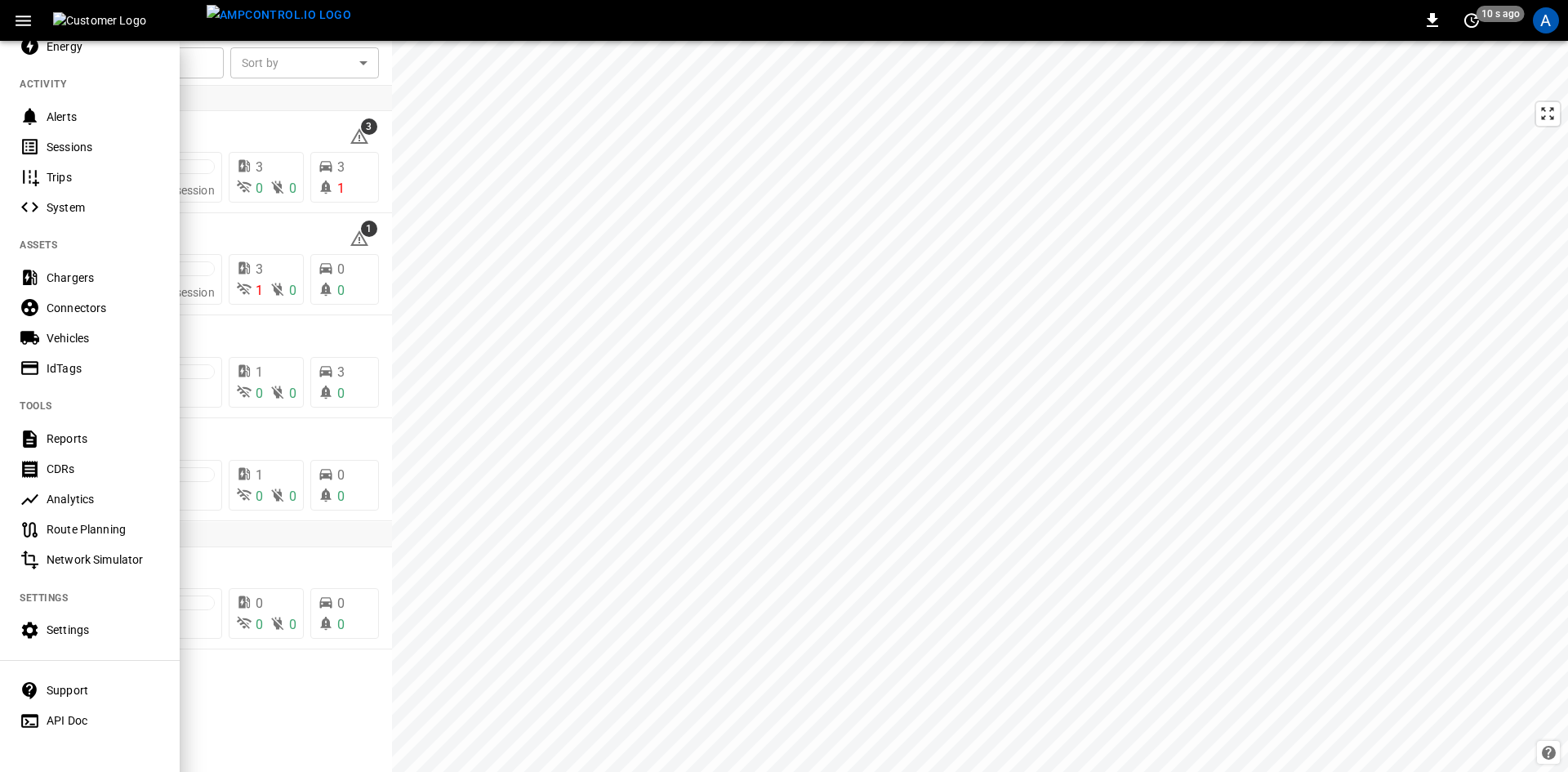 click on "Settings" at bounding box center [103, 630] 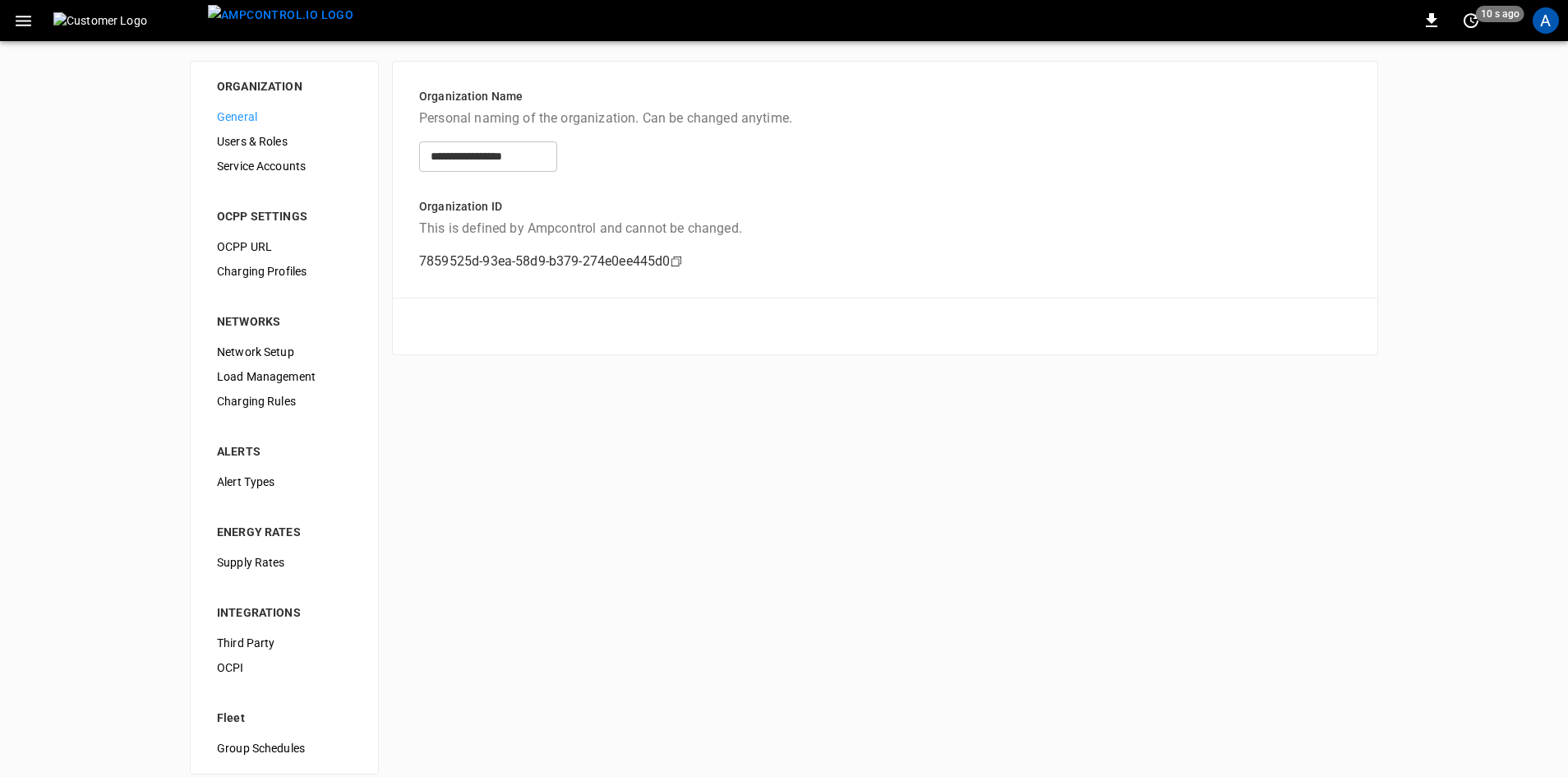 click on "Users & Roles" at bounding box center [284, 141] 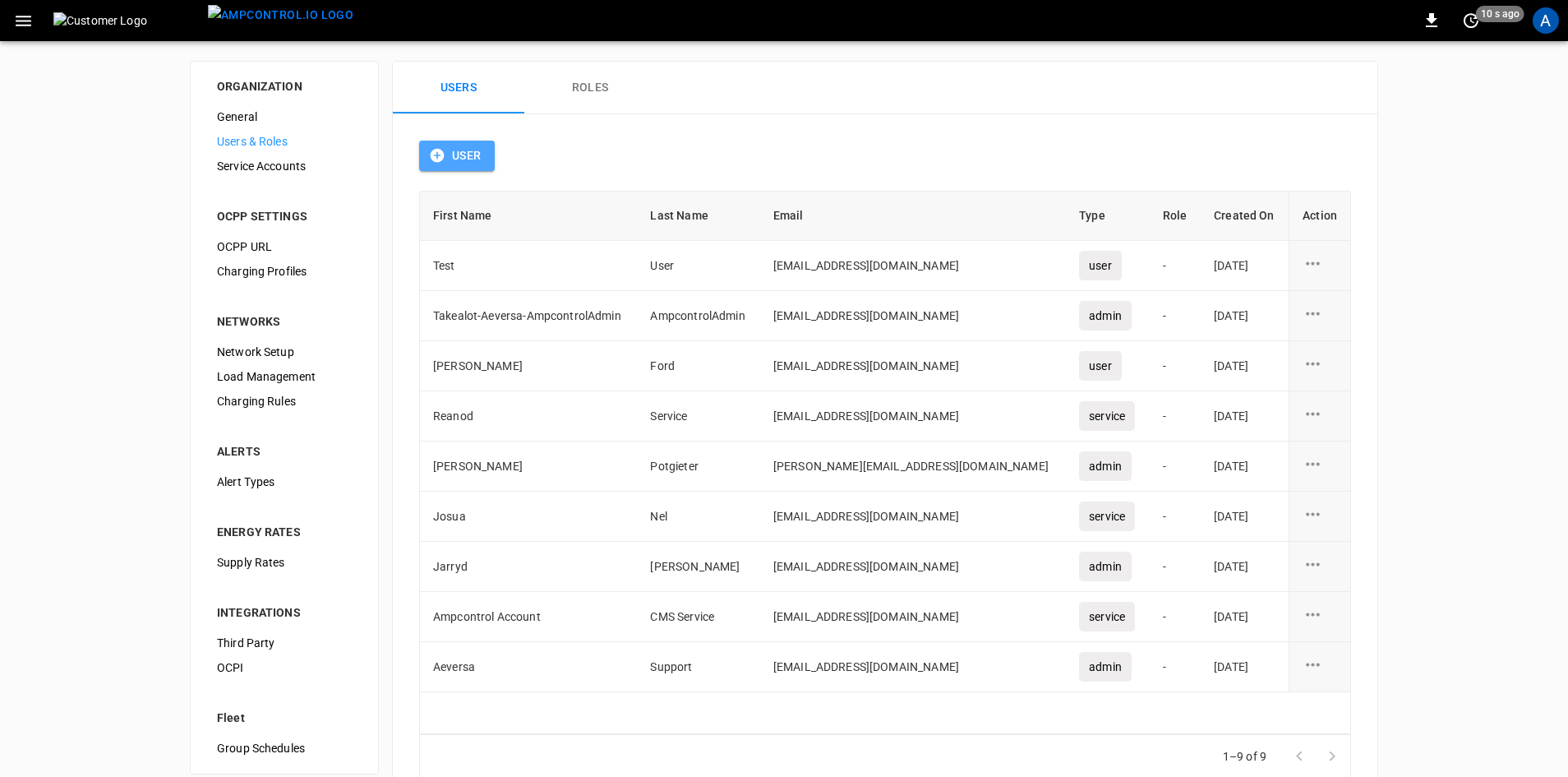 click 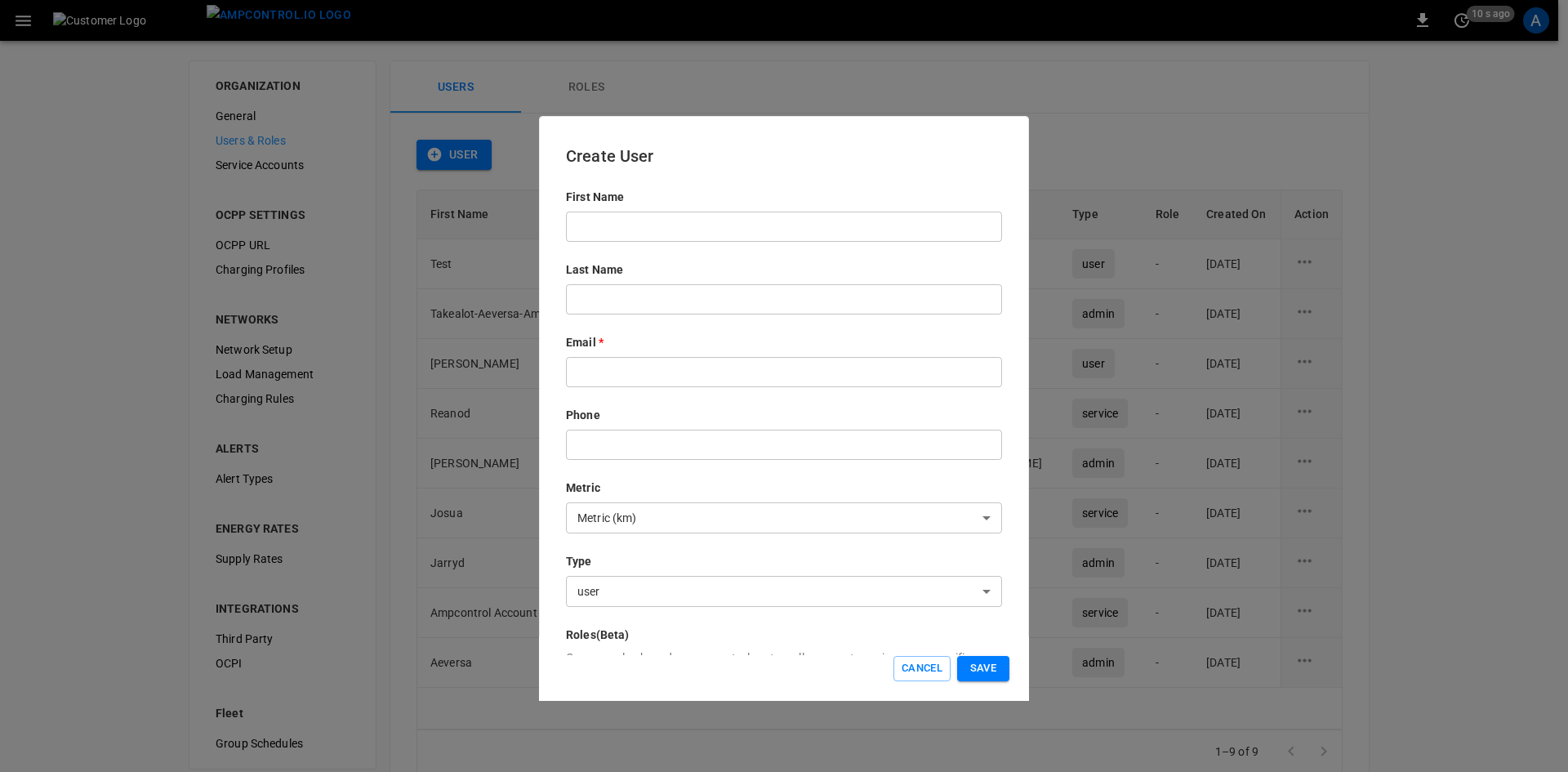 click at bounding box center [784, 226] 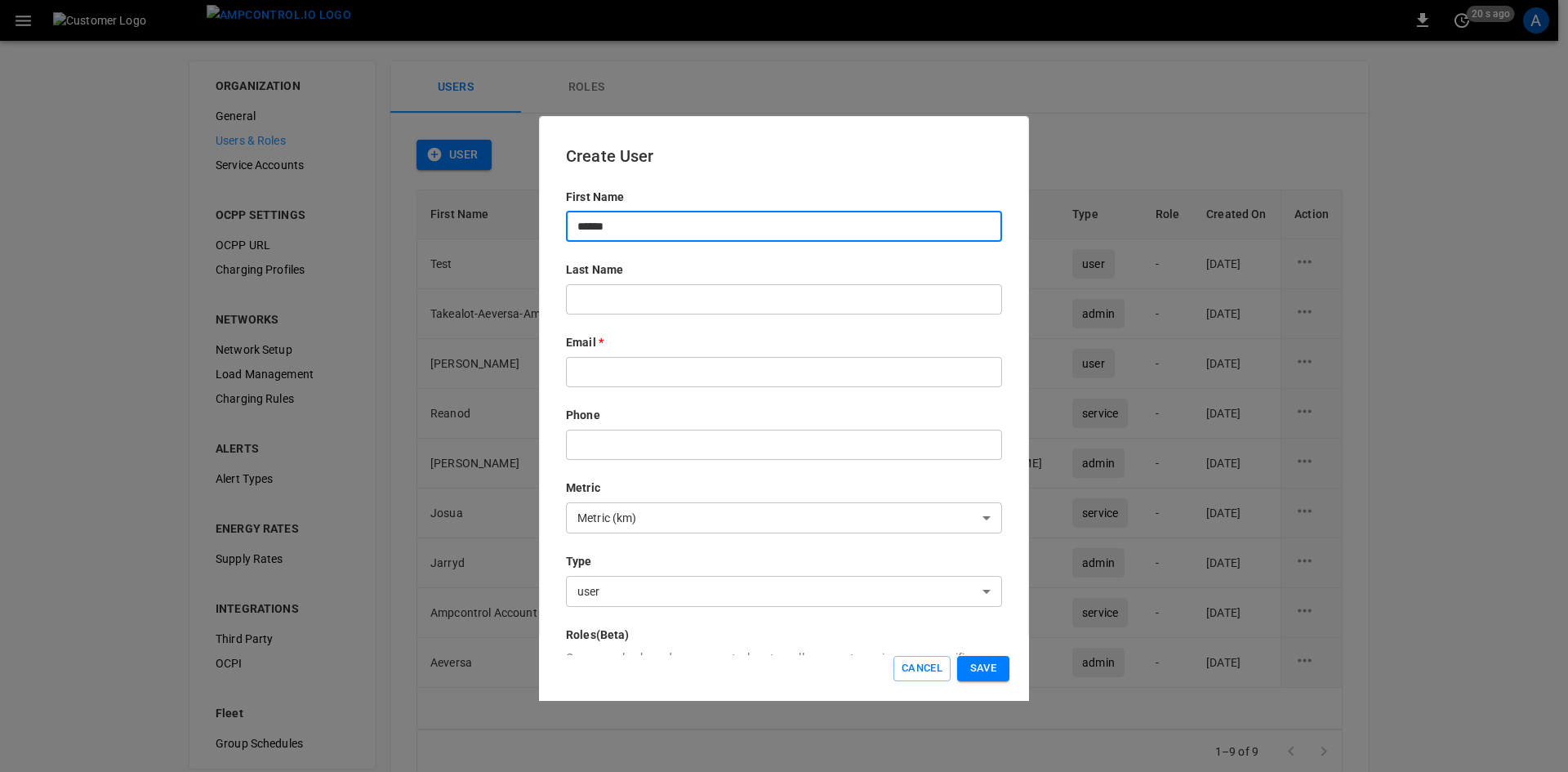 click on "******" at bounding box center [784, 226] 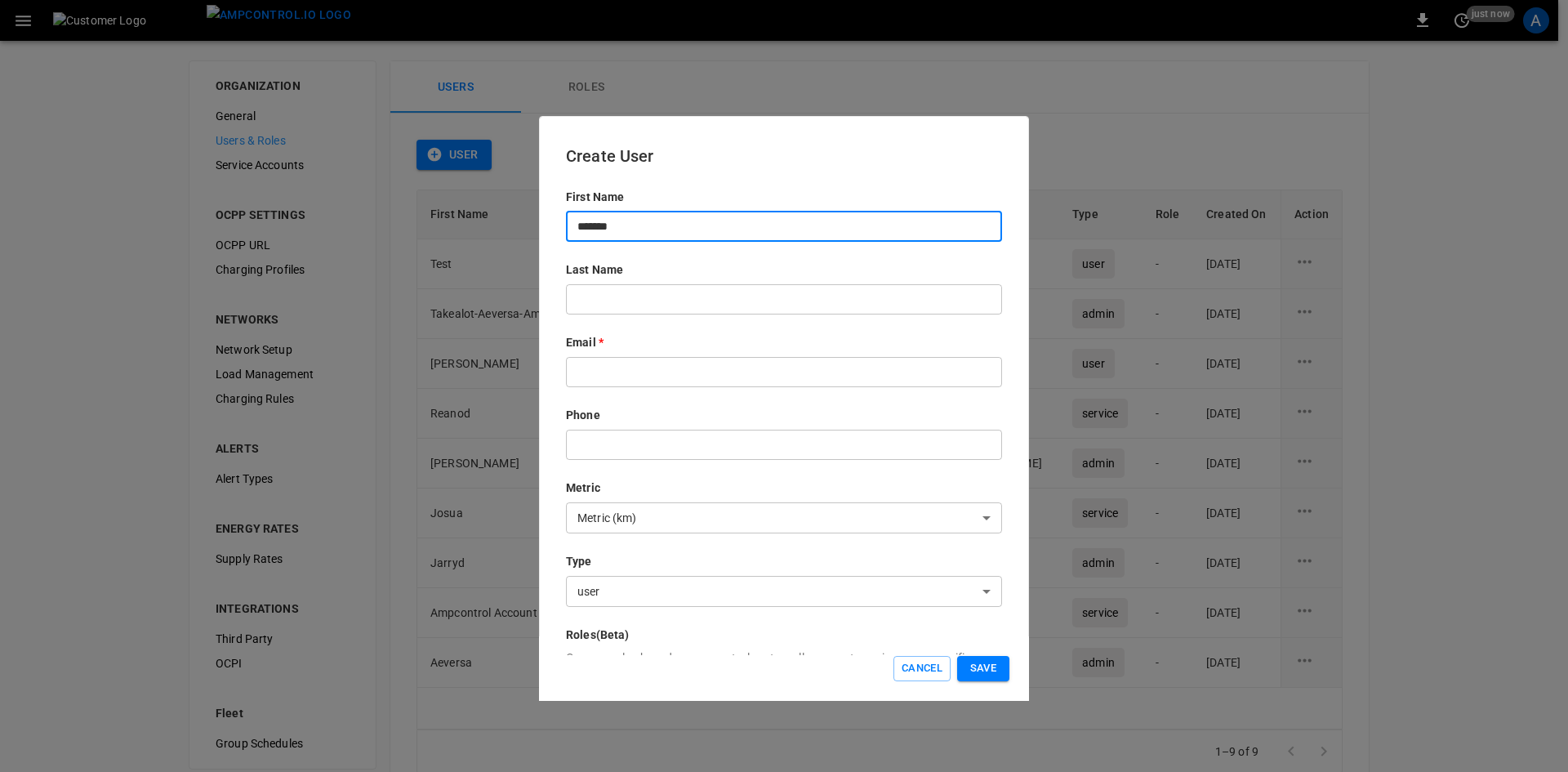 type on "*******" 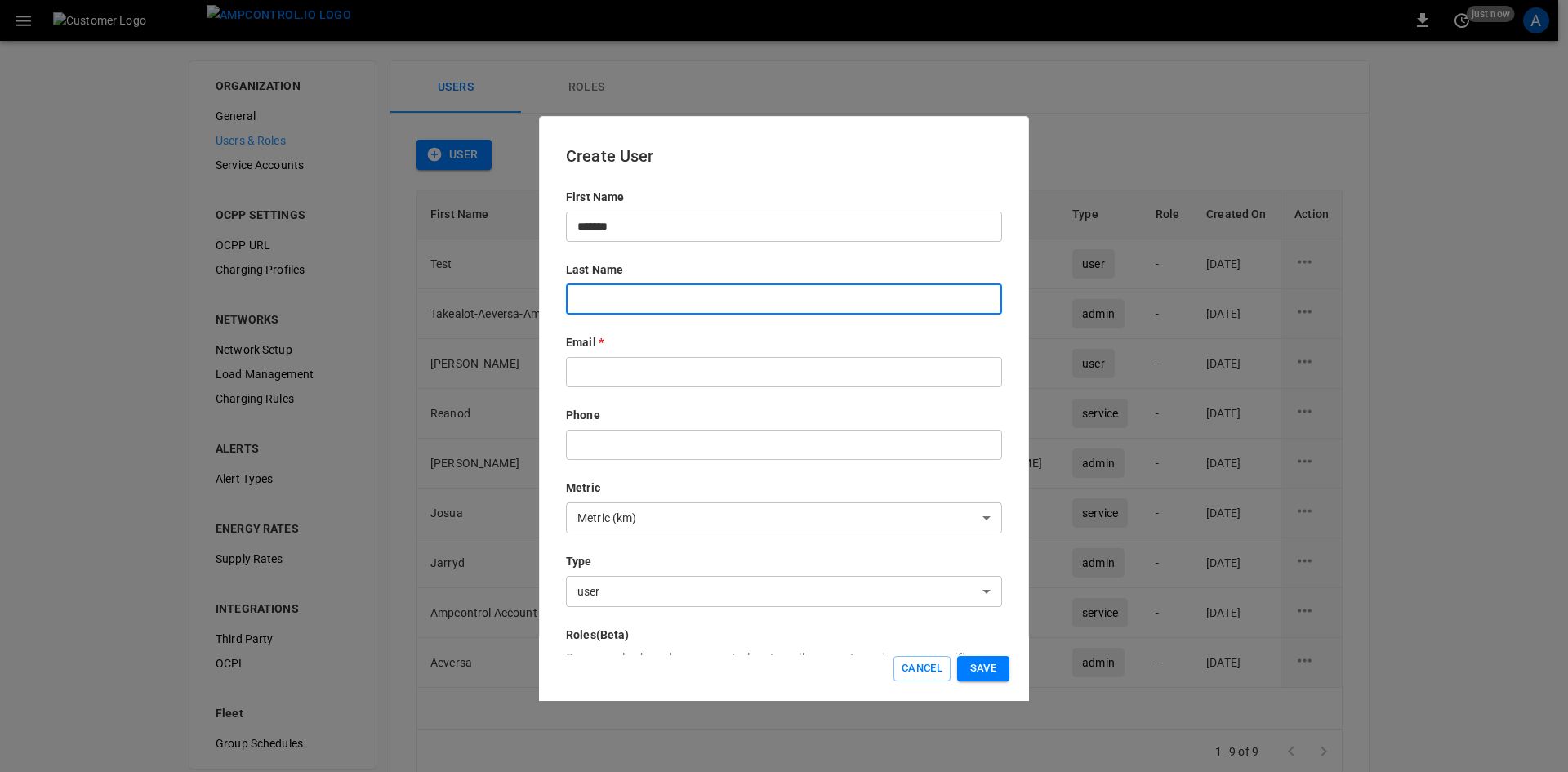 click at bounding box center [784, 299] 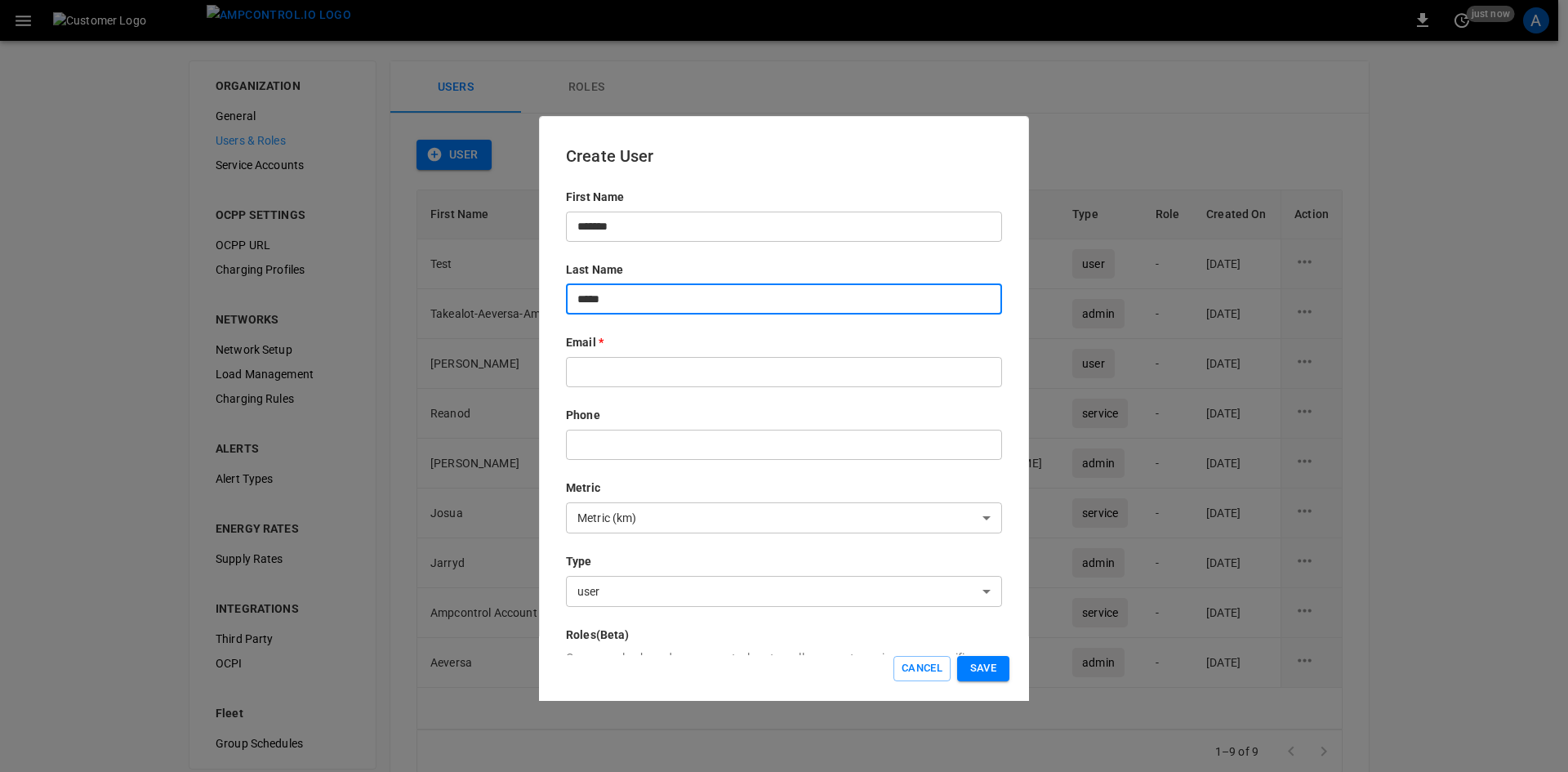 type on "*****" 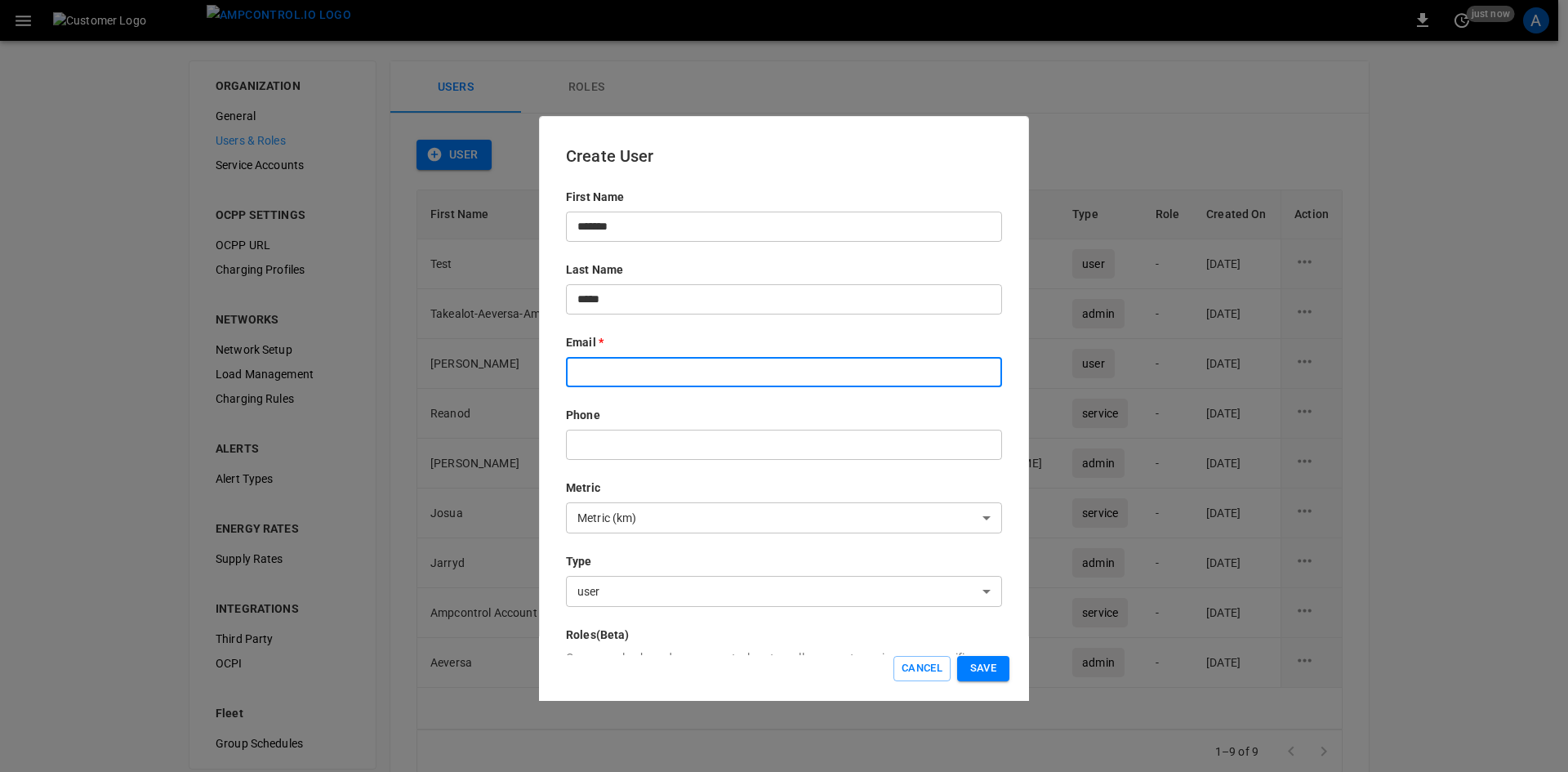 type on "**********" 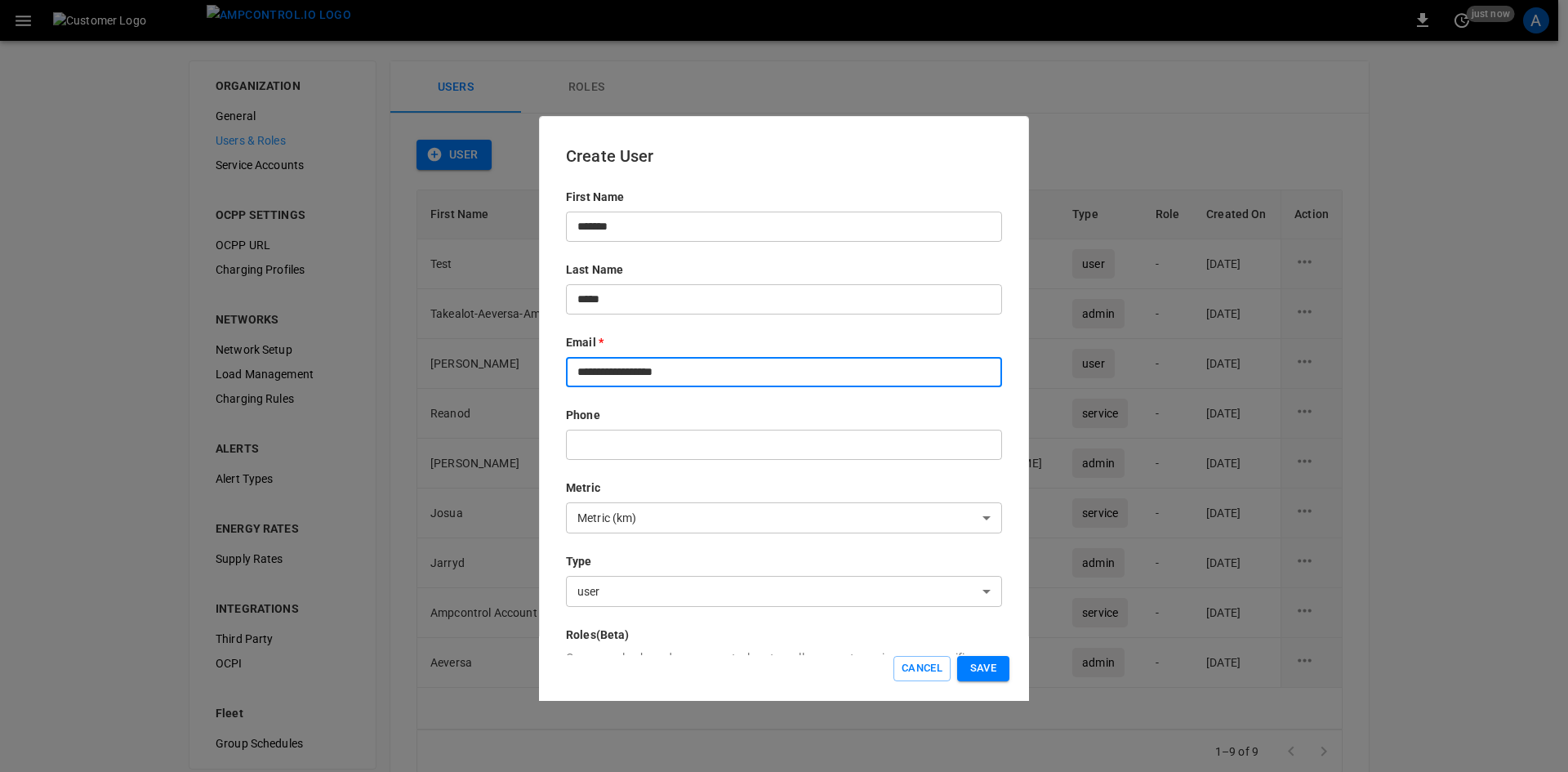 click at bounding box center (784, 444) 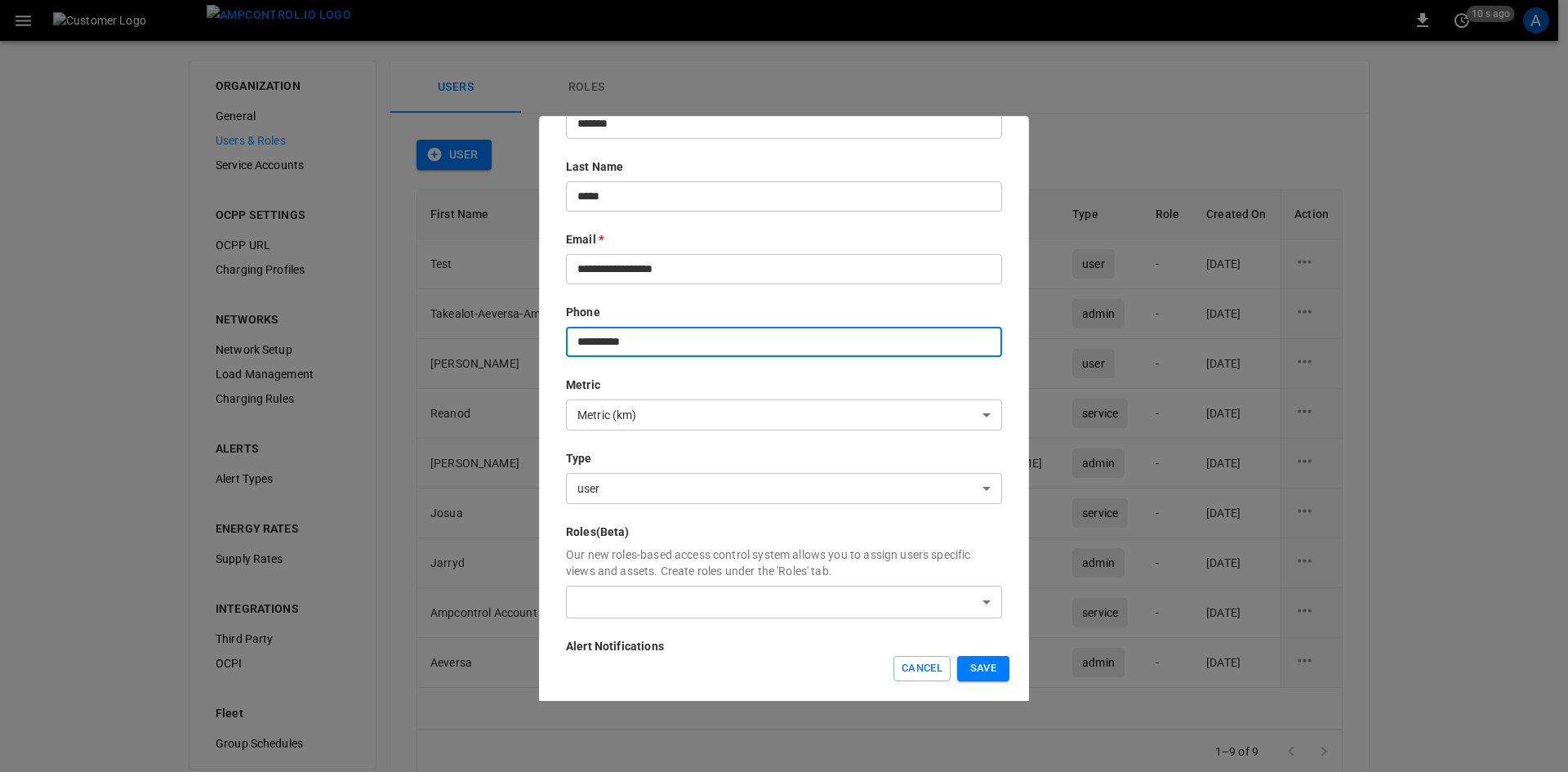 scroll, scrollTop: 163, scrollLeft: 0, axis: vertical 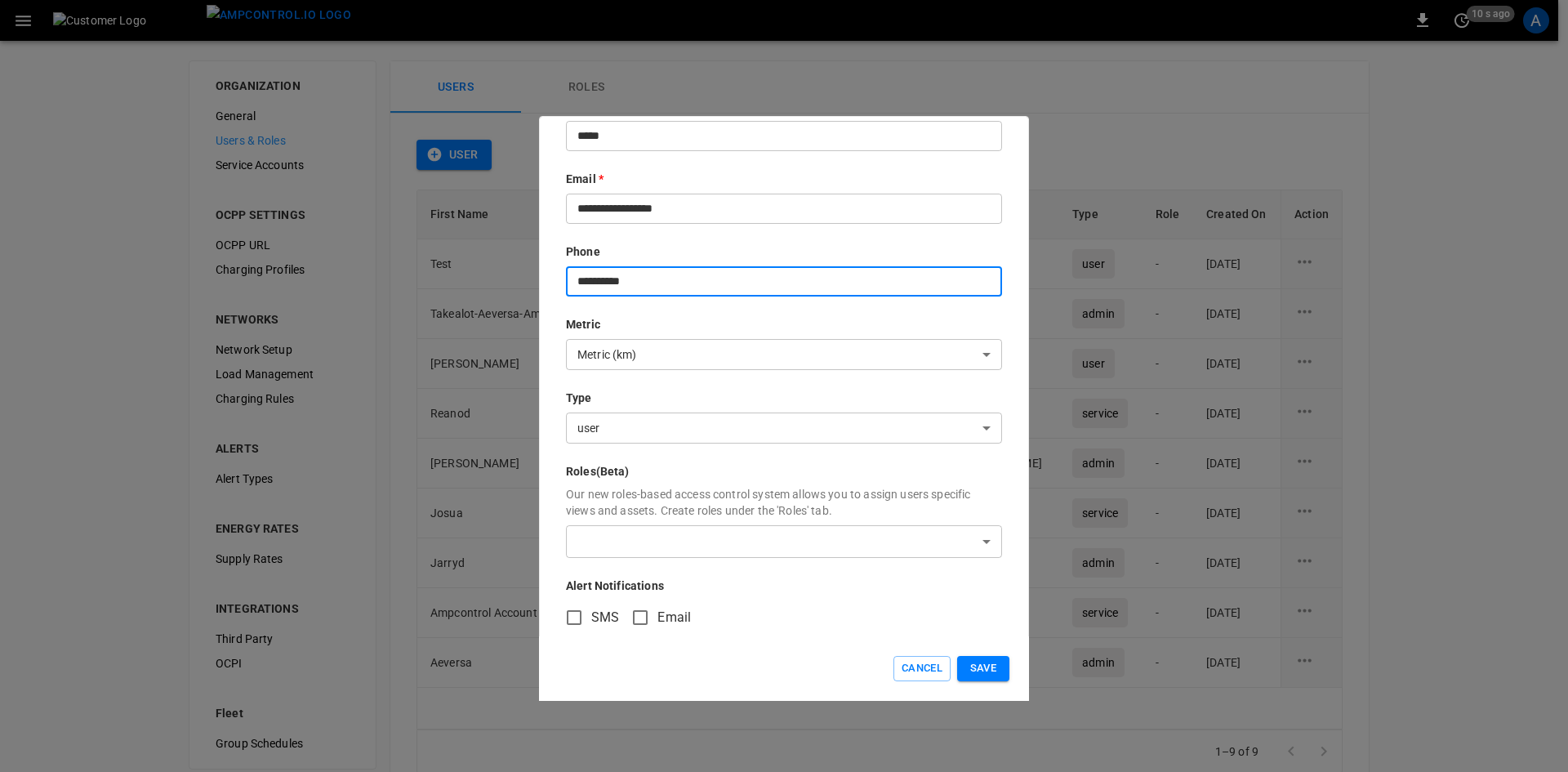 type on "**********" 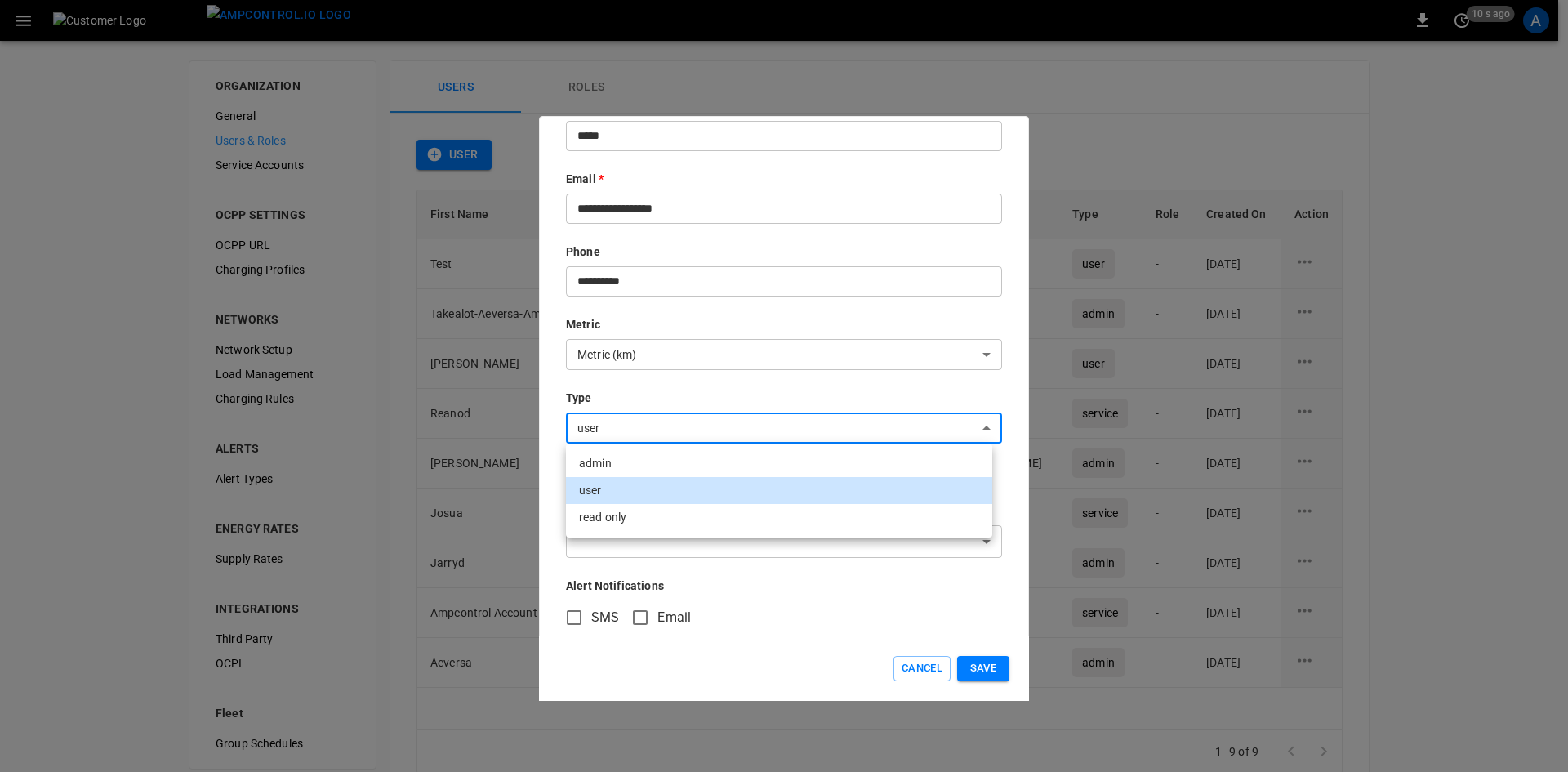click at bounding box center [784, 386] 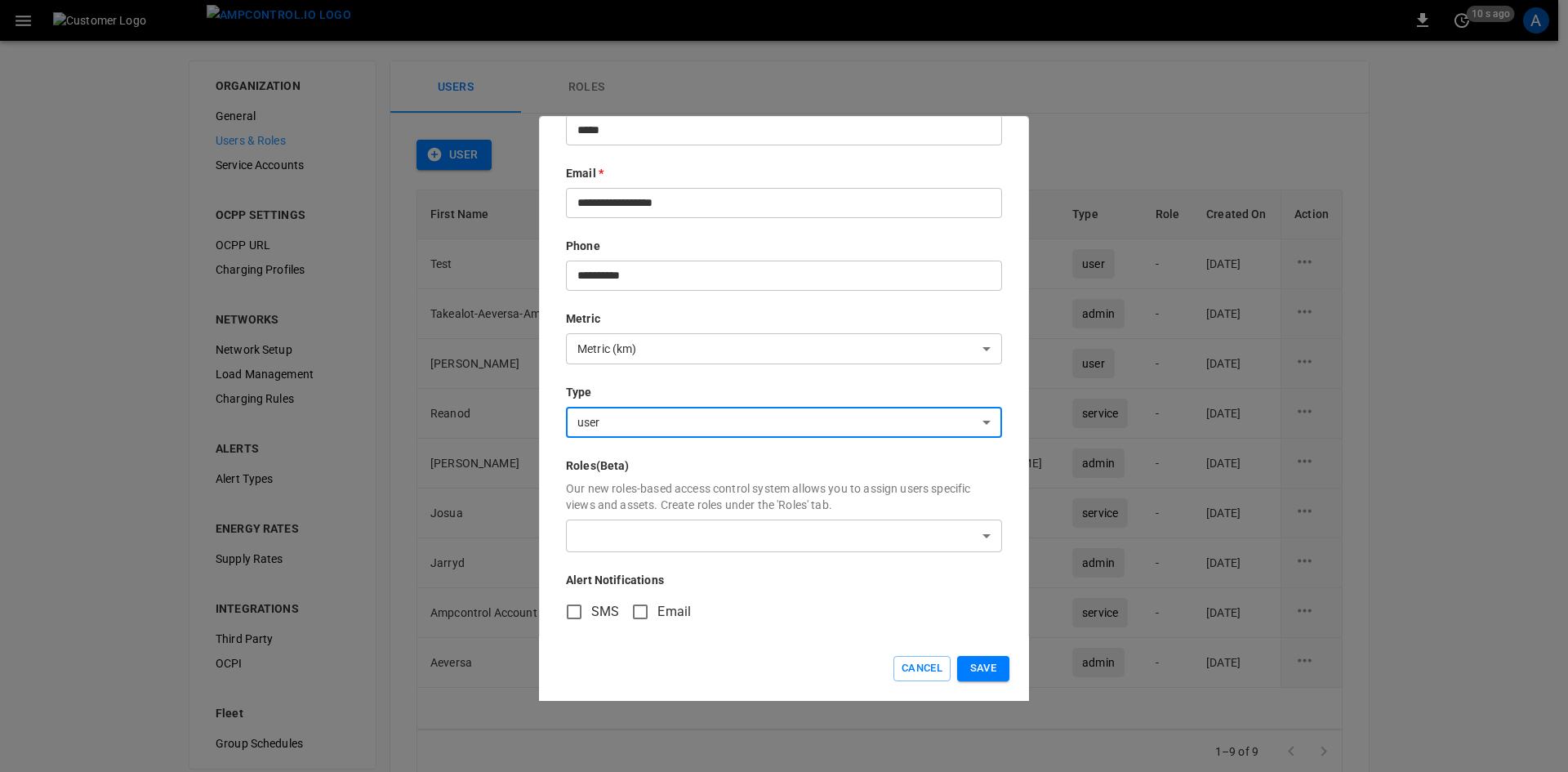 scroll, scrollTop: 179, scrollLeft: 0, axis: vertical 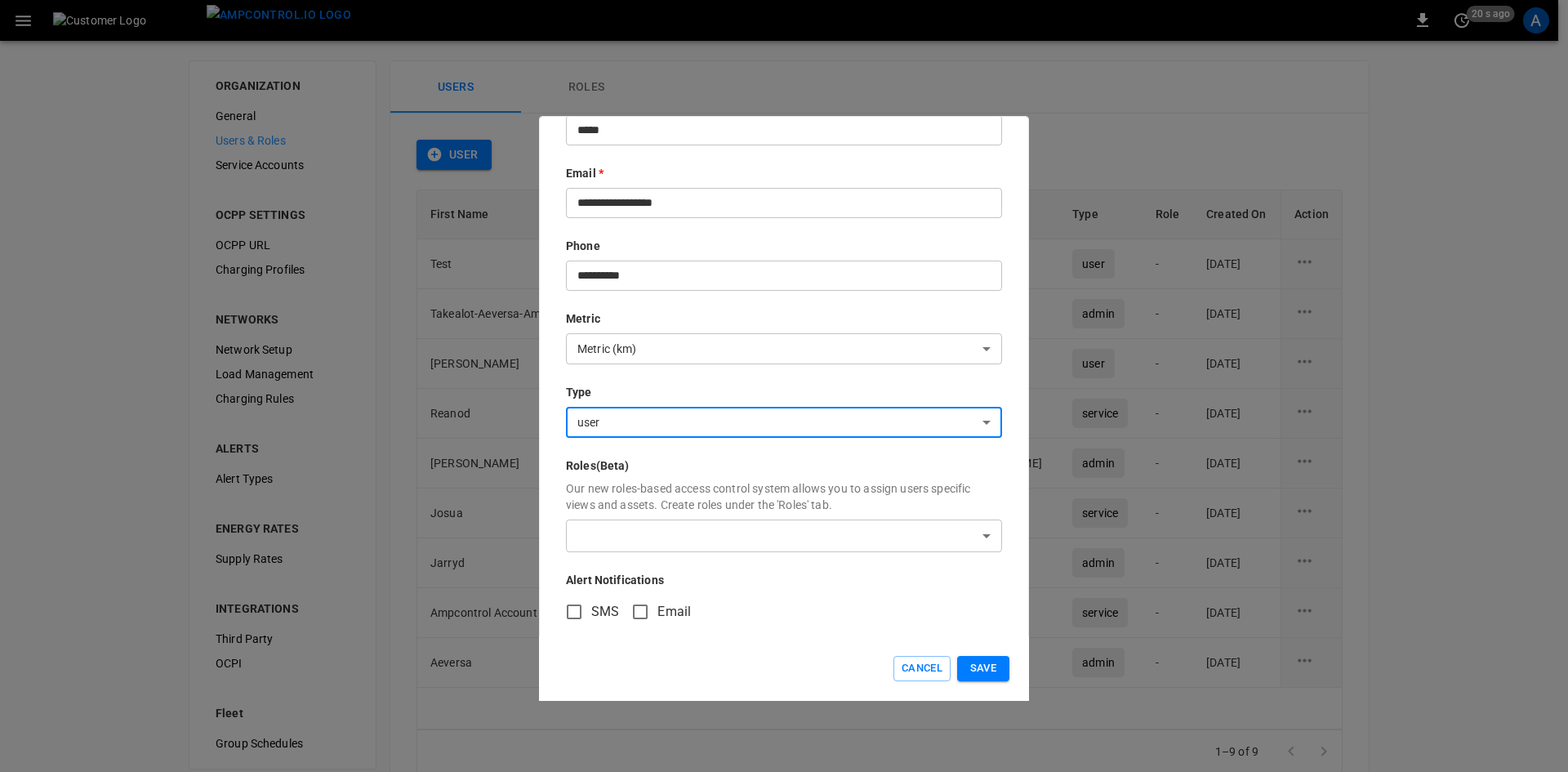 click on "​ ​" at bounding box center (784, 536) 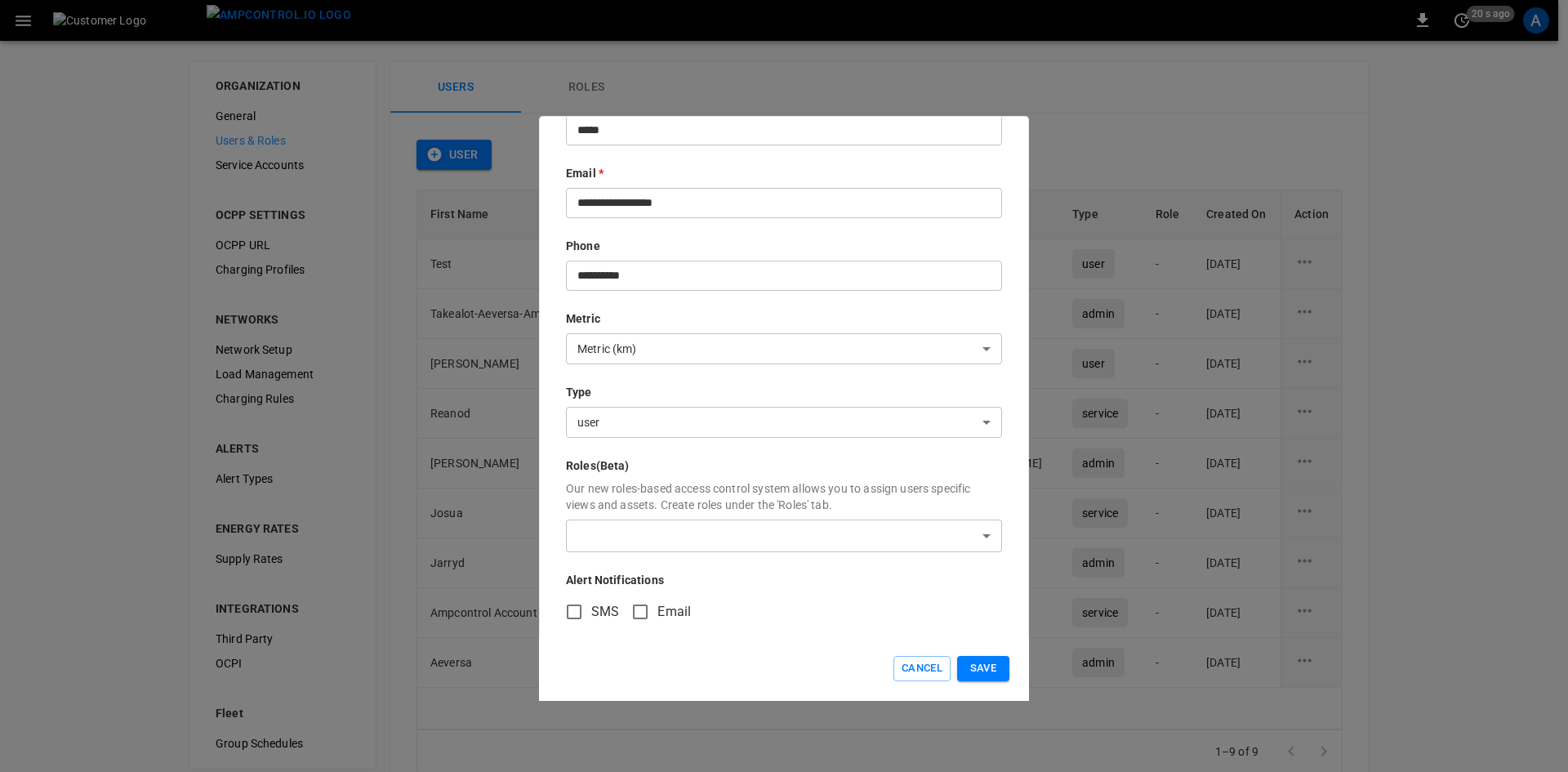 click on "​ ​" at bounding box center (784, 536) 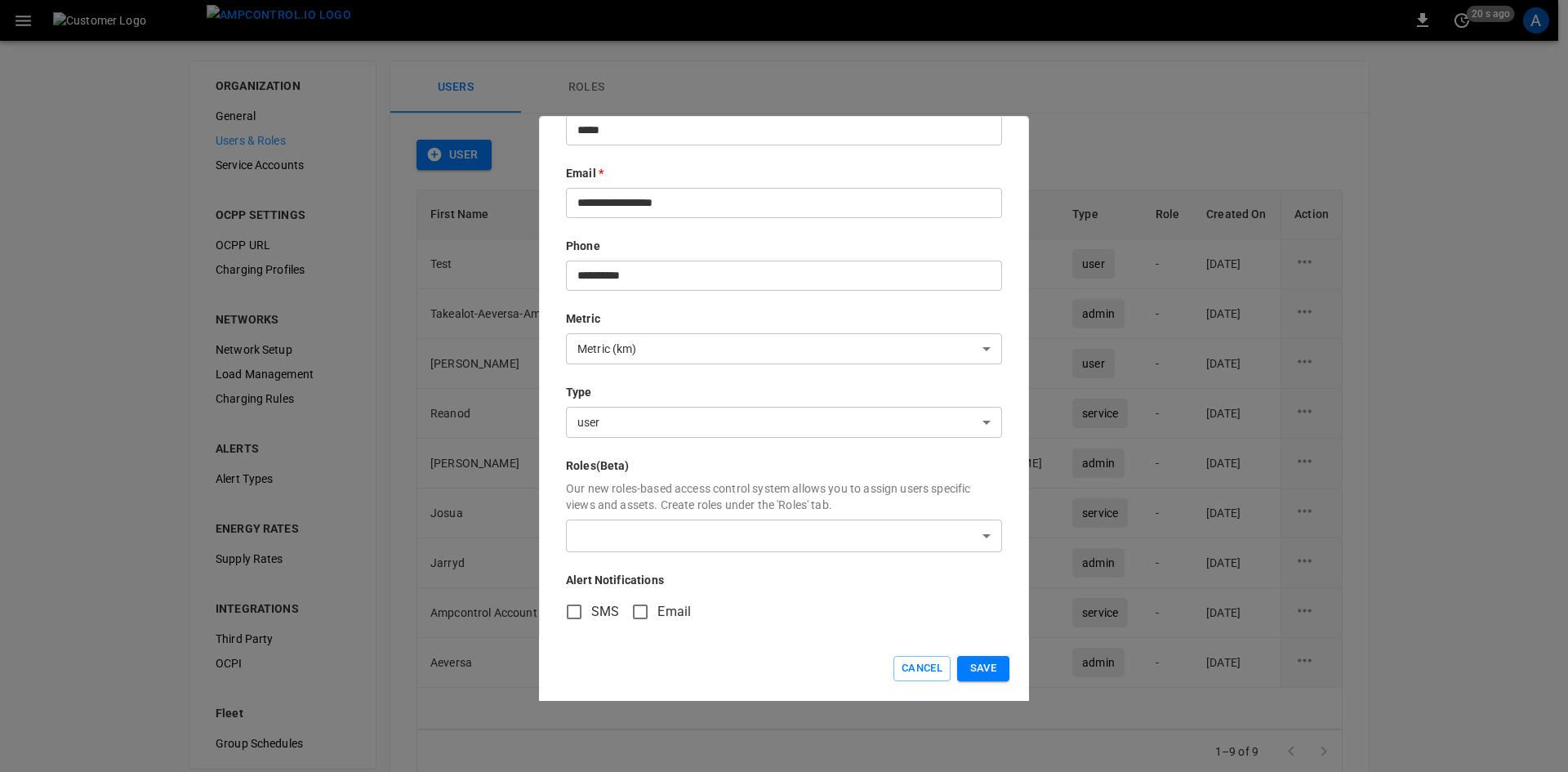 click on "​ ​" at bounding box center (784, 536) 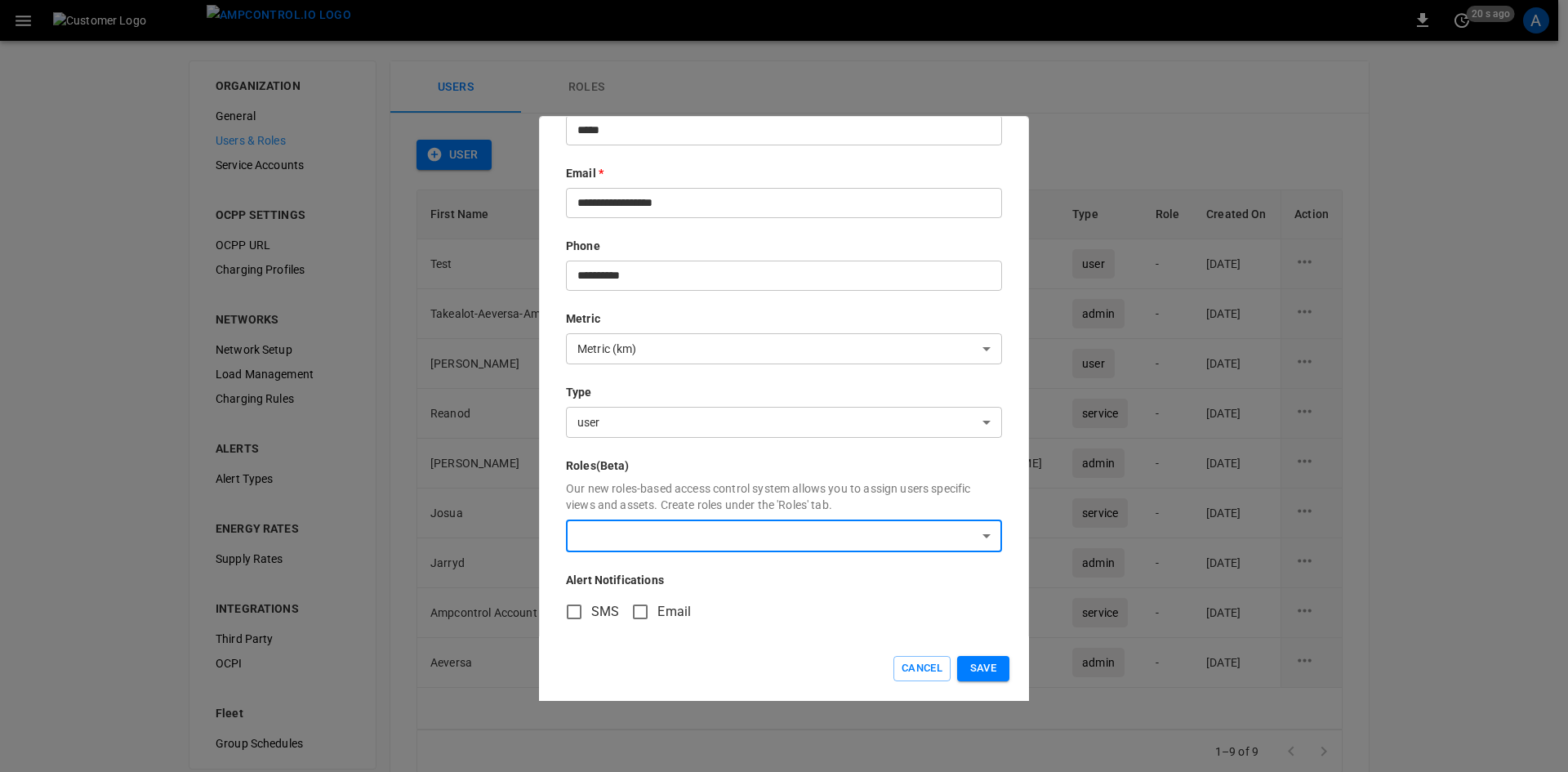 click on "0 20 s ago A ORGANIZATION General Users & Roles Service Accounts OCPP SETTINGS OCPP URL Charging Profiles NETWORKS Network Setup Load Management Charging Rules ALERTS Alert Types ENERGY RATES Supply Rates INTEGRATIONS Third Party OCPI Fleet Group Schedules Users Roles User First Name Last Name Email Type Role Created On Action Test User [EMAIL_ADDRESS][DOMAIN_NAME] user - [DATE] Takealot-Aeversa-AmpcontrolAdmin AmpcontrolAdmin [EMAIL_ADDRESS][DOMAIN_NAME] admin - [DATE] [PERSON_NAME] [EMAIL_ADDRESS][DOMAIN_NAME] user - [DATE] Reanod Service [EMAIL_ADDRESS][DOMAIN_NAME] service - [DATE] [PERSON_NAME] Potgieter [PERSON_NAME][EMAIL_ADDRESS][DOMAIN_NAME] admin - [DATE] [PERSON_NAME] [PERSON_NAME][EMAIL_ADDRESS][DOMAIN_NAME] service - [DATE] [PERSON_NAME] [PERSON_NAME][EMAIL_ADDRESS][DOMAIN_NAME] admin - [DATE] Ampcontrol Account CMS Service [EMAIL_ADDRESS][DOMAIN_NAME] service - [DATE] Aeversa Support [EMAIL_ADDRESS][DOMAIN_NAME] admin - [DATE] 1–9 of 9 Refresh now Update every 5 sec Update every 30 sec Off Takealot Aeversa  Aeversa Support [EMAIL_ADDRESS][DOMAIN_NAME] Edit" at bounding box center (784, 418) 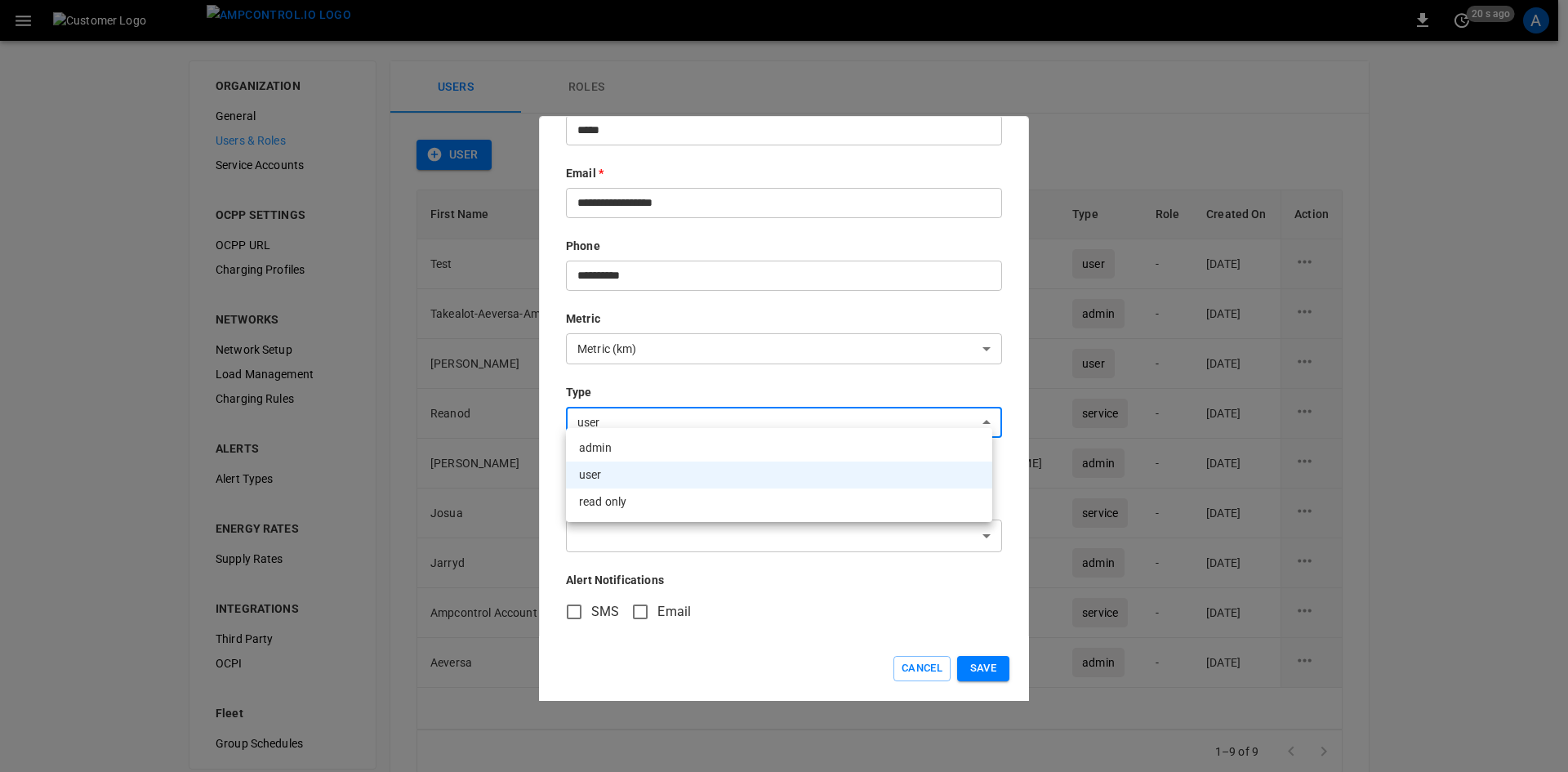 click at bounding box center [784, 386] 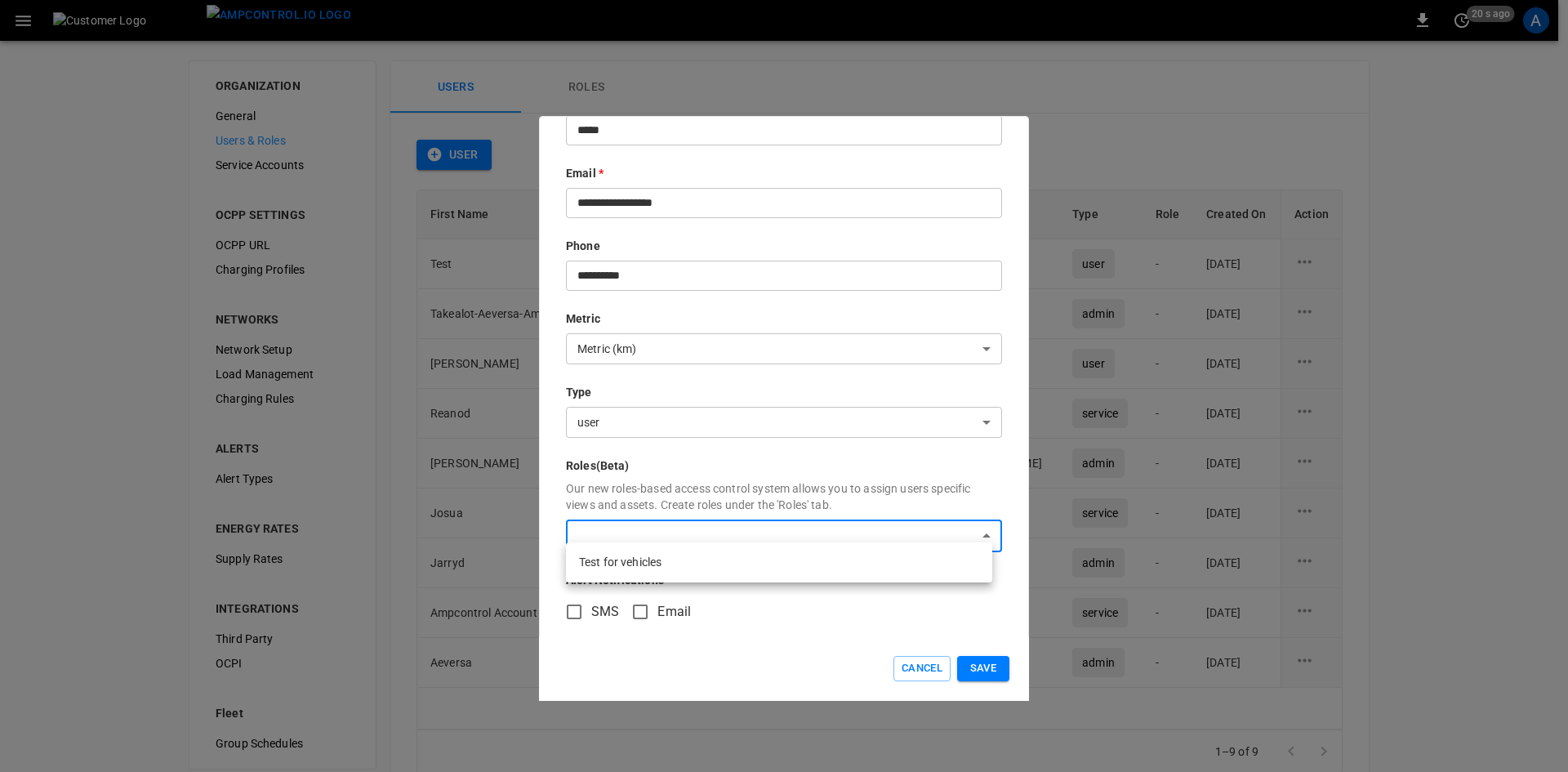 click on "0 20 s ago A ORGANIZATION General Users & Roles Service Accounts OCPP SETTINGS OCPP URL Charging Profiles NETWORKS Network Setup Load Management Charging Rules ALERTS Alert Types ENERGY RATES Supply Rates INTEGRATIONS Third Party OCPI Fleet Group Schedules Users Roles User First Name Last Name Email Type Role Created On Action Test User [EMAIL_ADDRESS][DOMAIN_NAME] user - [DATE] Takealot-Aeversa-AmpcontrolAdmin AmpcontrolAdmin [EMAIL_ADDRESS][DOMAIN_NAME] admin - [DATE] [PERSON_NAME] [EMAIL_ADDRESS][DOMAIN_NAME] user - [DATE] Reanod Service [EMAIL_ADDRESS][DOMAIN_NAME] service - [DATE] [PERSON_NAME] Potgieter [PERSON_NAME][EMAIL_ADDRESS][DOMAIN_NAME] admin - [DATE] [PERSON_NAME] [PERSON_NAME][EMAIL_ADDRESS][DOMAIN_NAME] service - [DATE] [PERSON_NAME] [PERSON_NAME][EMAIL_ADDRESS][DOMAIN_NAME] admin - [DATE] Ampcontrol Account CMS Service [EMAIL_ADDRESS][DOMAIN_NAME] service - [DATE] Aeversa Support [EMAIL_ADDRESS][DOMAIN_NAME] admin - [DATE] 1–9 of 9 Refresh now Update every 5 sec Update every 30 sec Off Takealot Aeversa  Aeversa Support [EMAIL_ADDRESS][DOMAIN_NAME] Edit" at bounding box center [784, 418] 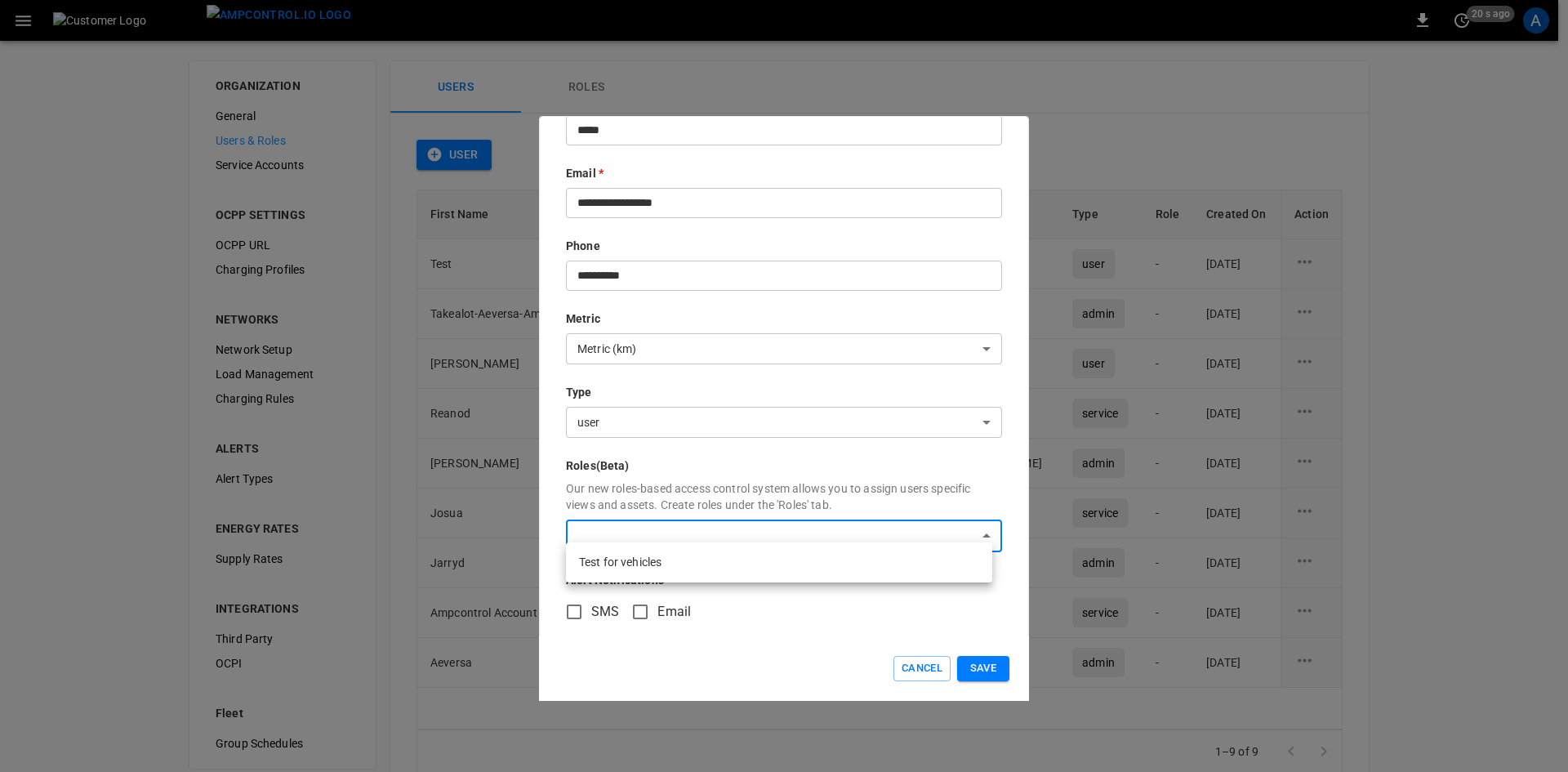 click at bounding box center [784, 386] 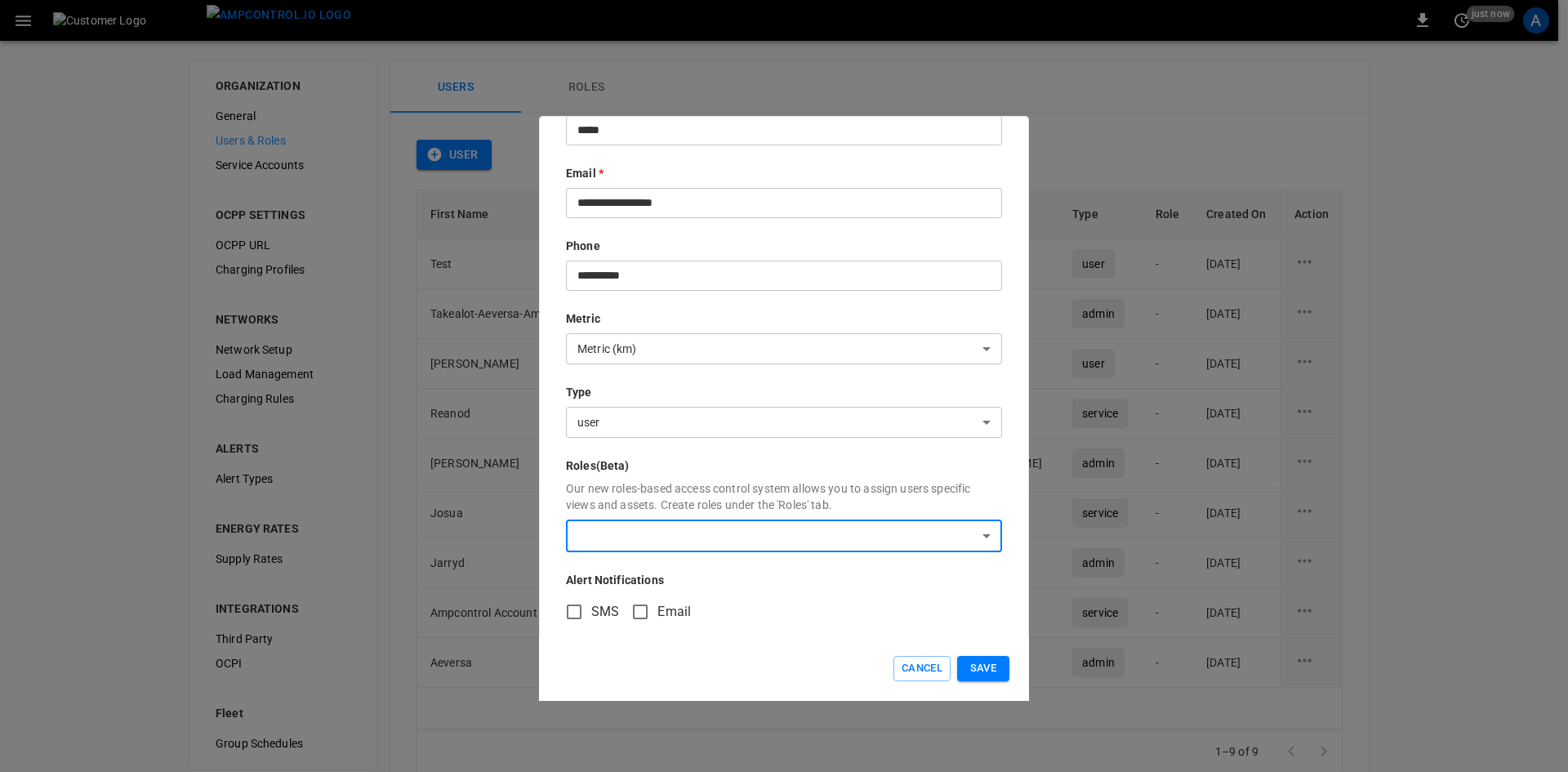 click on "0 just now A ORGANIZATION General Users & Roles Service Accounts OCPP SETTINGS OCPP URL Charging Profiles NETWORKS Network Setup Load Management Charging Rules ALERTS Alert Types ENERGY RATES Supply Rates INTEGRATIONS Third Party OCPI Fleet Group Schedules Users Roles User First Name Last Name Email Type Role Created On Action Test User [EMAIL_ADDRESS][DOMAIN_NAME] user - [DATE] Takealot-Aeversa-AmpcontrolAdmin AmpcontrolAdmin [EMAIL_ADDRESS][DOMAIN_NAME] admin - [DATE] [PERSON_NAME] [EMAIL_ADDRESS][DOMAIN_NAME] user - [DATE] Reanod Service [EMAIL_ADDRESS][DOMAIN_NAME] service - [DATE] [PERSON_NAME] Potgieter [PERSON_NAME][EMAIL_ADDRESS][DOMAIN_NAME] admin - [DATE] [PERSON_NAME] [PERSON_NAME][EMAIL_ADDRESS][DOMAIN_NAME] service - [DATE] [PERSON_NAME] [PERSON_NAME][EMAIL_ADDRESS][DOMAIN_NAME] admin - [DATE] Ampcontrol Account CMS Service [EMAIL_ADDRESS][DOMAIN_NAME] service - [DATE] Aeversa Support [EMAIL_ADDRESS][DOMAIN_NAME] admin - [DATE] 1–9 of 9 Refresh now Update every 5 sec Update every 30 sec Off Takealot Aeversa  Aeversa Support [EMAIL_ADDRESS][DOMAIN_NAME] Edit" at bounding box center [784, 418] 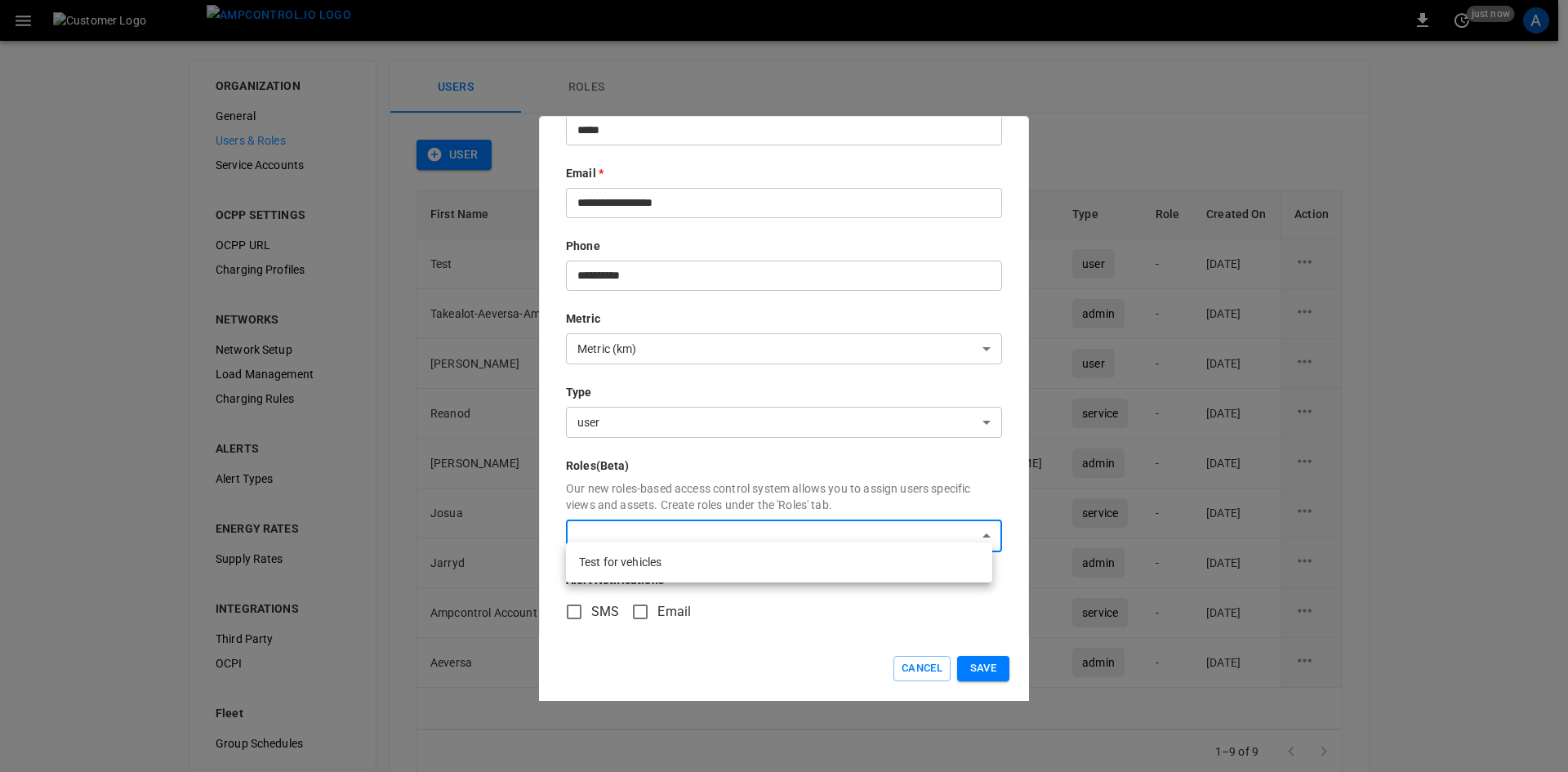 click at bounding box center [784, 386] 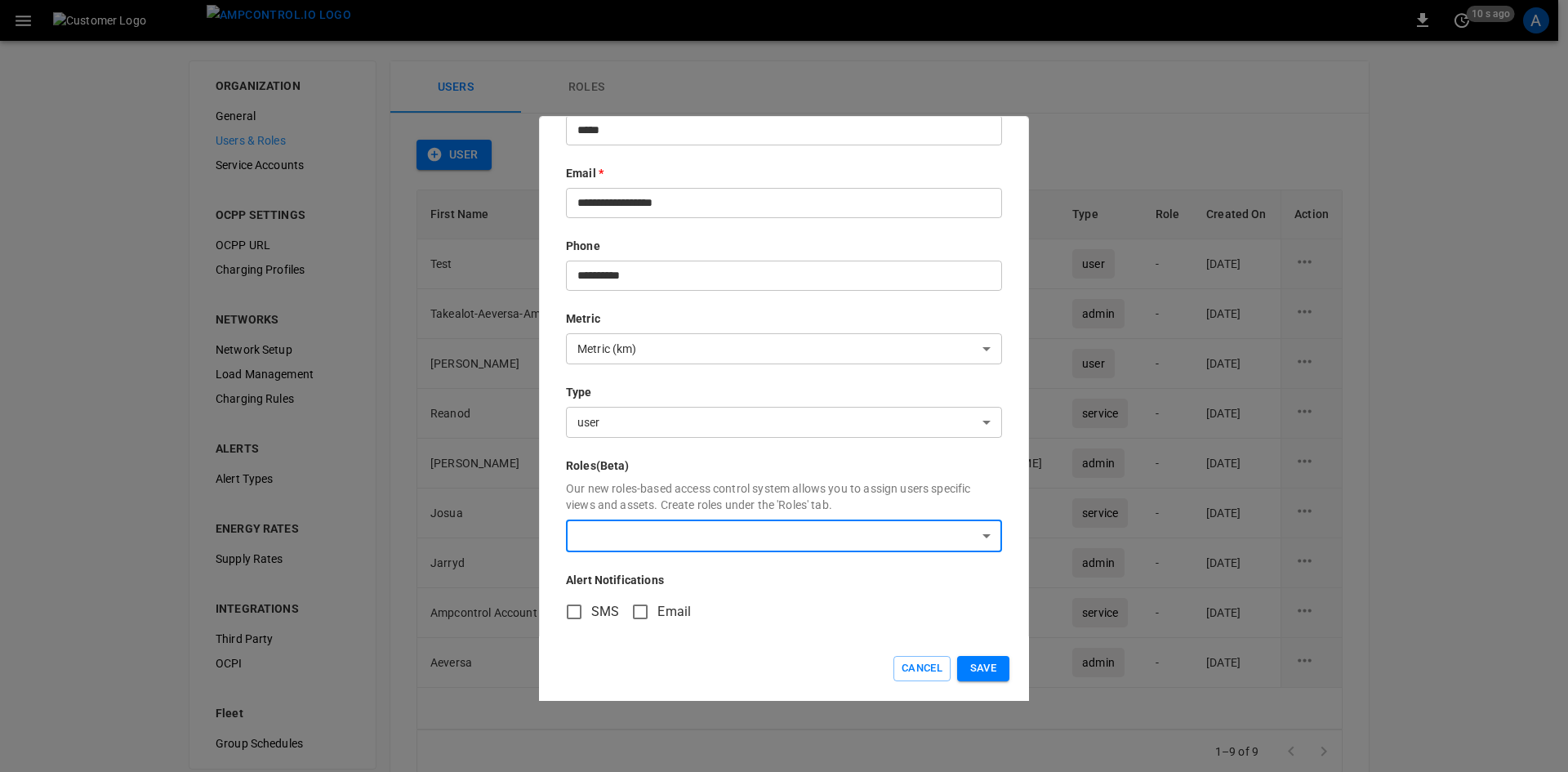 click on "Cancel" at bounding box center (922, 668) 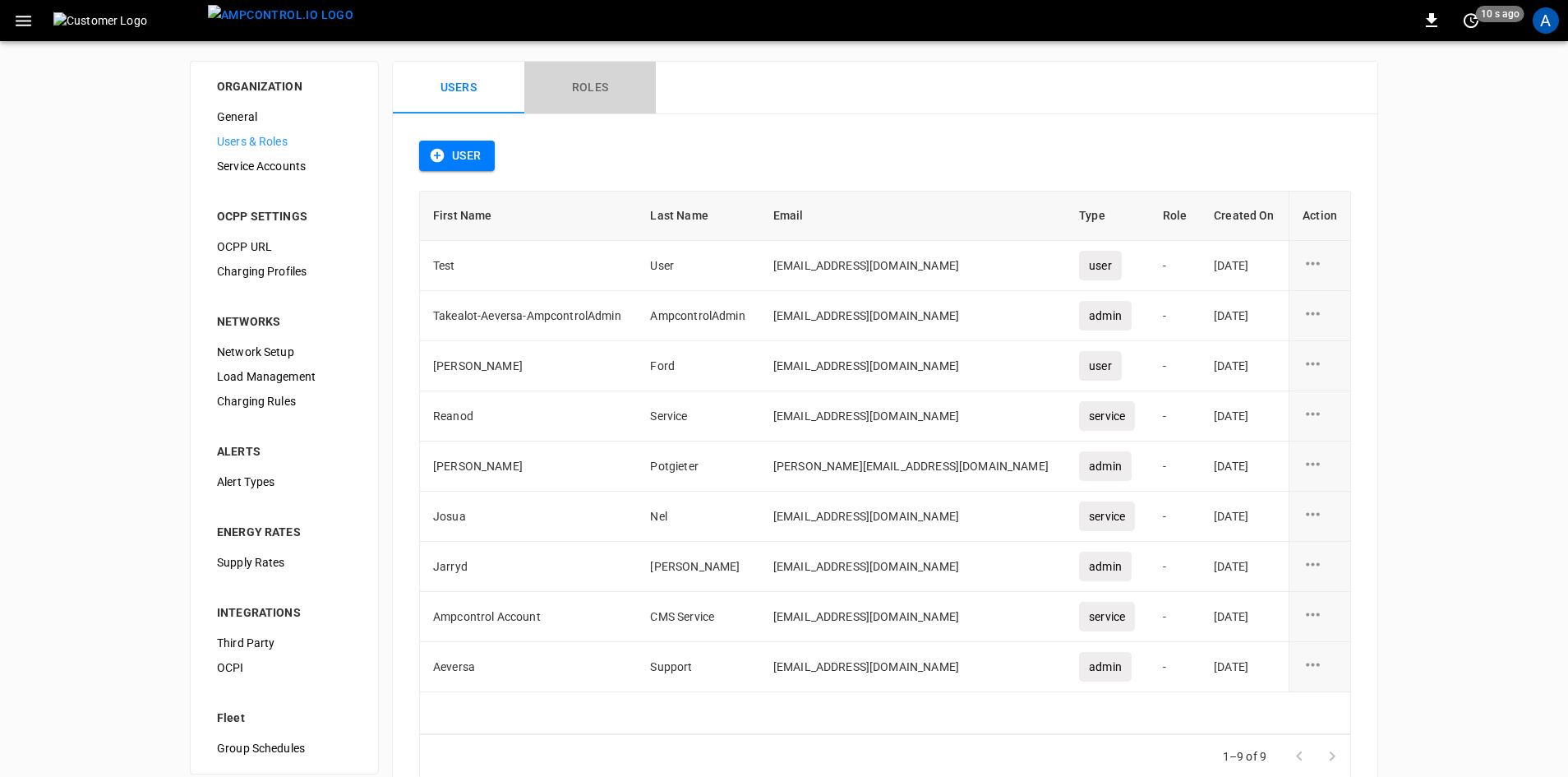 click on "Roles" at bounding box center [590, 88] 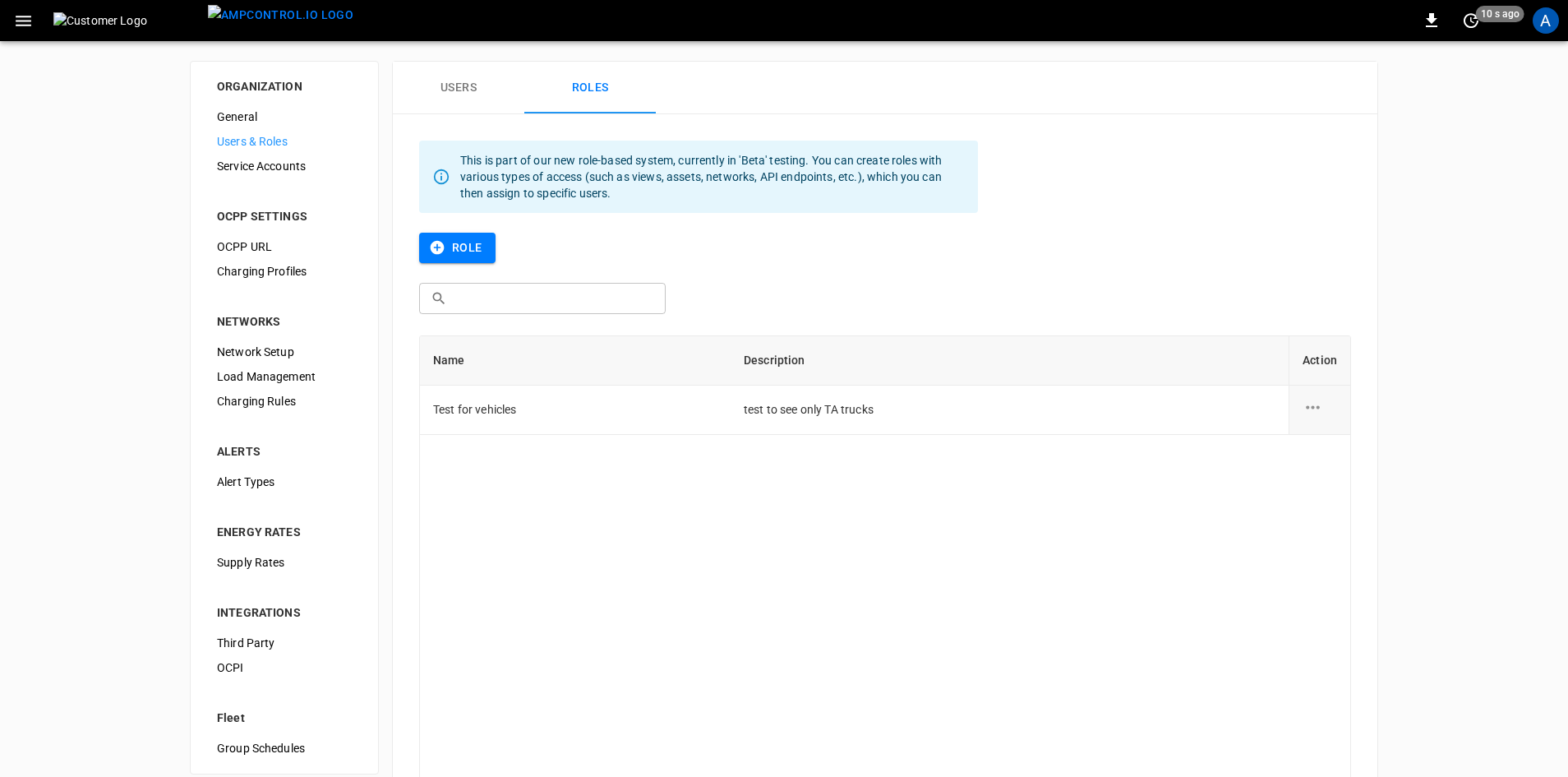 click 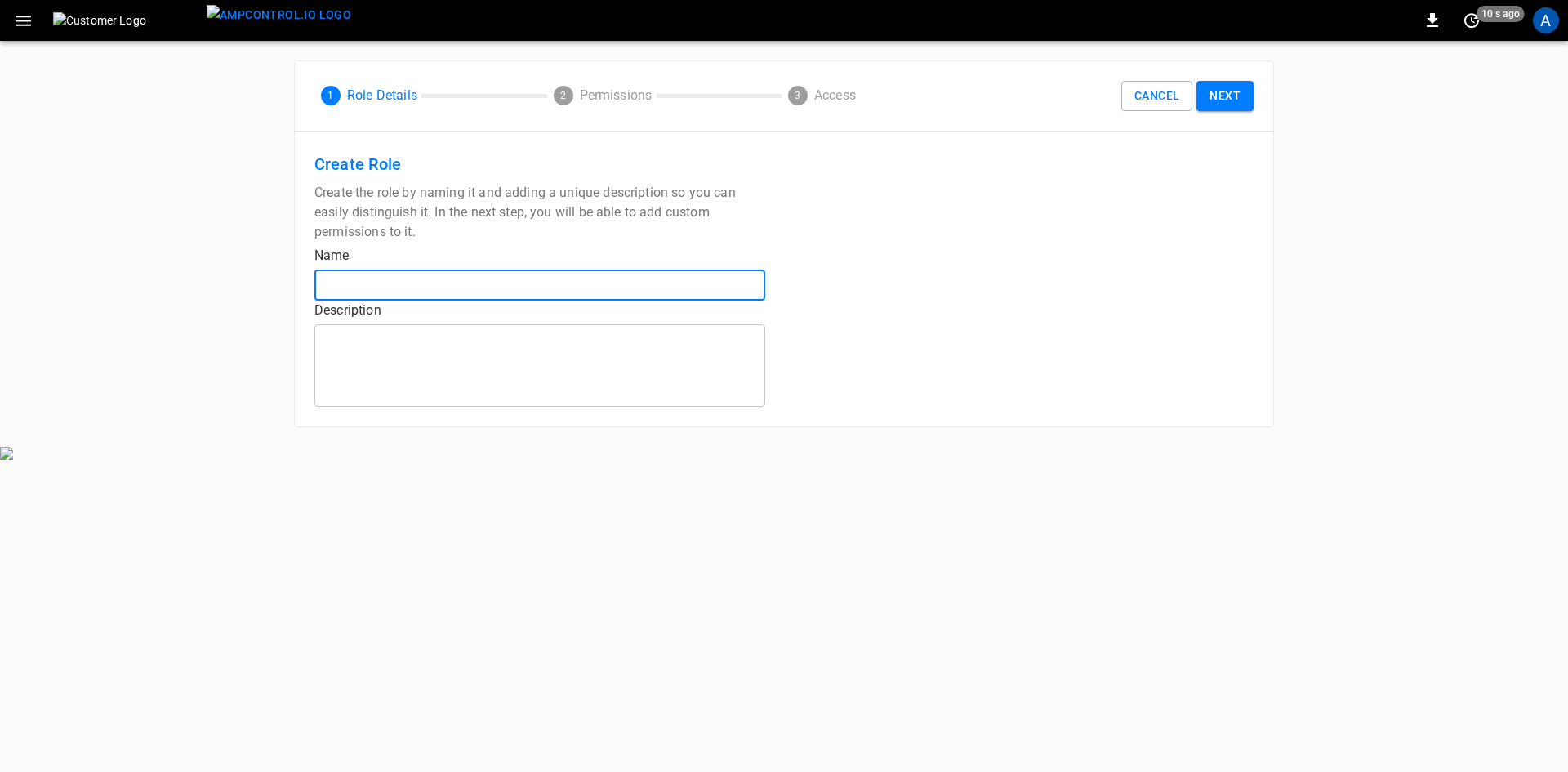 click at bounding box center [540, 285] 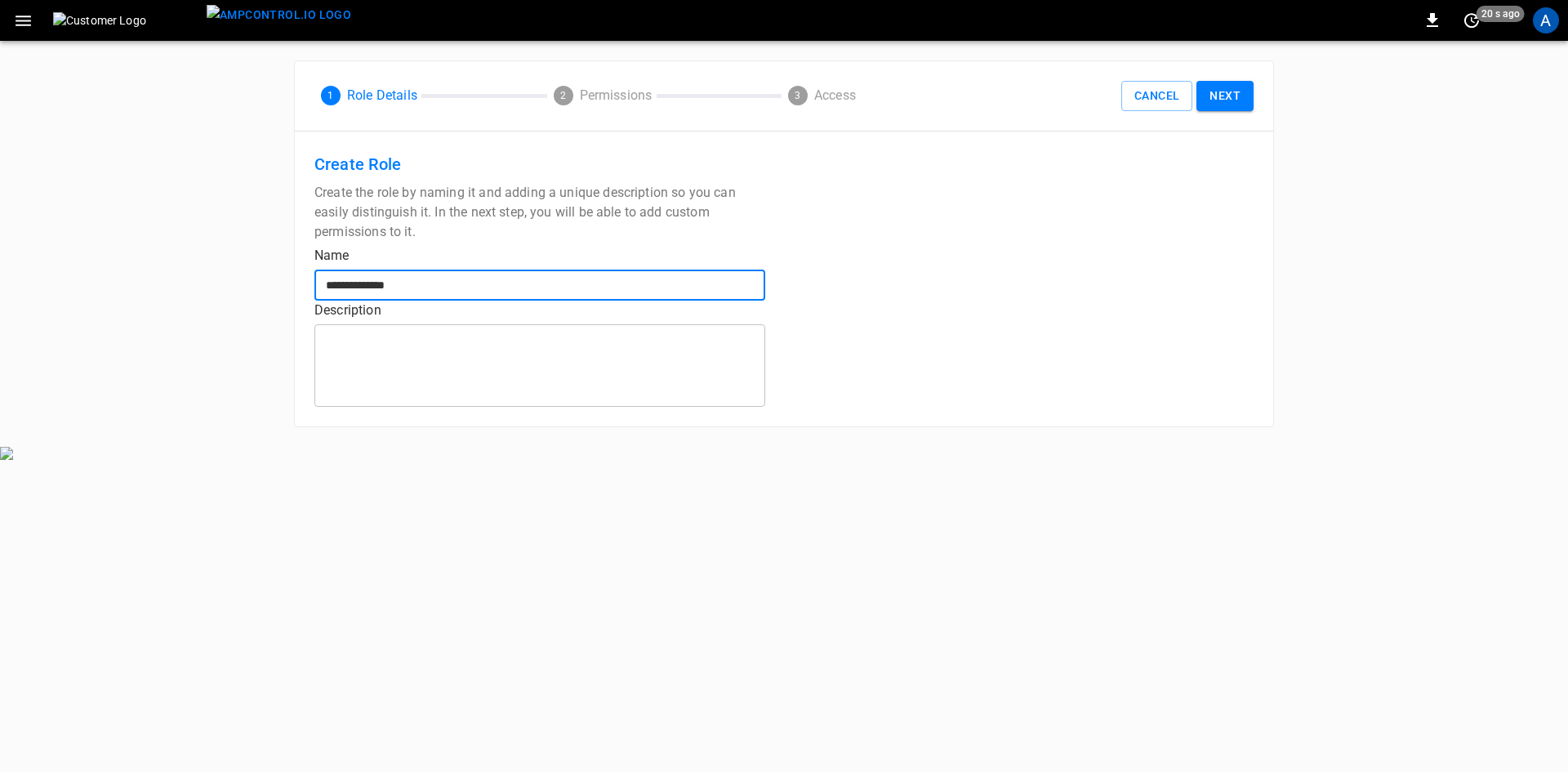 type on "**********" 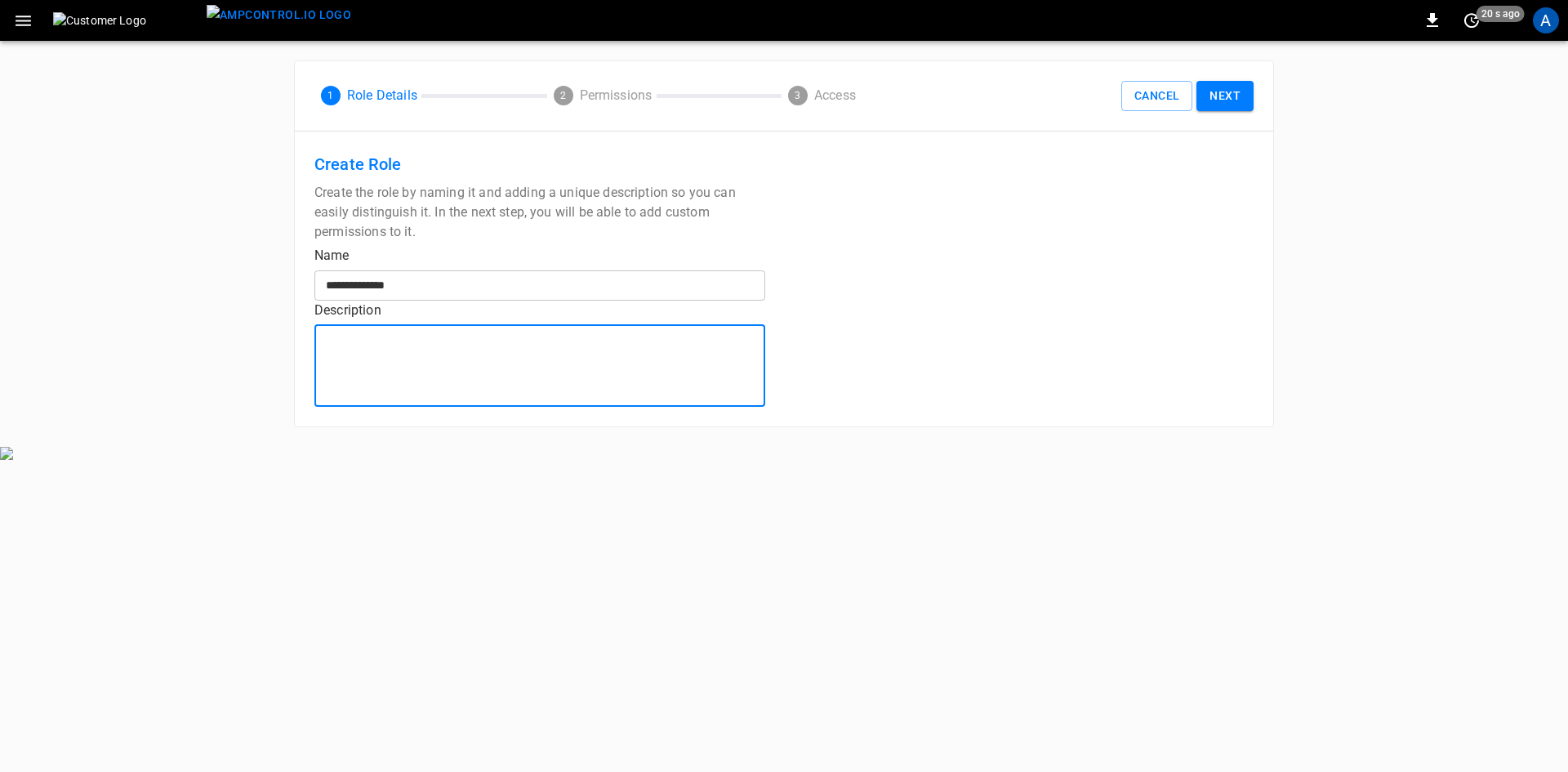 click at bounding box center [540, 366] 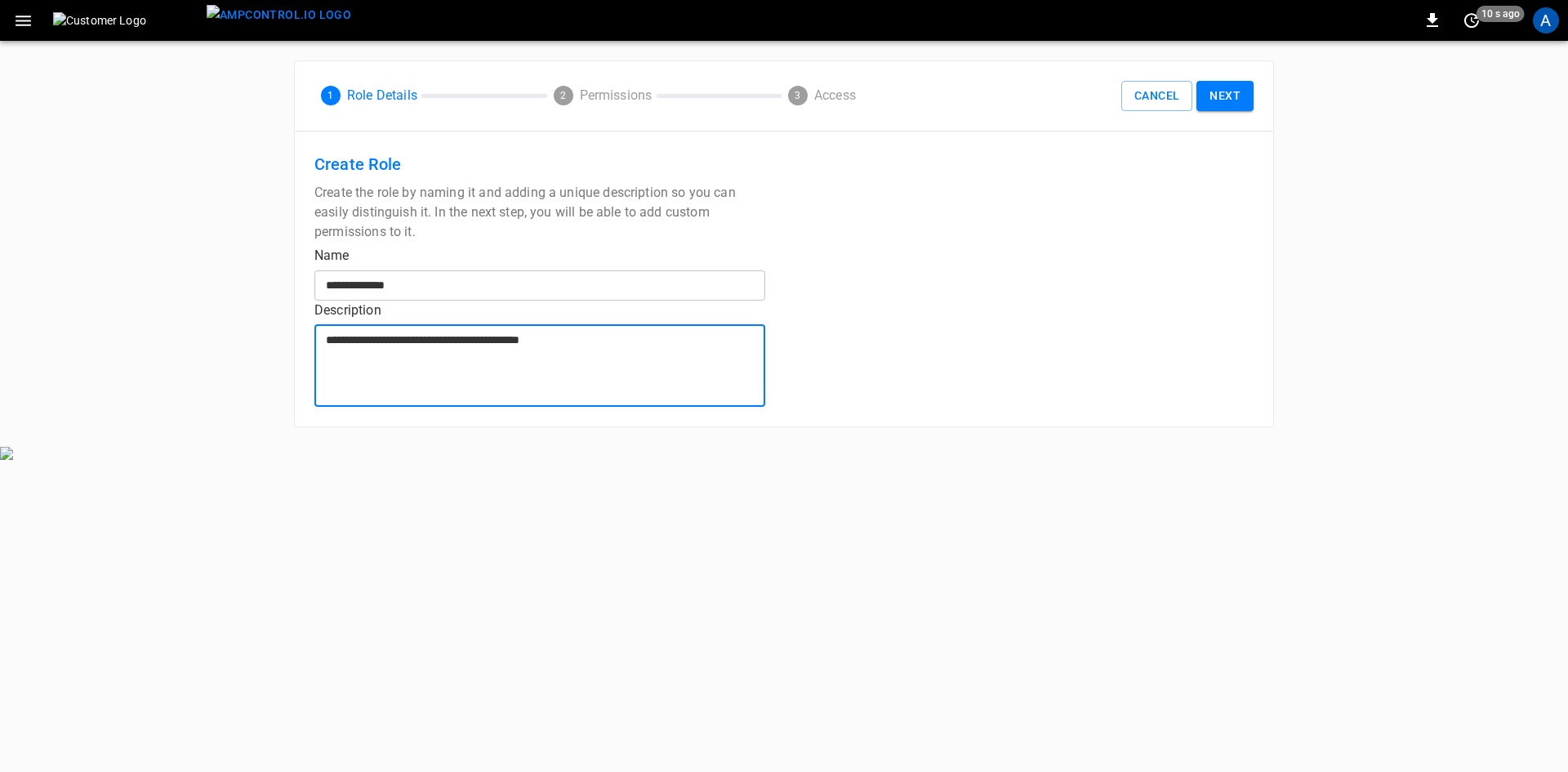 type on "**********" 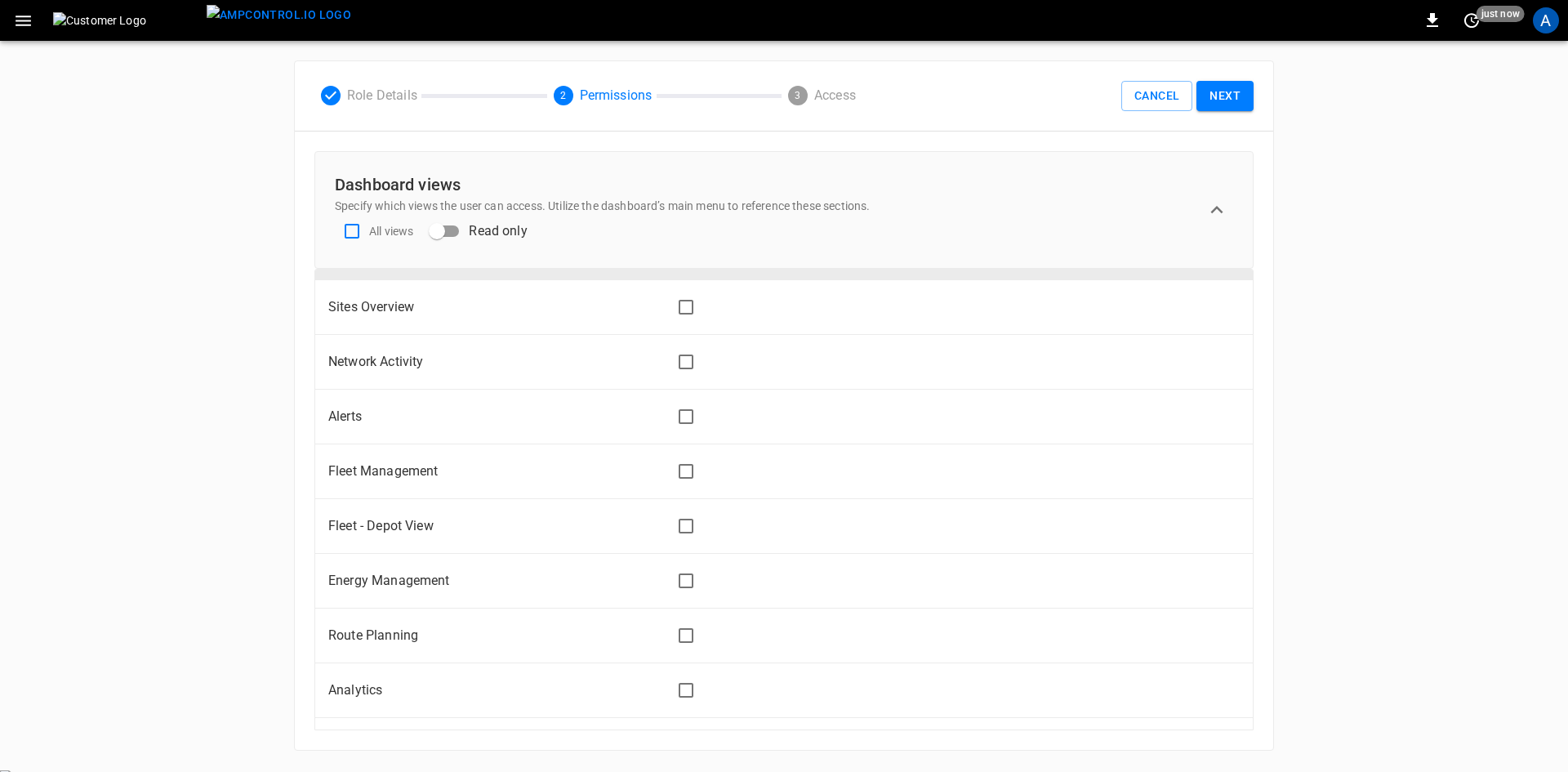 scroll, scrollTop: 0, scrollLeft: 0, axis: both 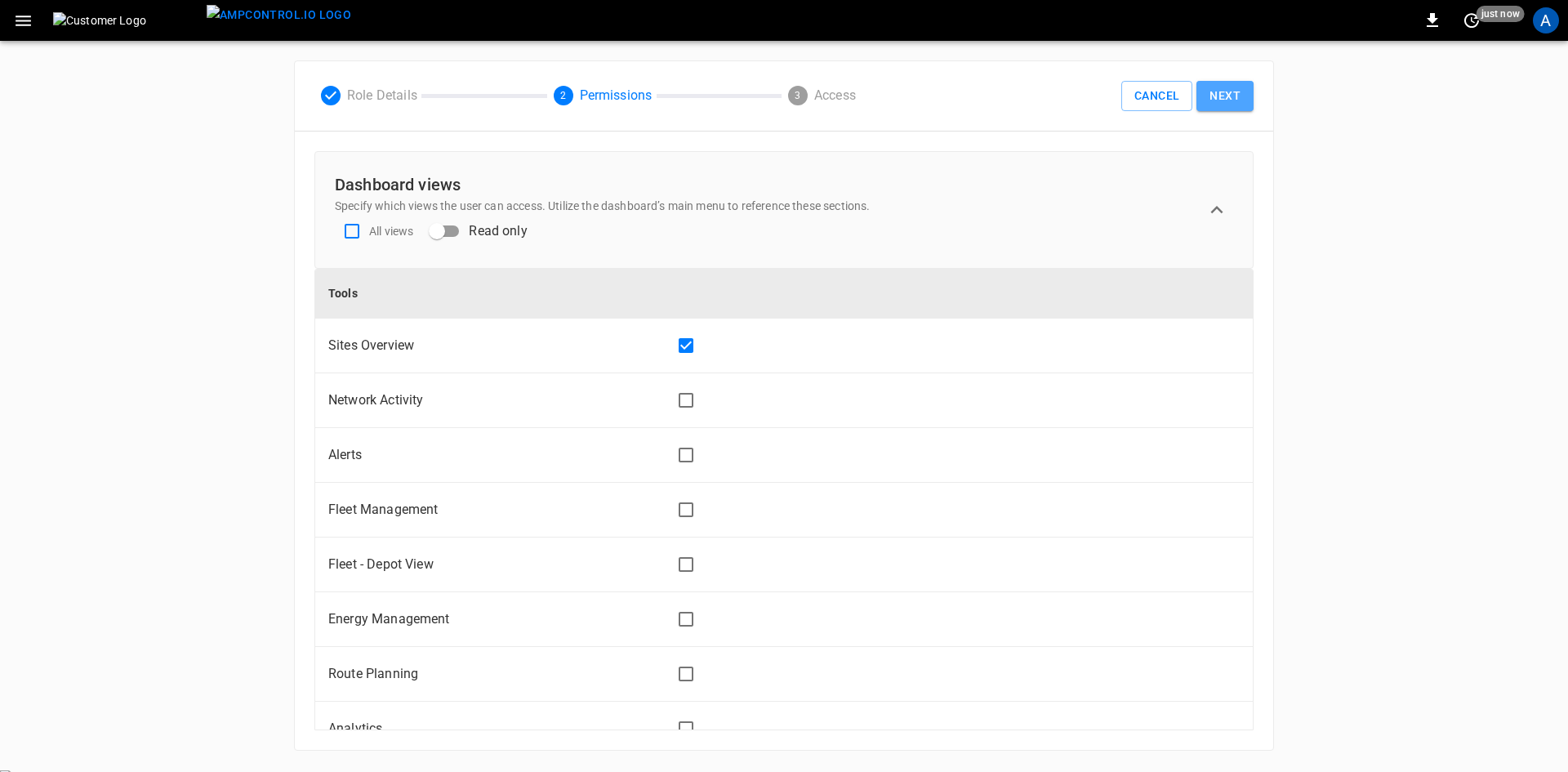 click on "Next" at bounding box center (1225, 96) 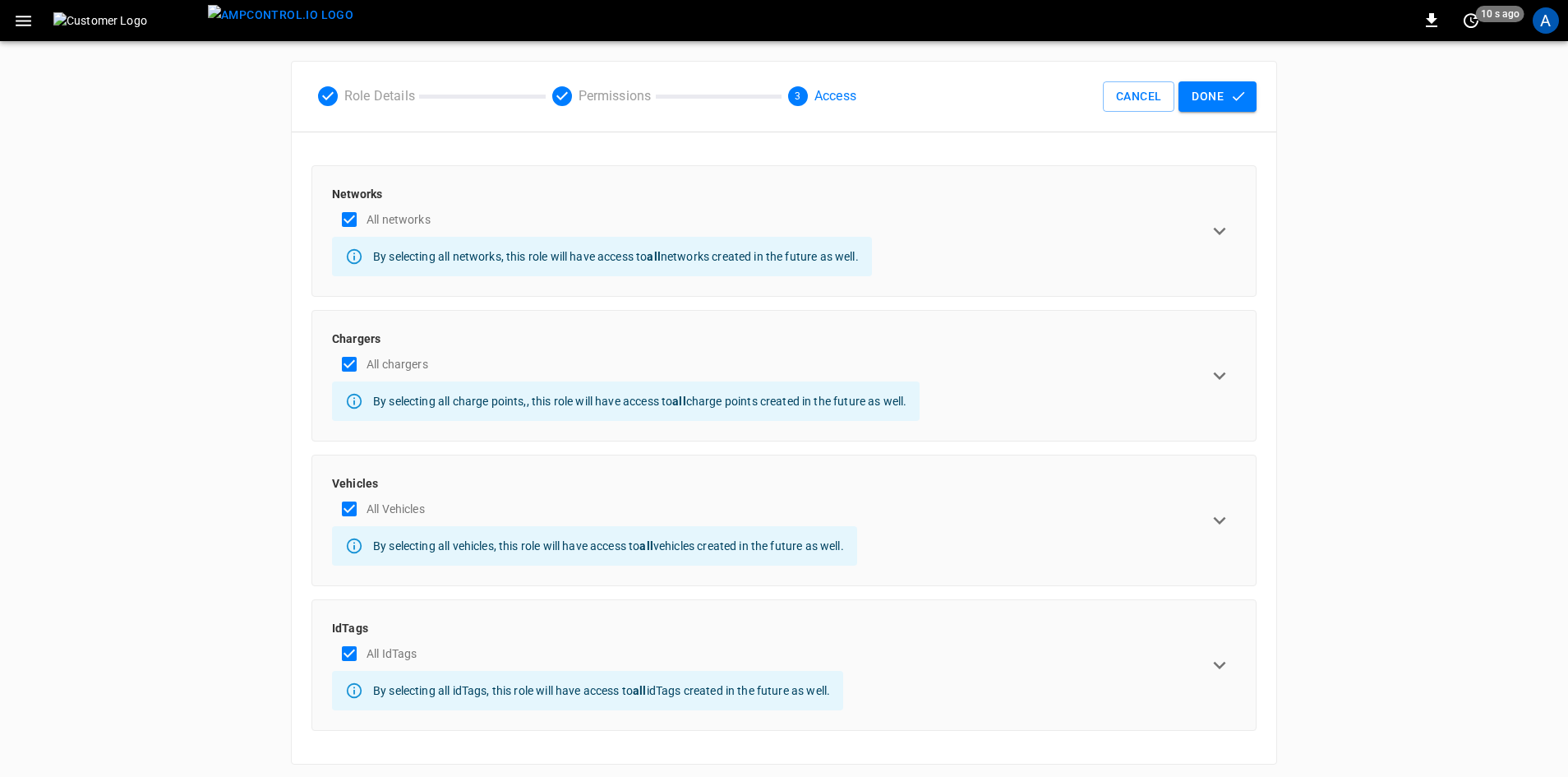 click 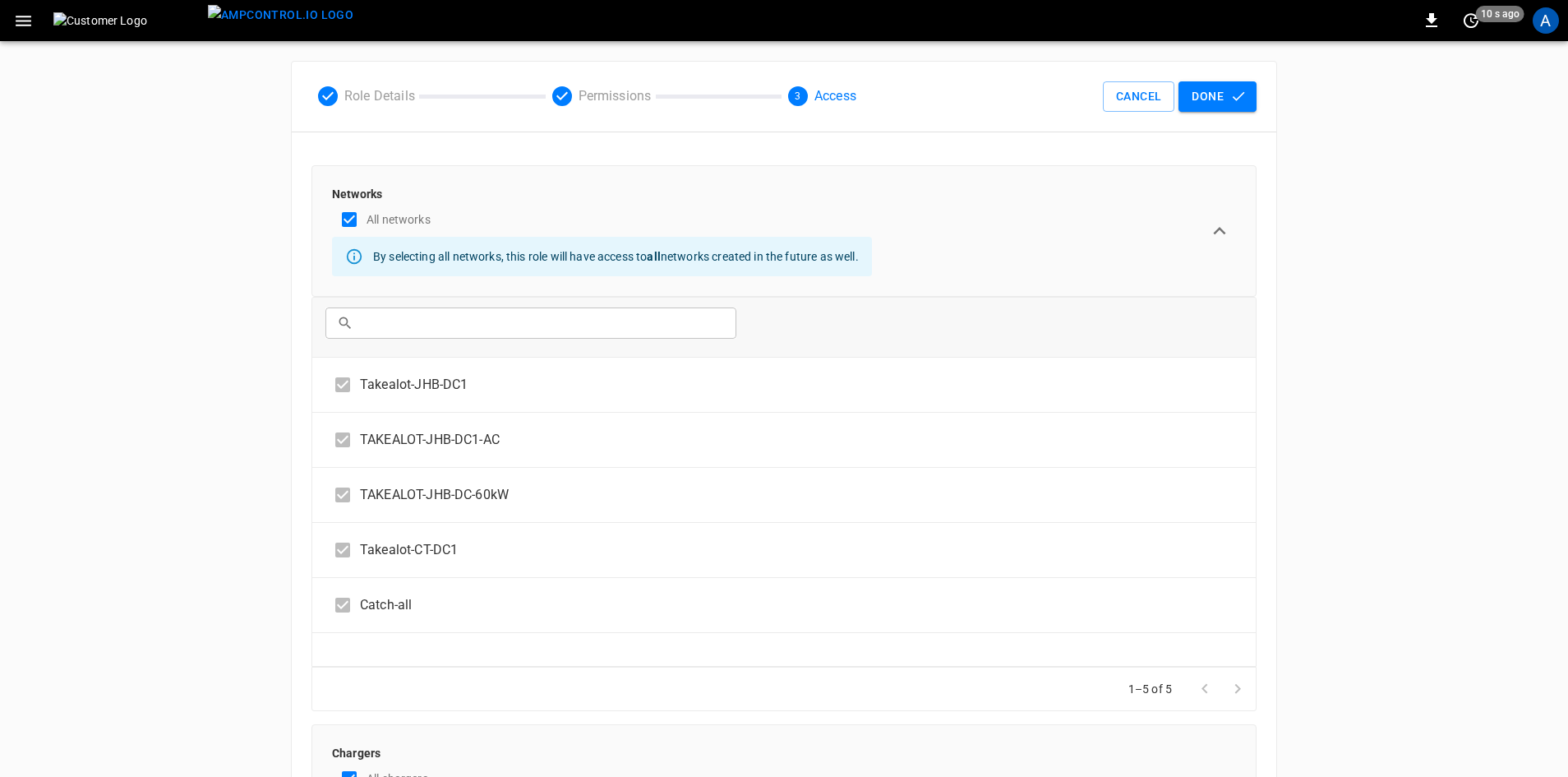 click 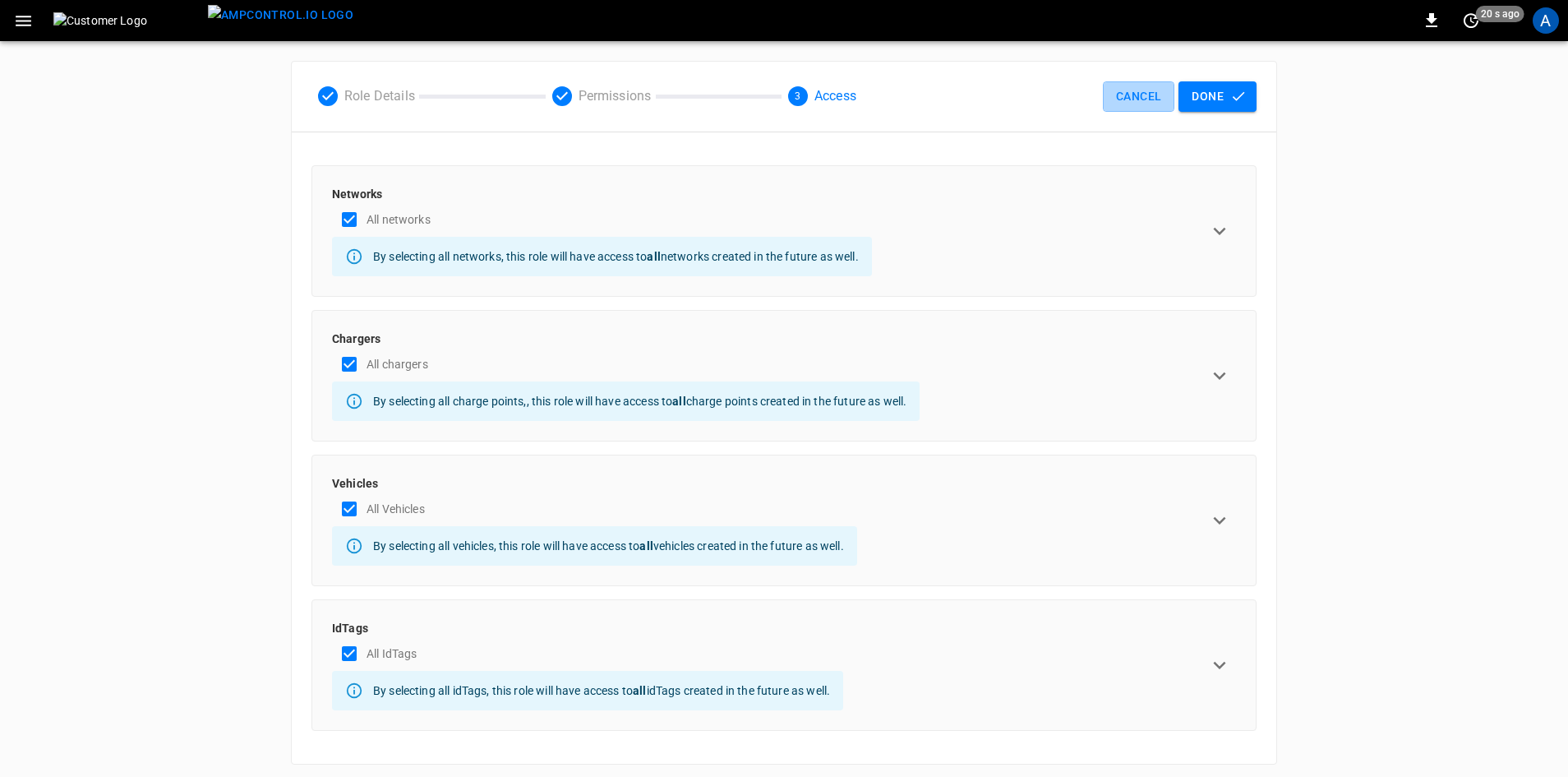 click on "Cancel" at bounding box center [1138, 96] 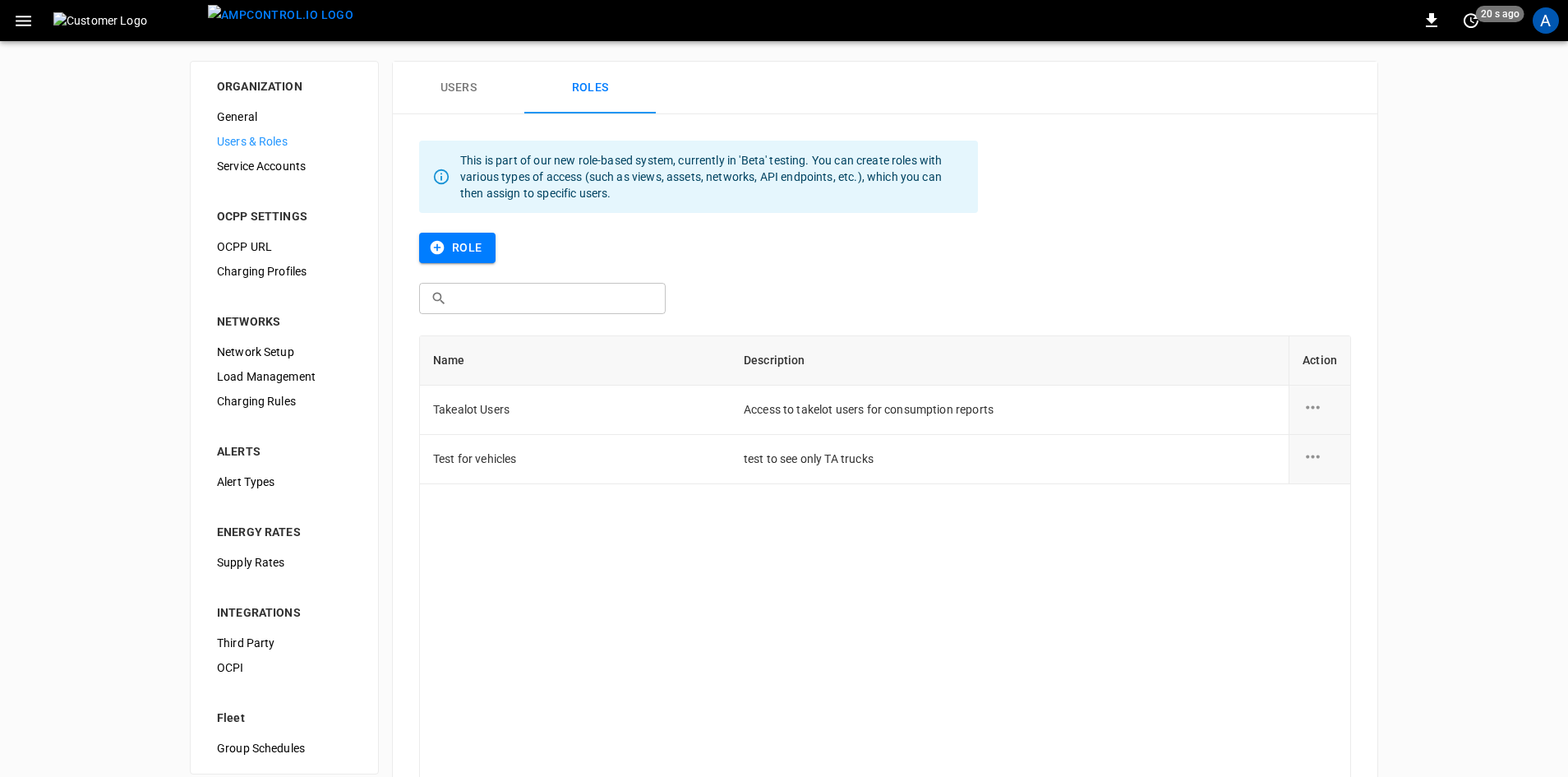 click 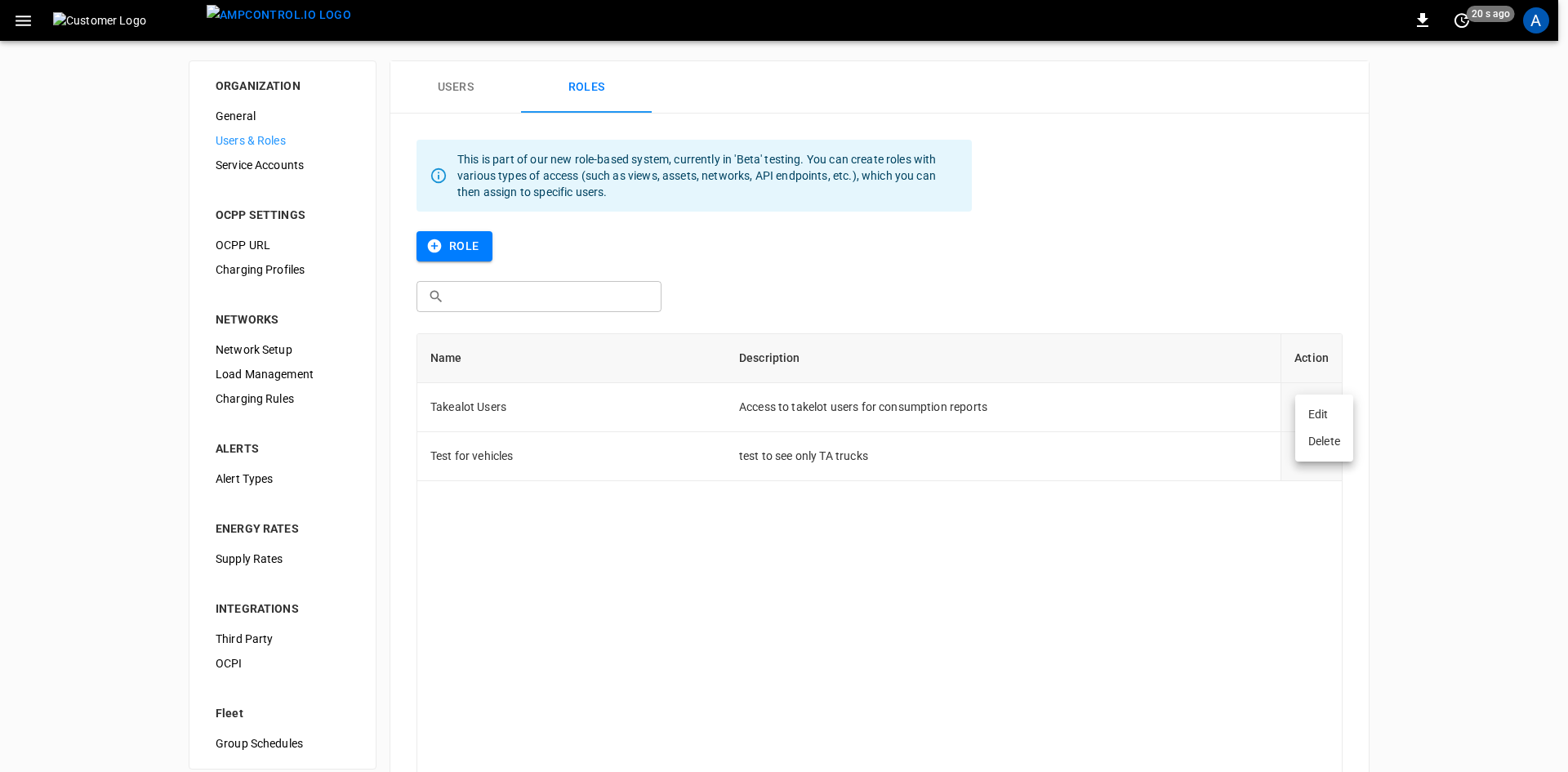 click on "Edit" at bounding box center (1324, 414) 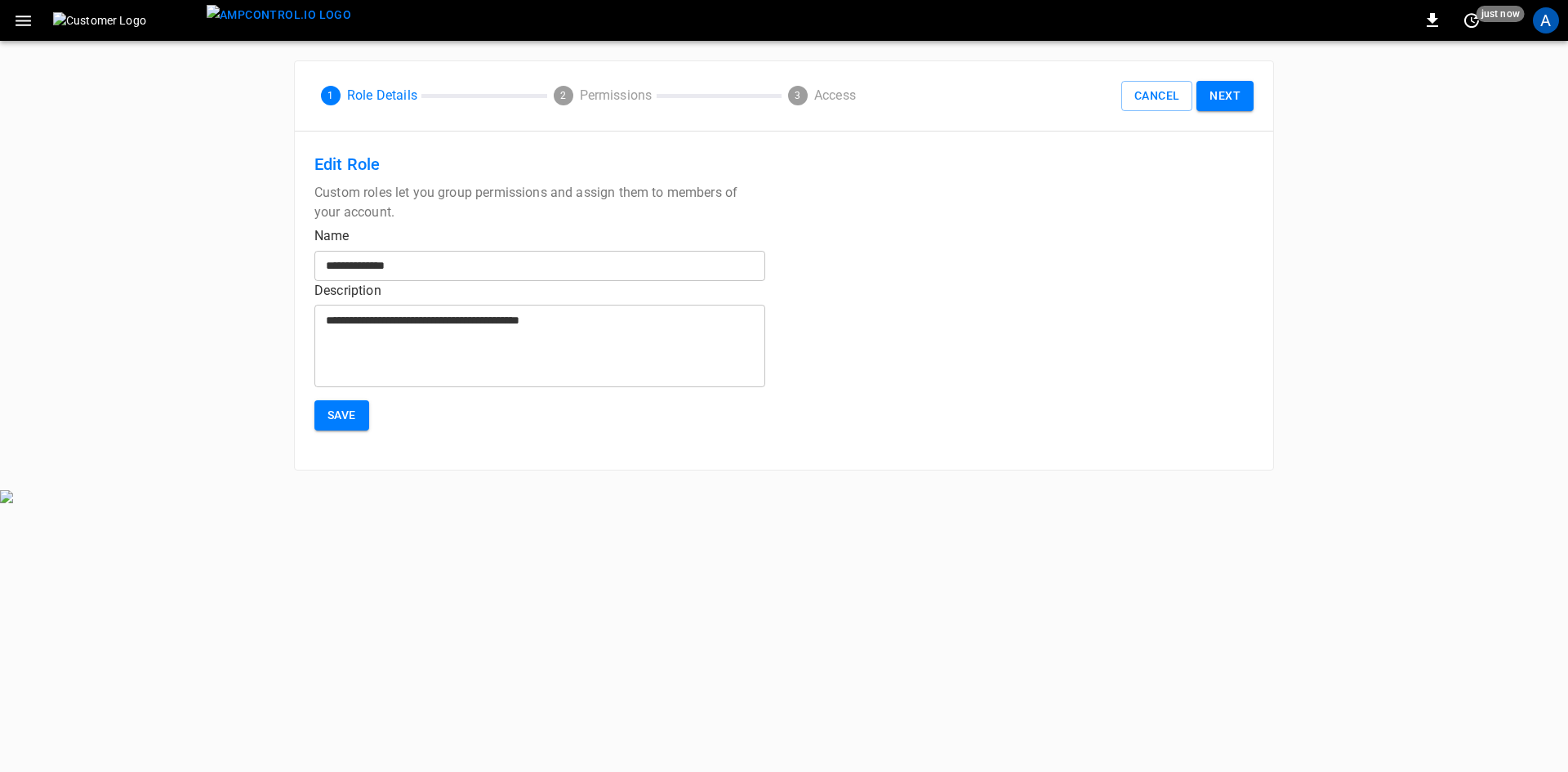 click on "**********" at bounding box center [540, 266] 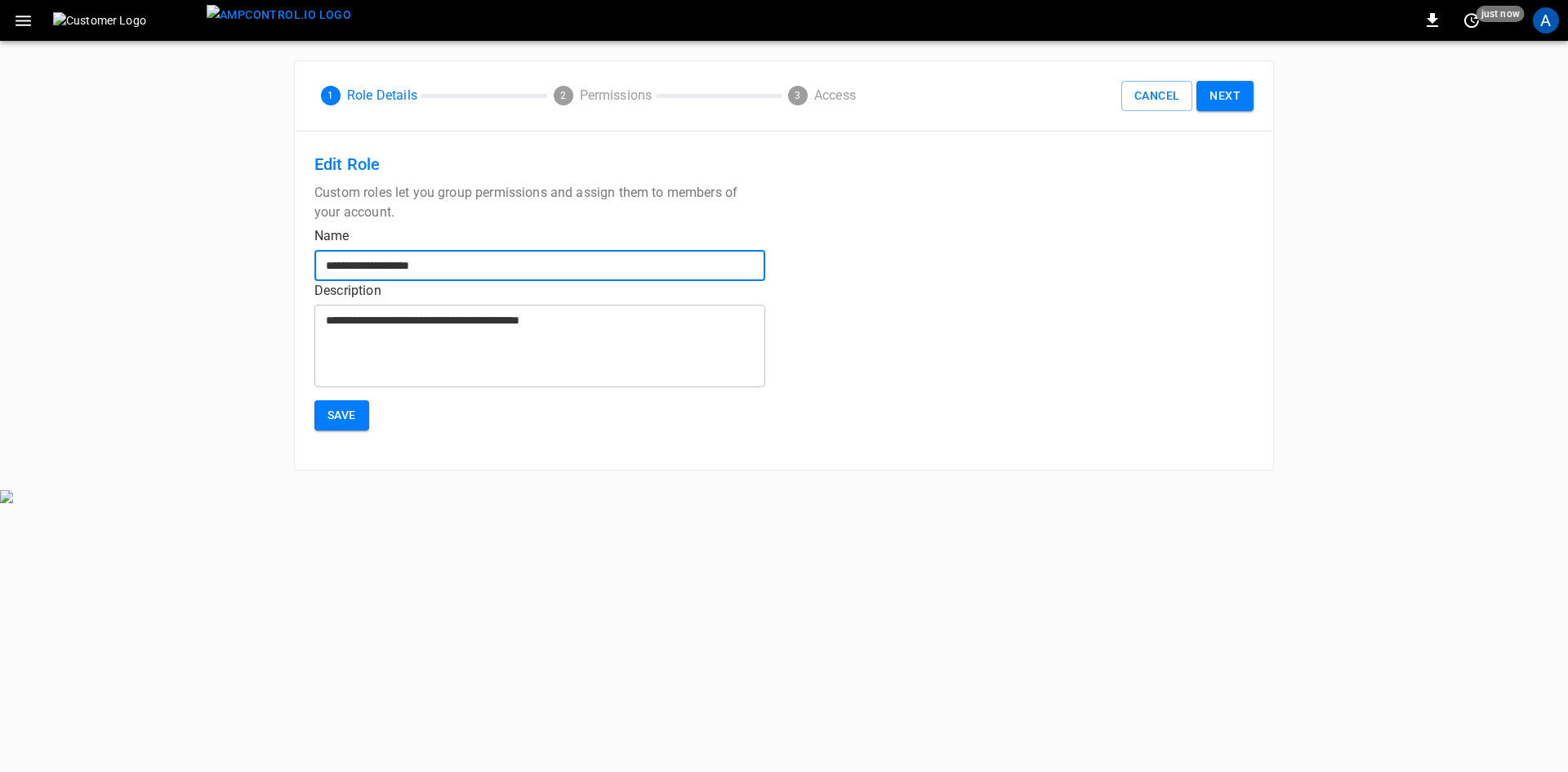 type on "**********" 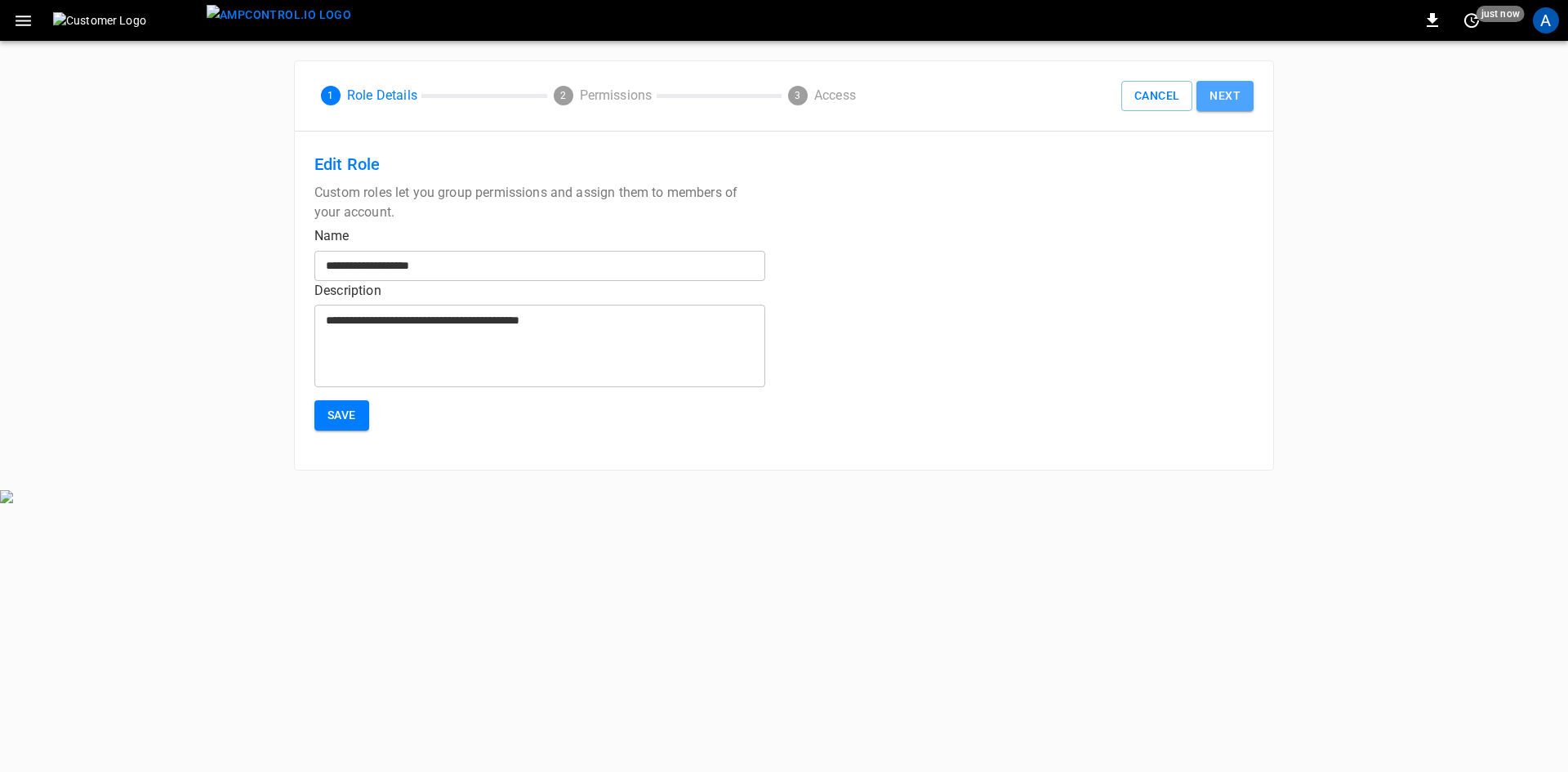 click on "Next" at bounding box center (1225, 96) 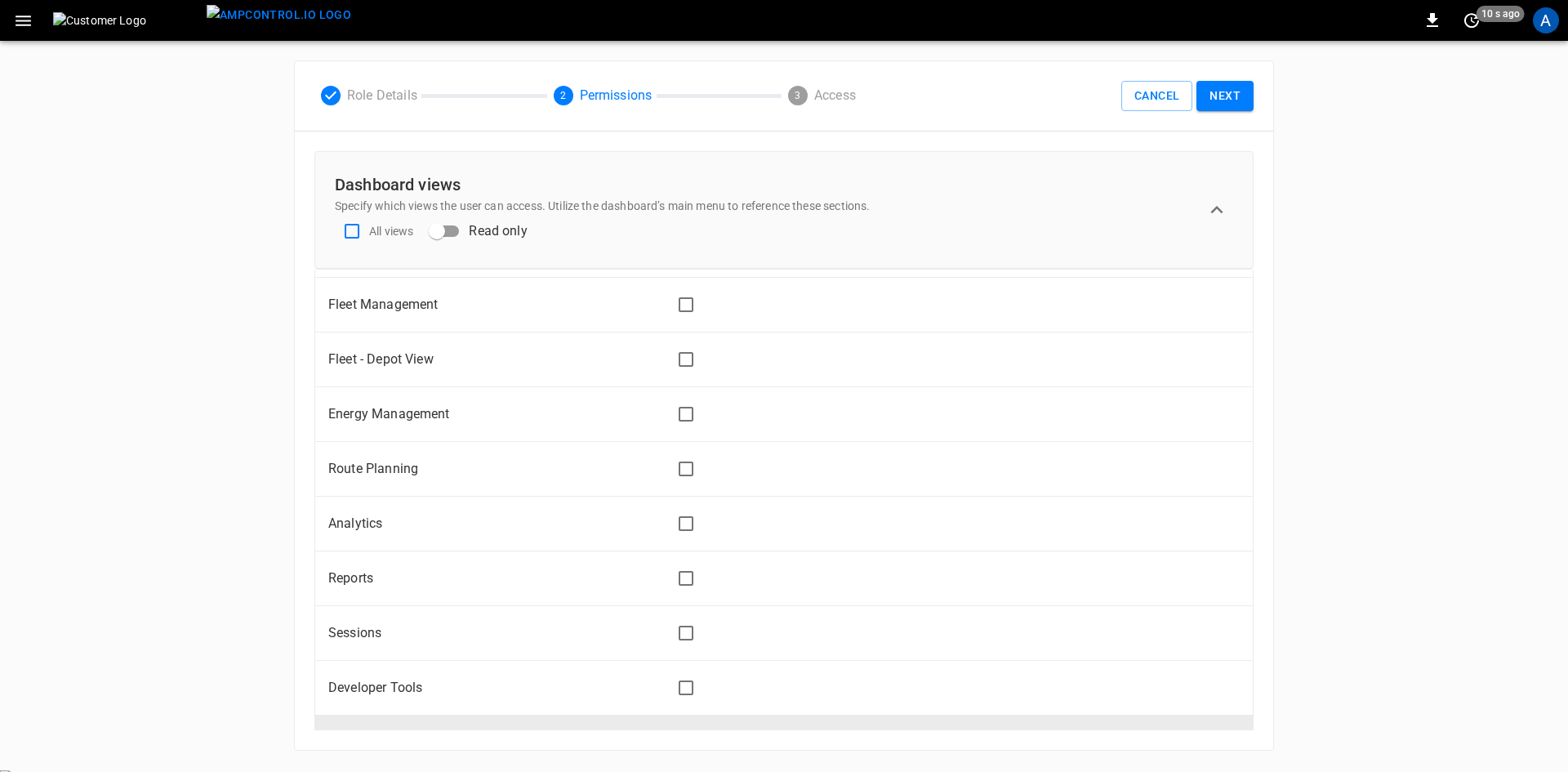 scroll, scrollTop: 245, scrollLeft: 0, axis: vertical 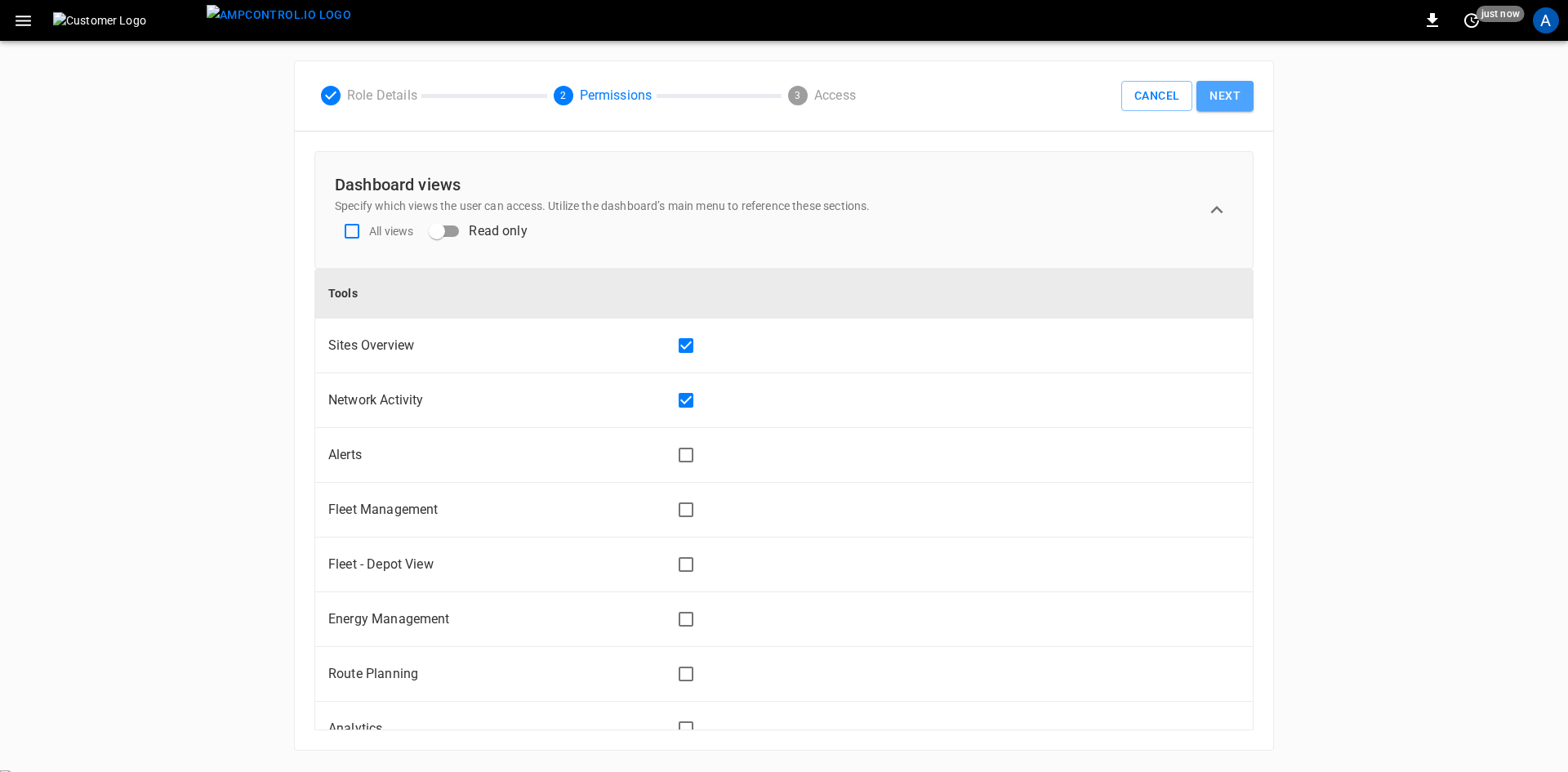 click on "Next" at bounding box center (1225, 96) 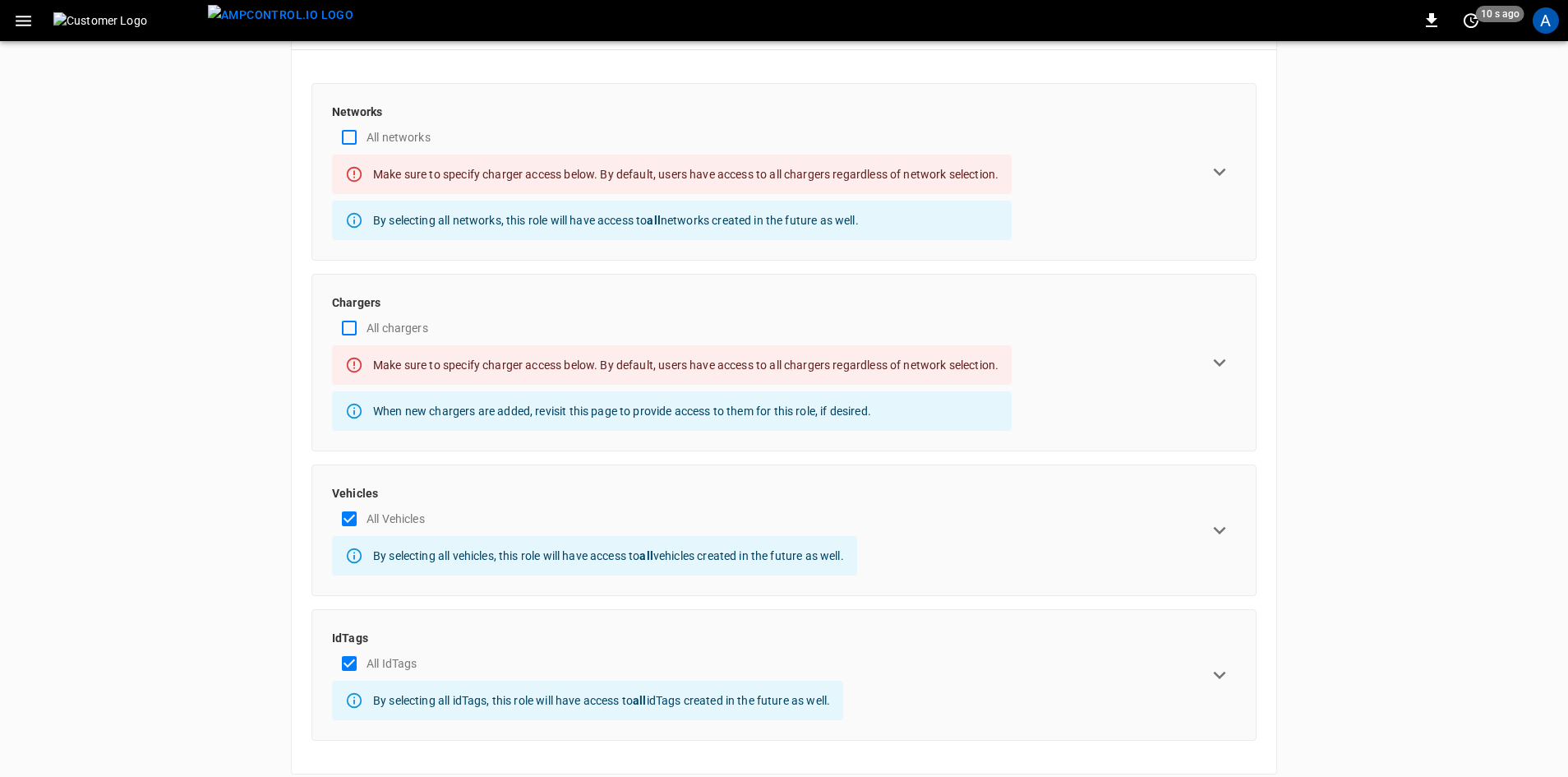 scroll, scrollTop: 99, scrollLeft: 0, axis: vertical 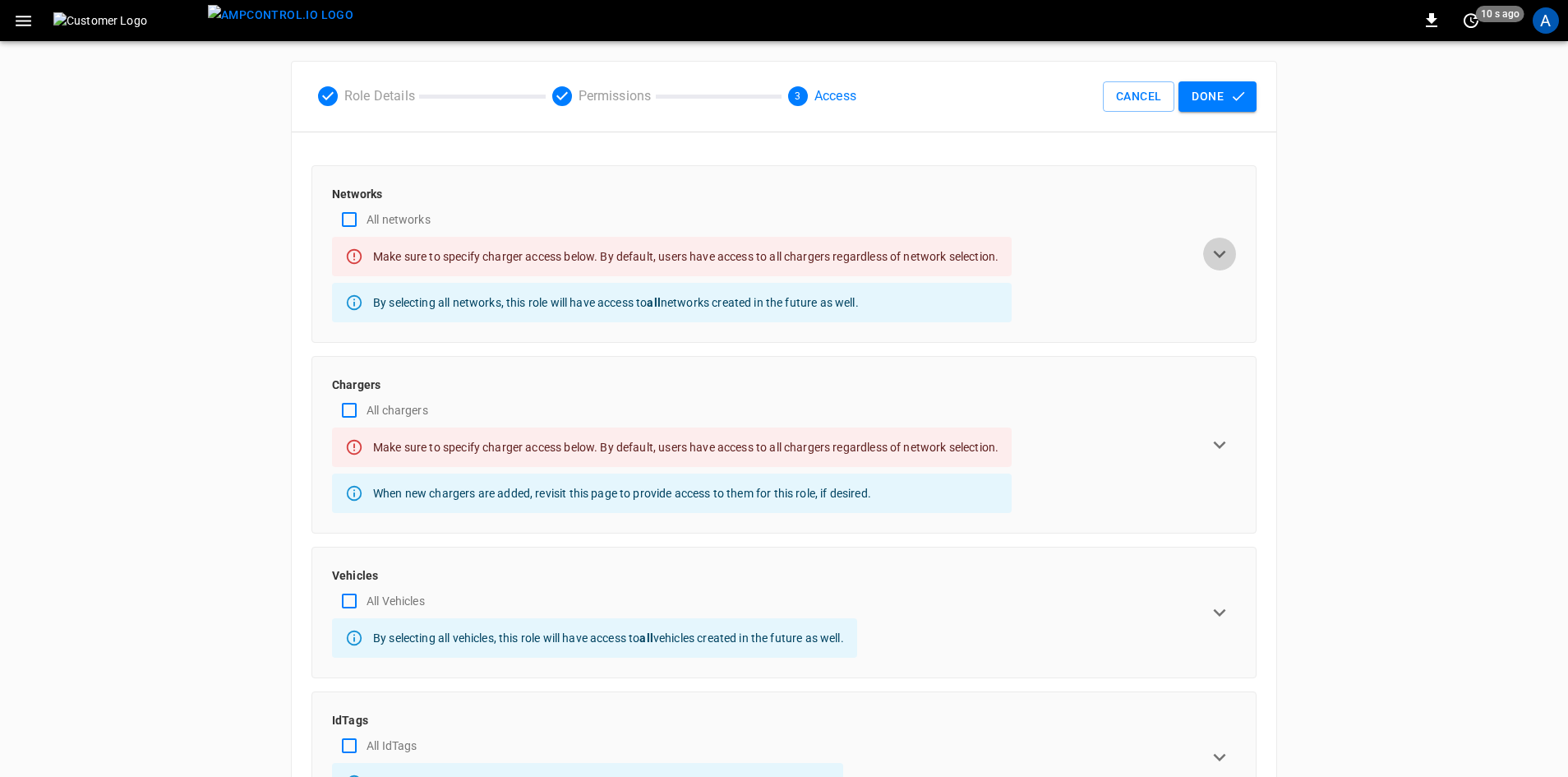 click 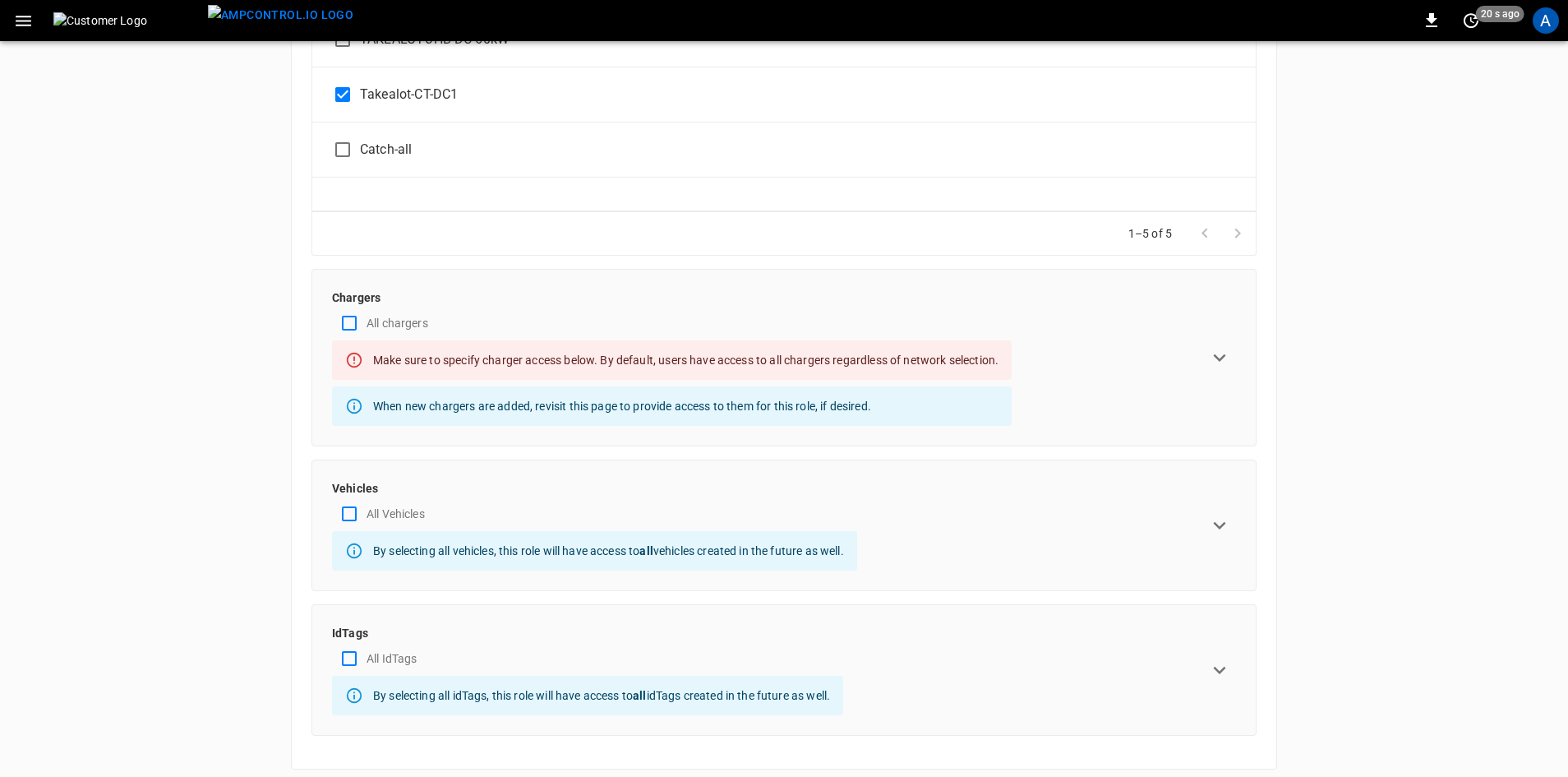 scroll, scrollTop: 514, scrollLeft: 0, axis: vertical 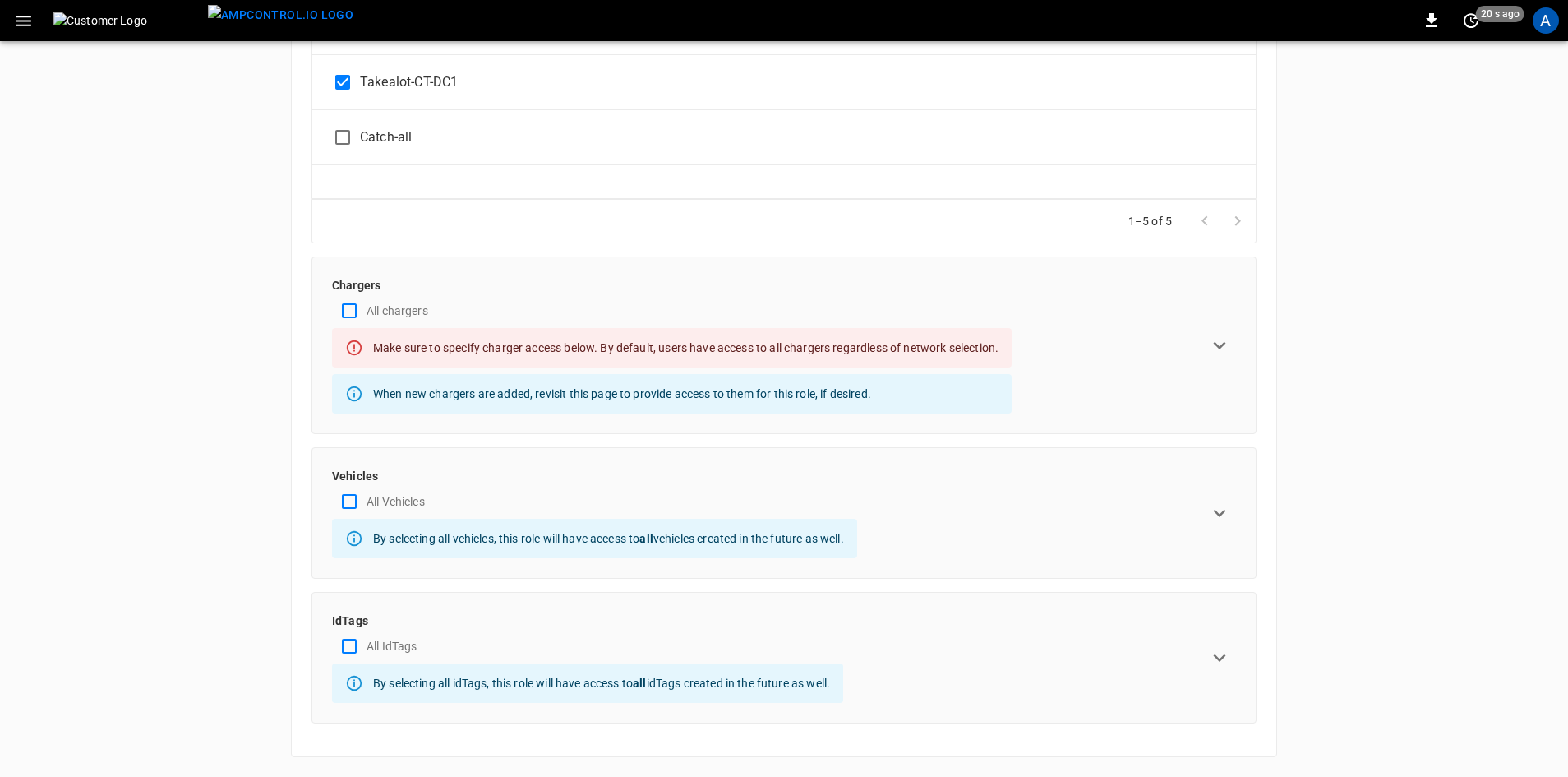 click 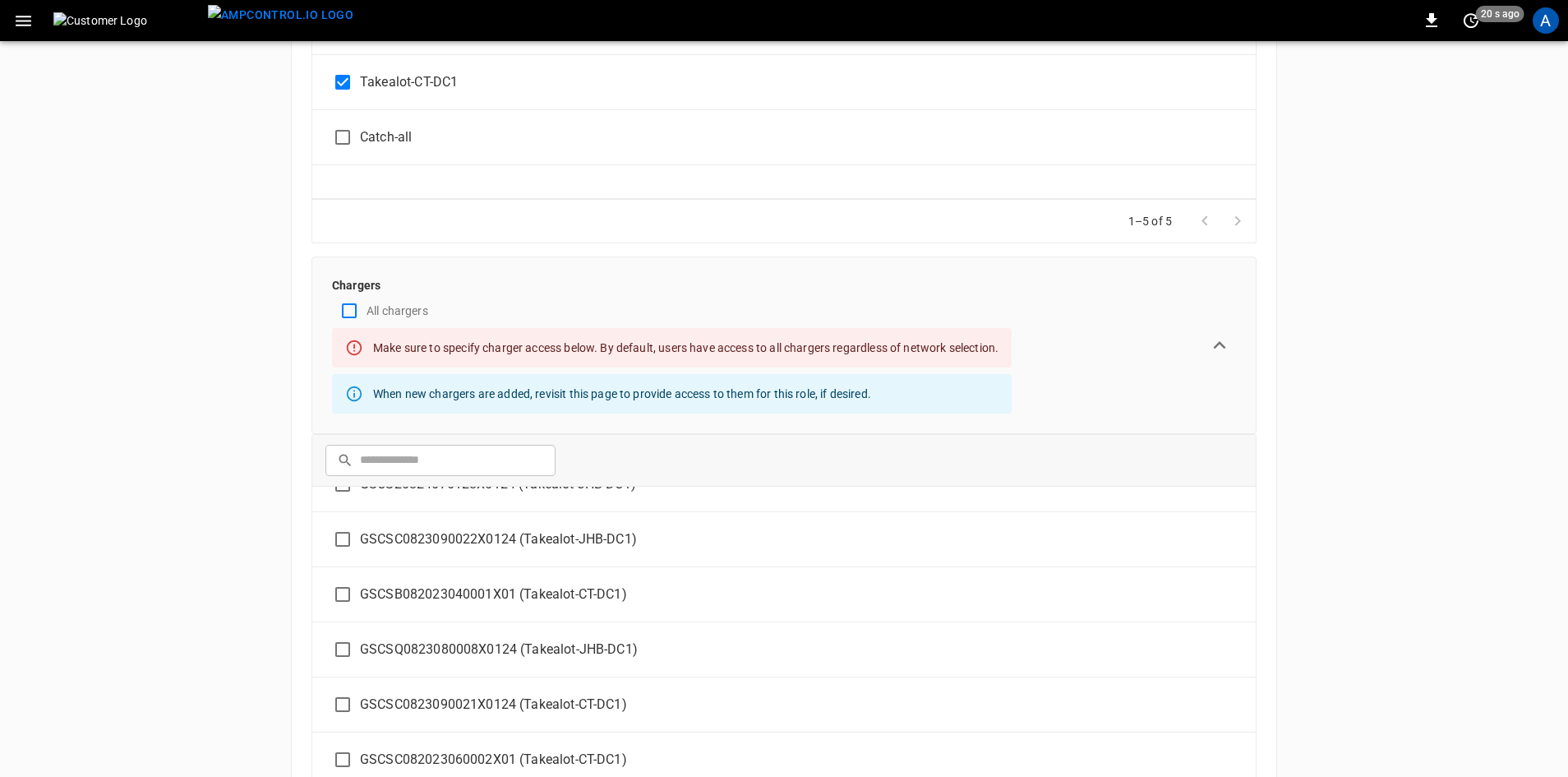 scroll, scrollTop: 82, scrollLeft: 0, axis: vertical 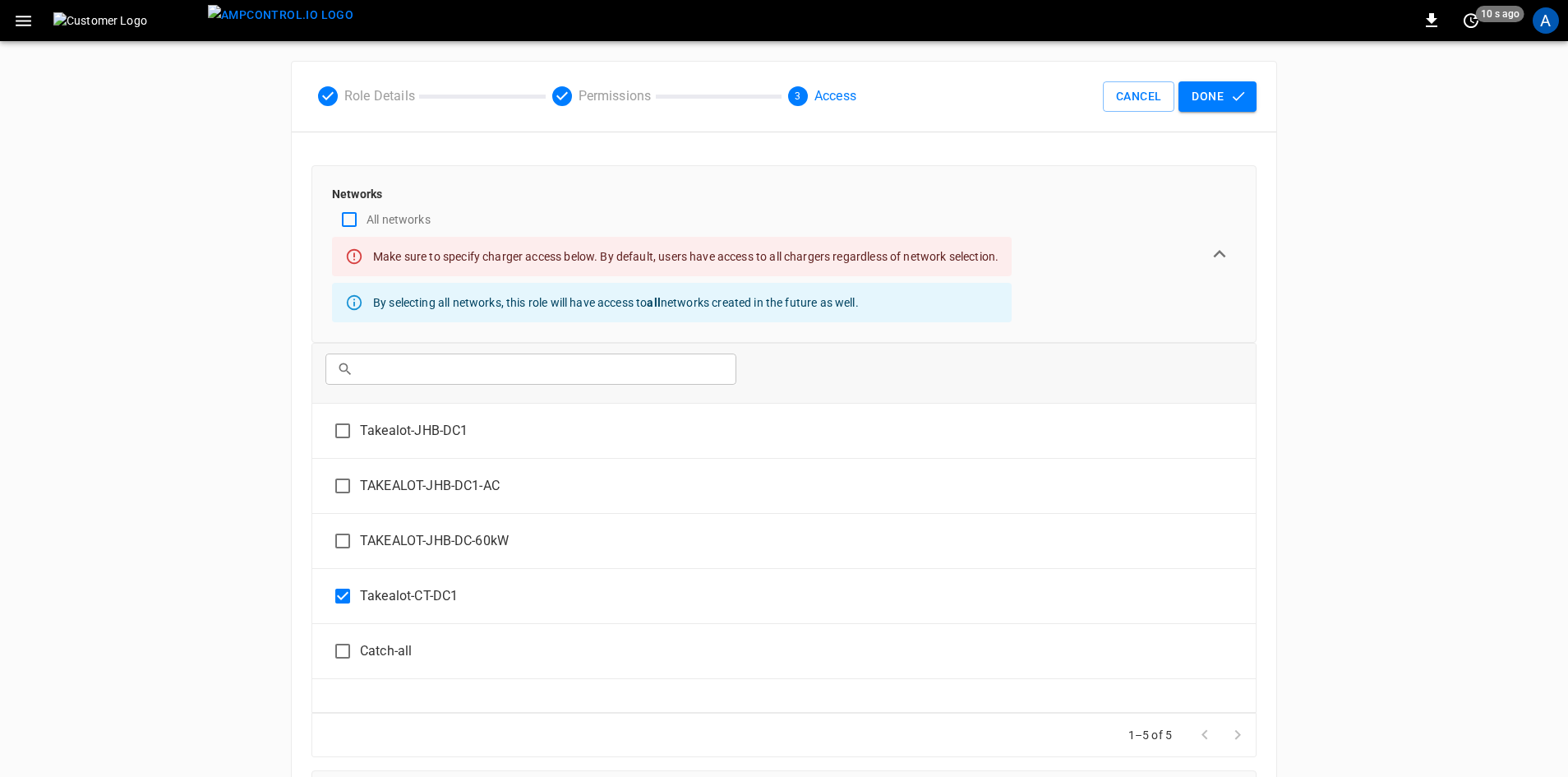 click on "Done" at bounding box center [1217, 96] 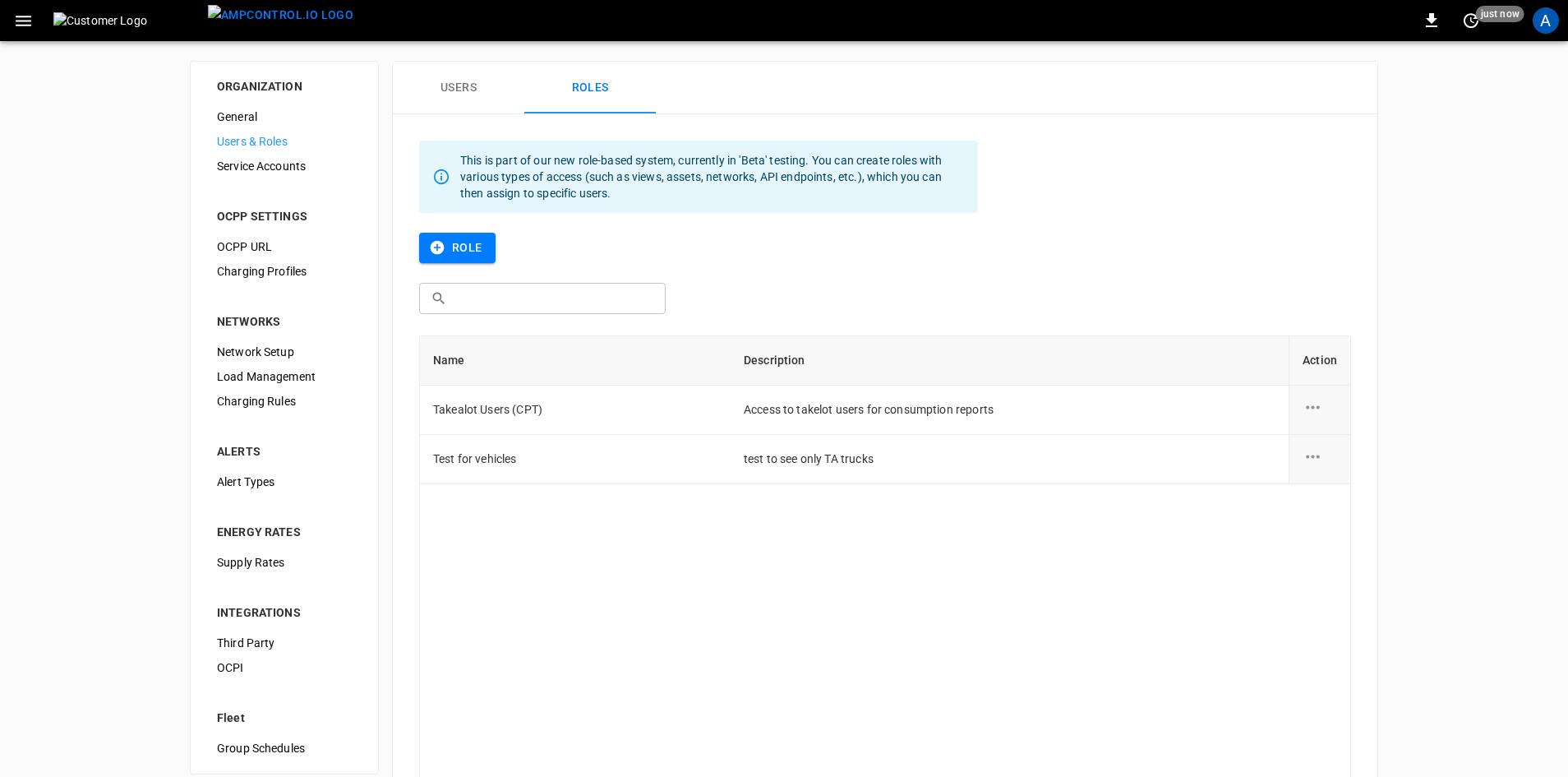 click on "Users" at bounding box center (459, 88) 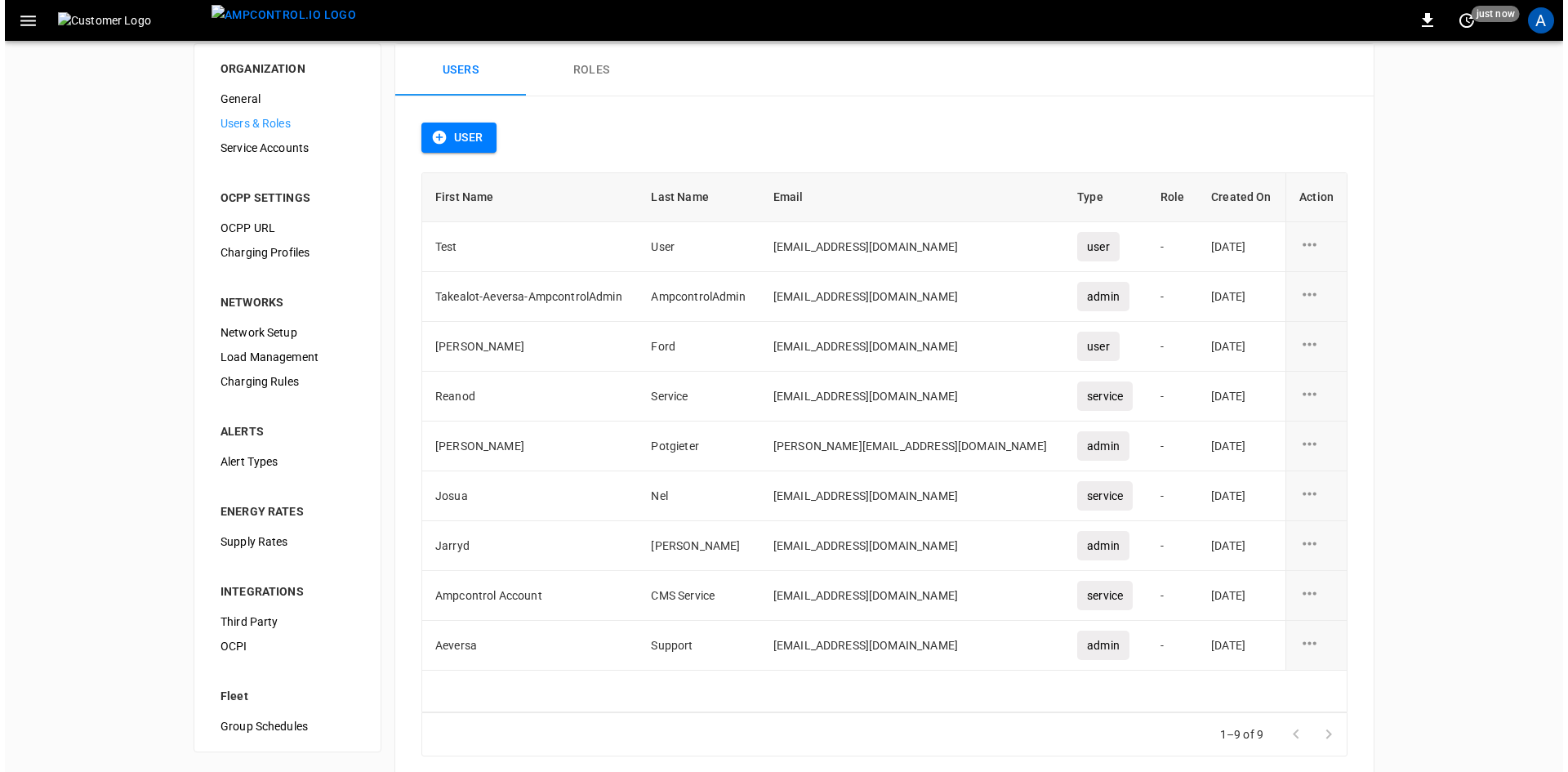 scroll, scrollTop: 0, scrollLeft: 0, axis: both 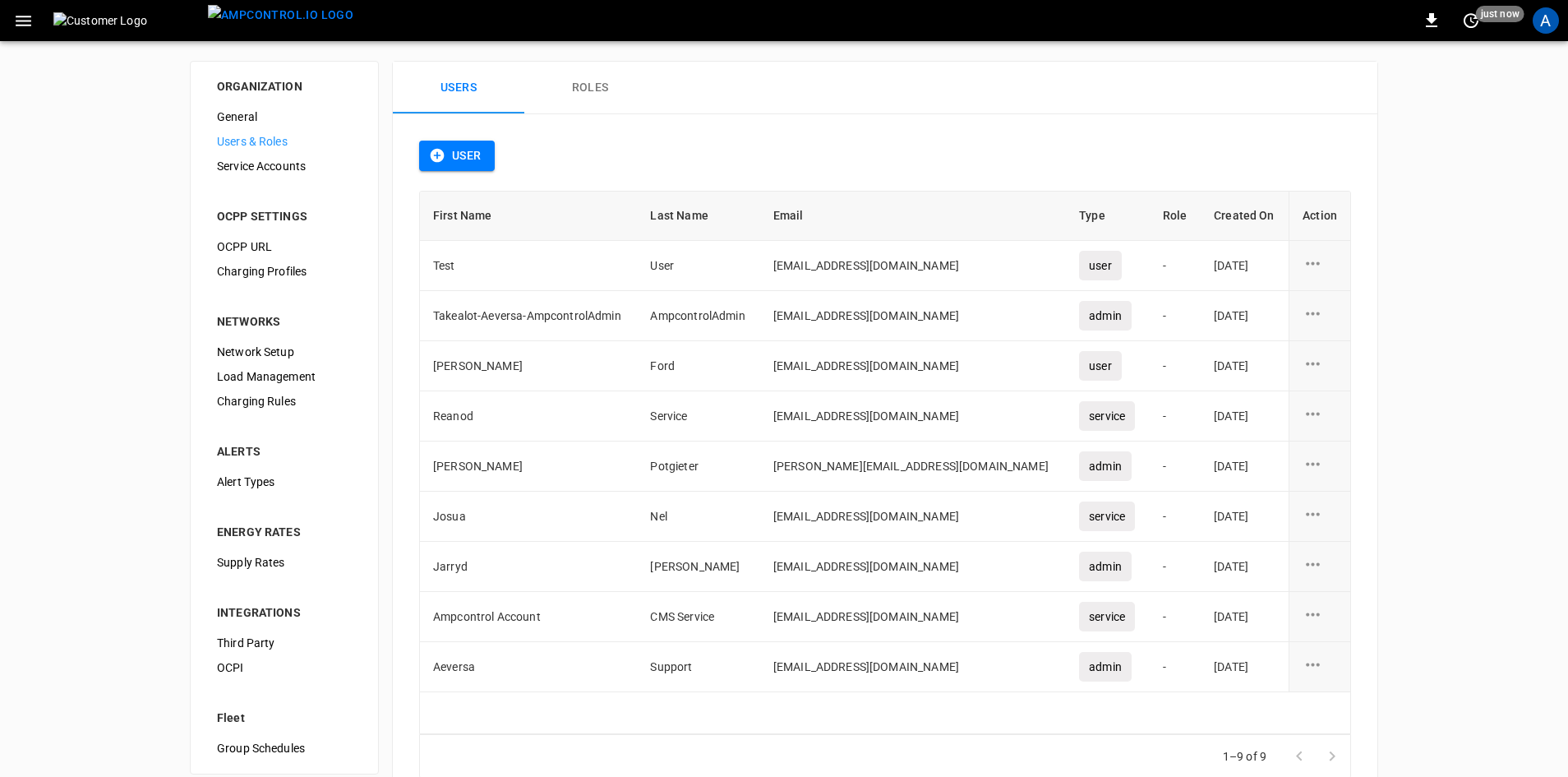 click 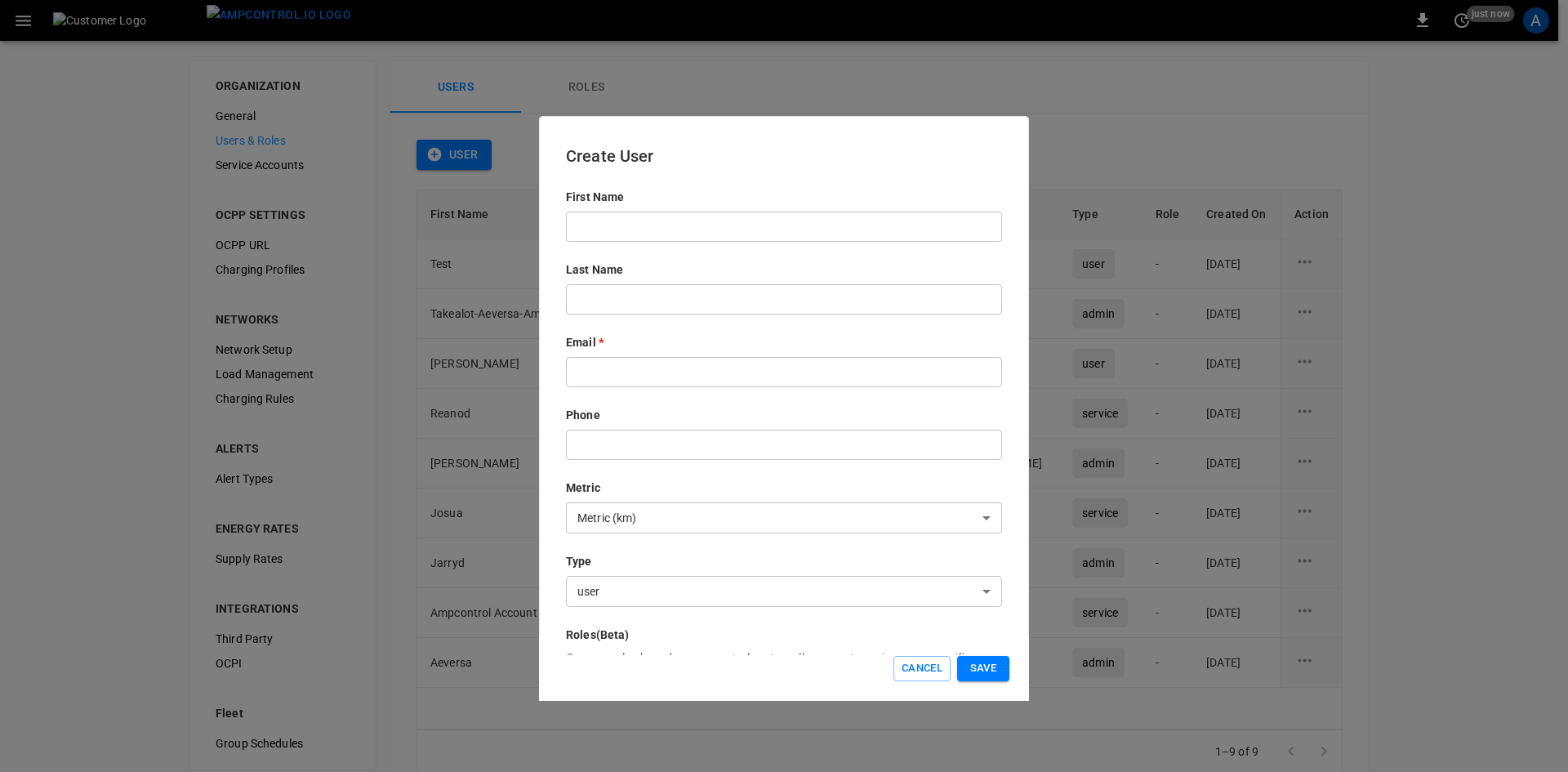 click at bounding box center [784, 226] 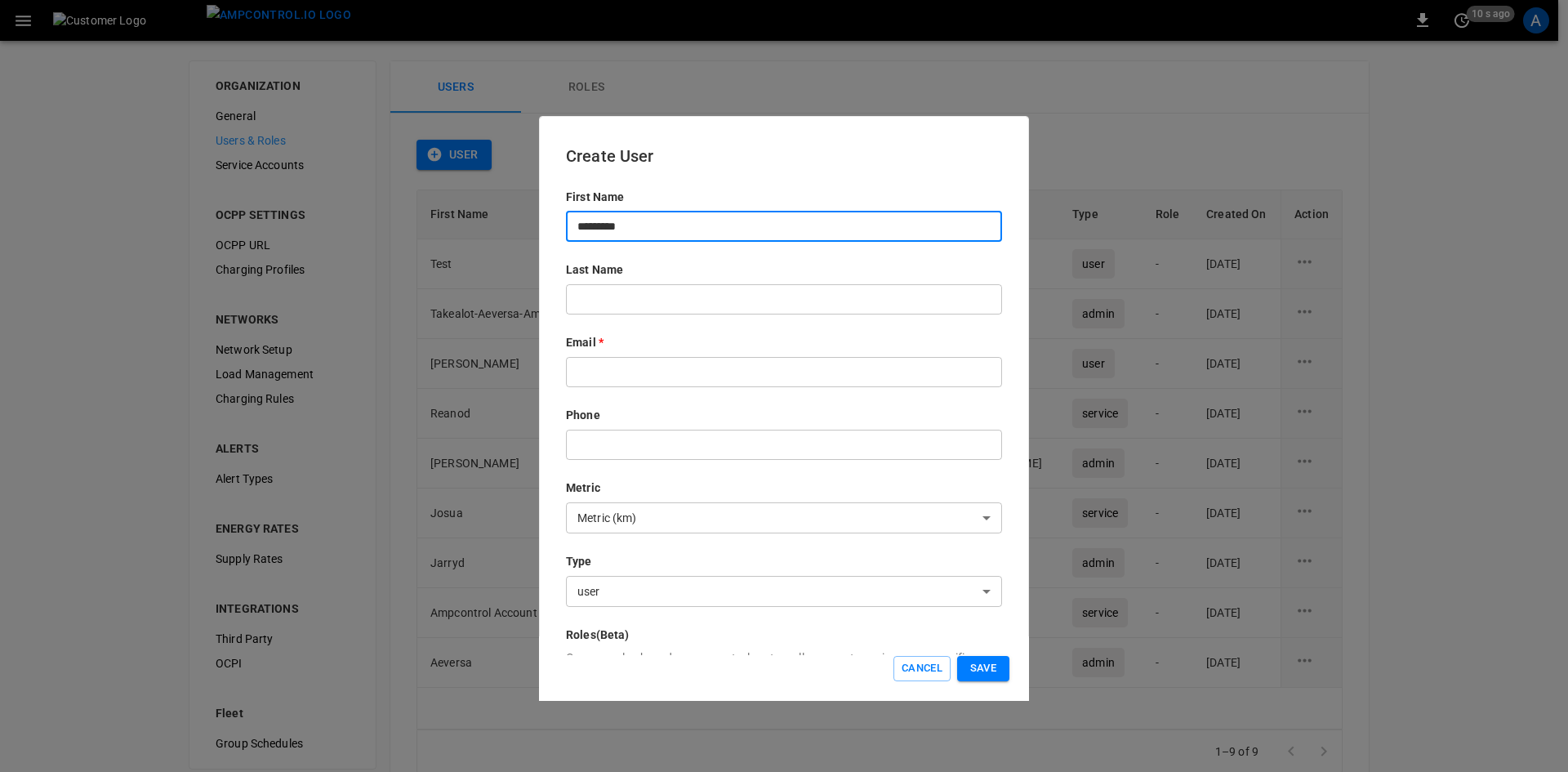 type on "*********" 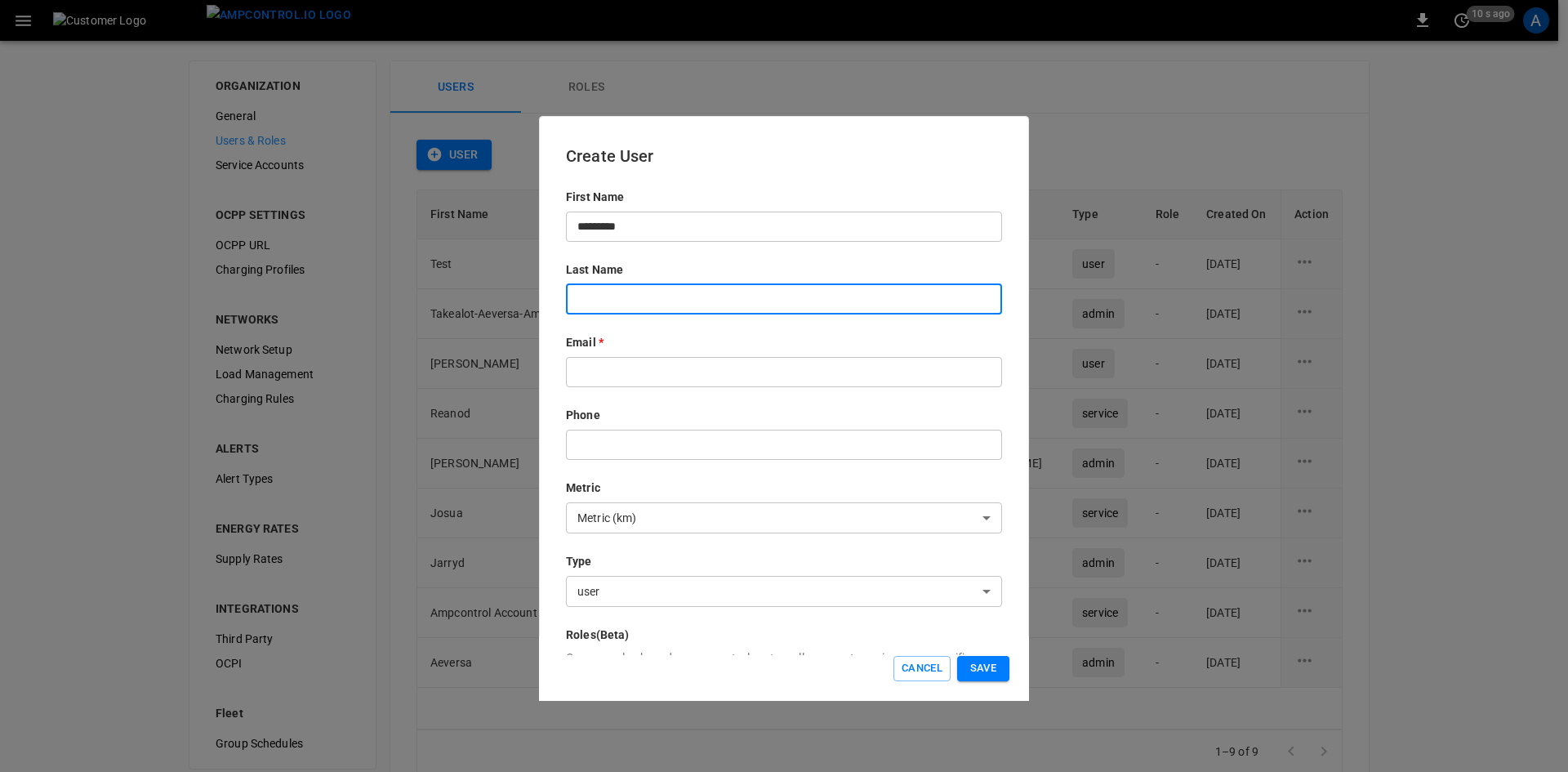 click at bounding box center (784, 299) 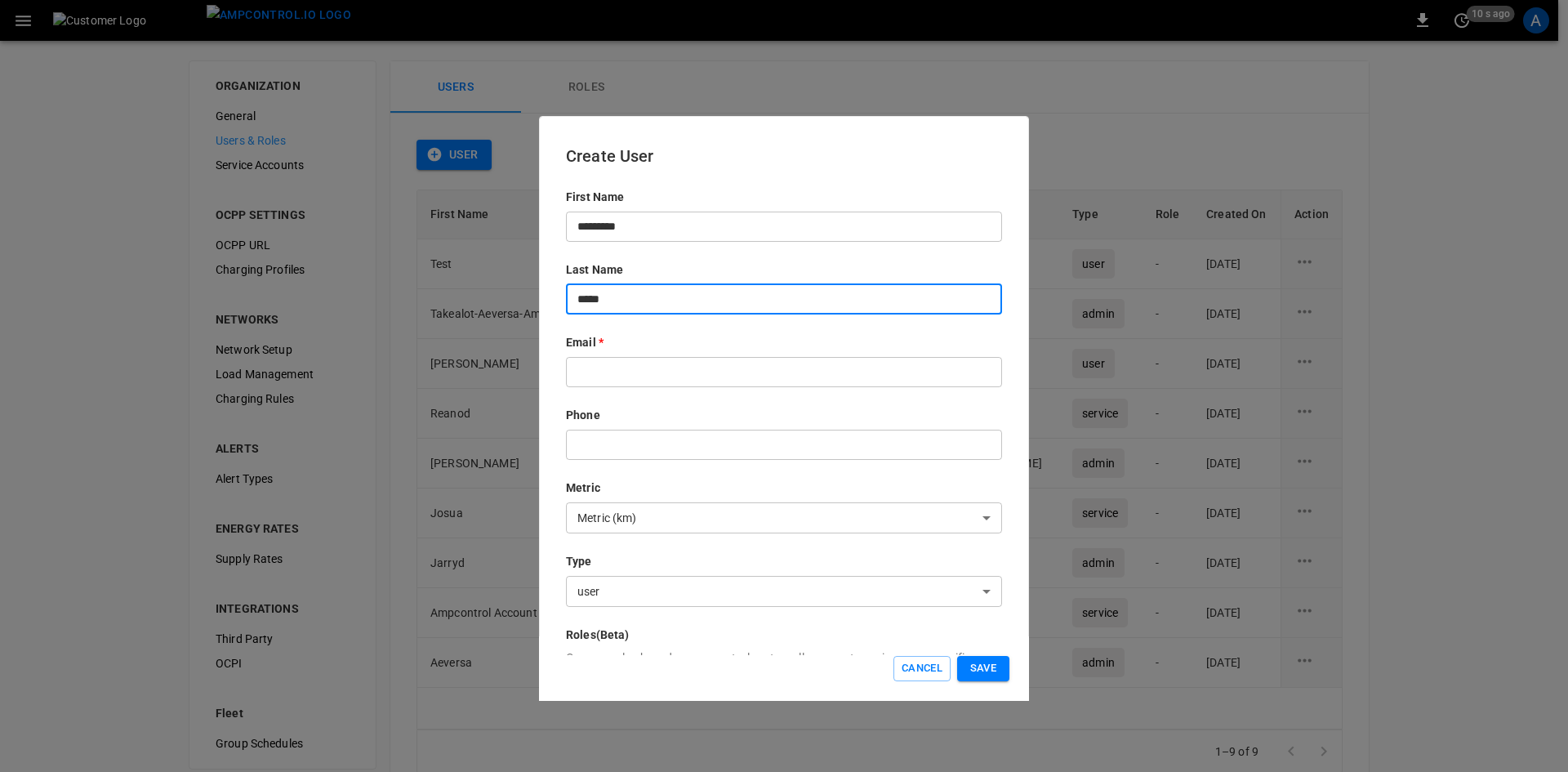 click on "*****" at bounding box center [784, 299] 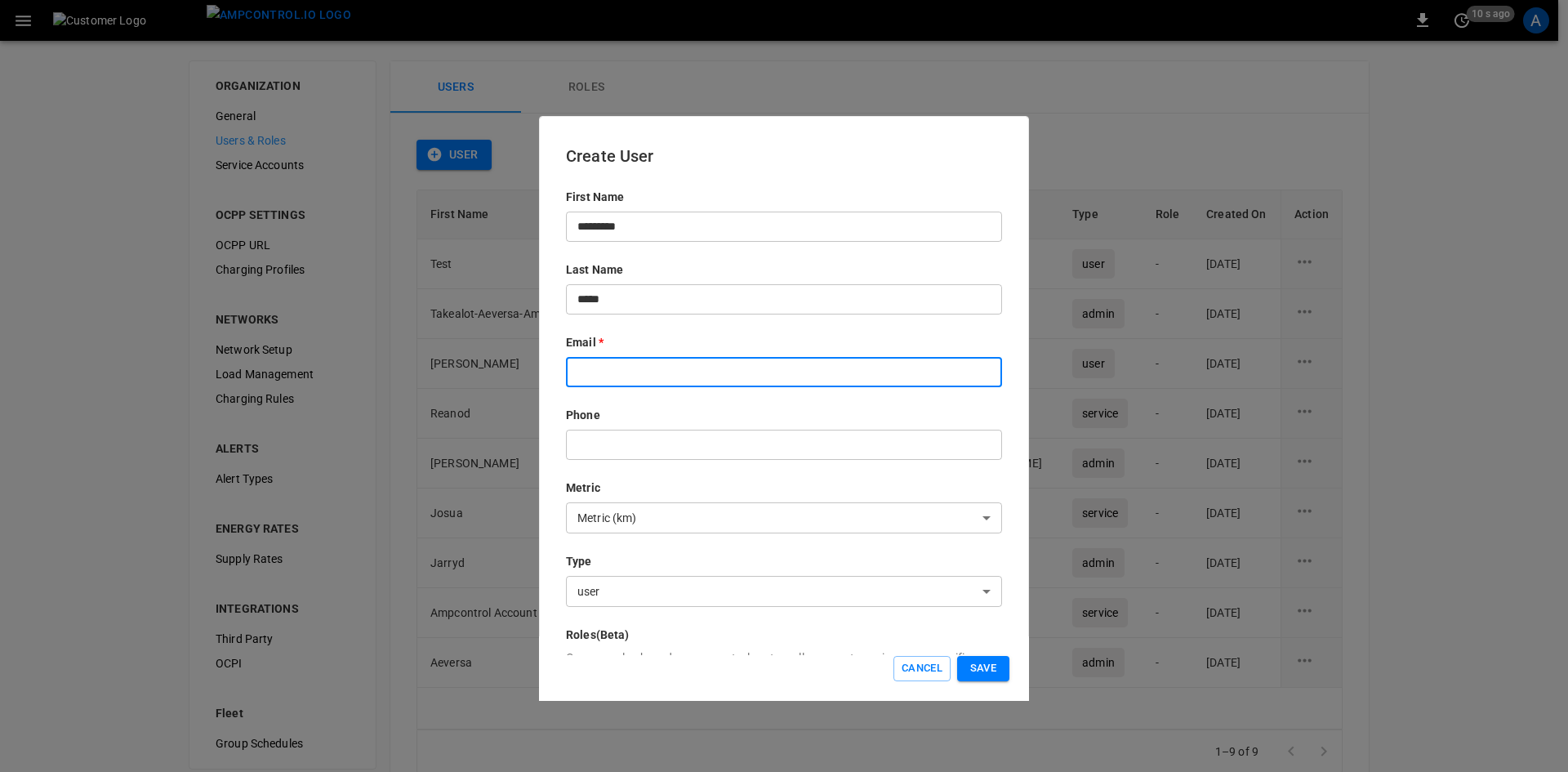 type on "**********" 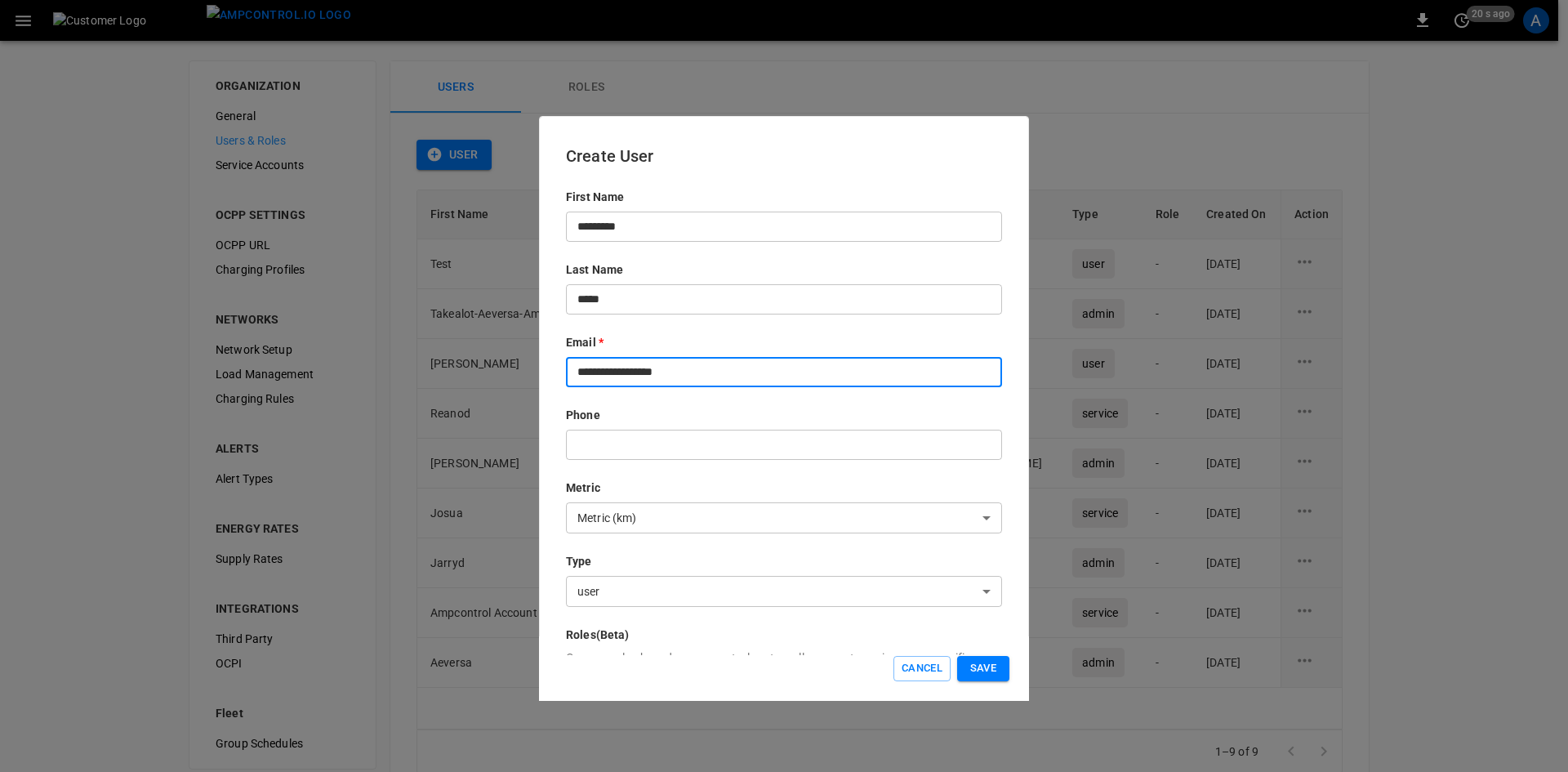 click at bounding box center [784, 444] 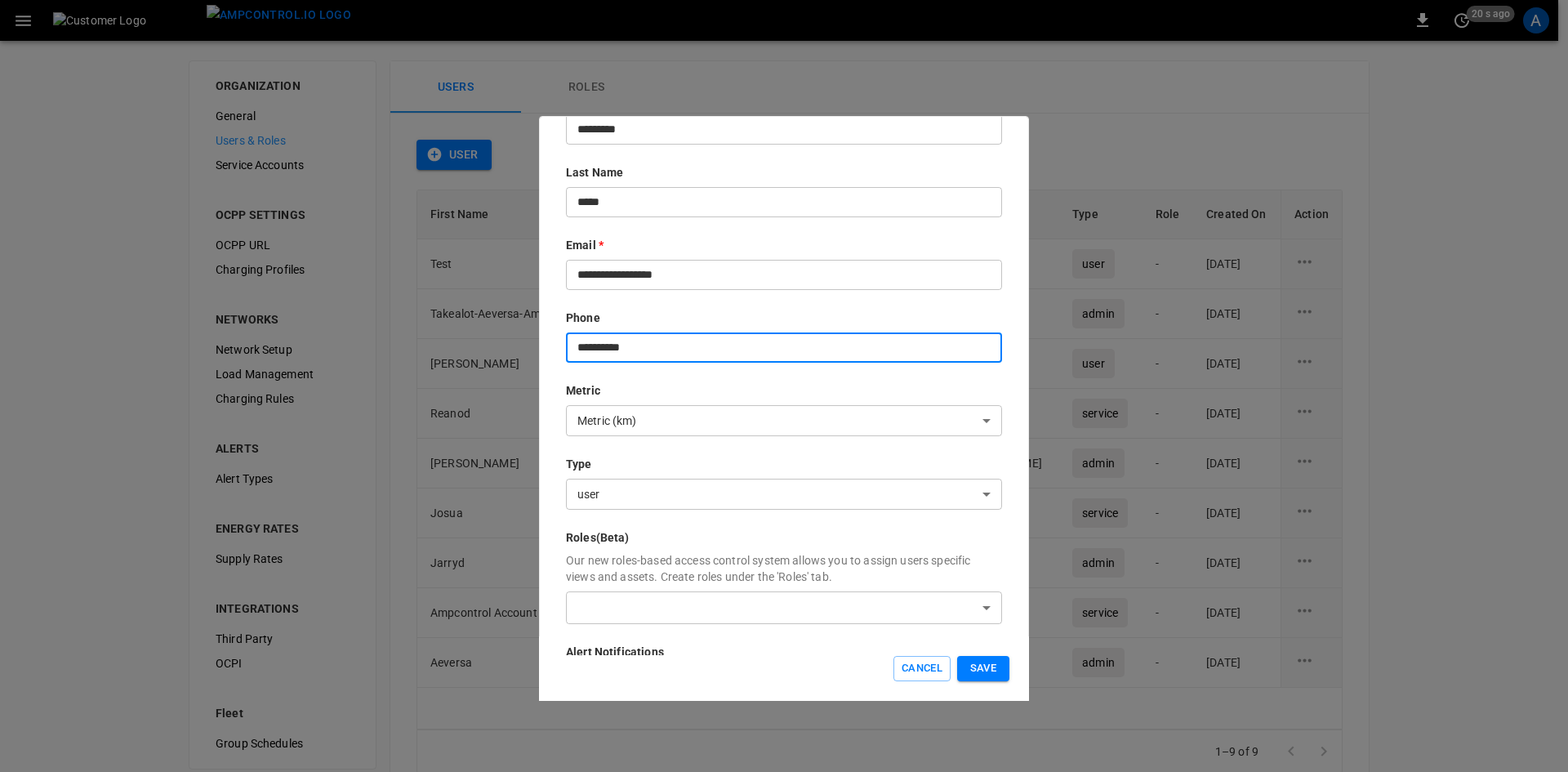scroll, scrollTop: 179, scrollLeft: 0, axis: vertical 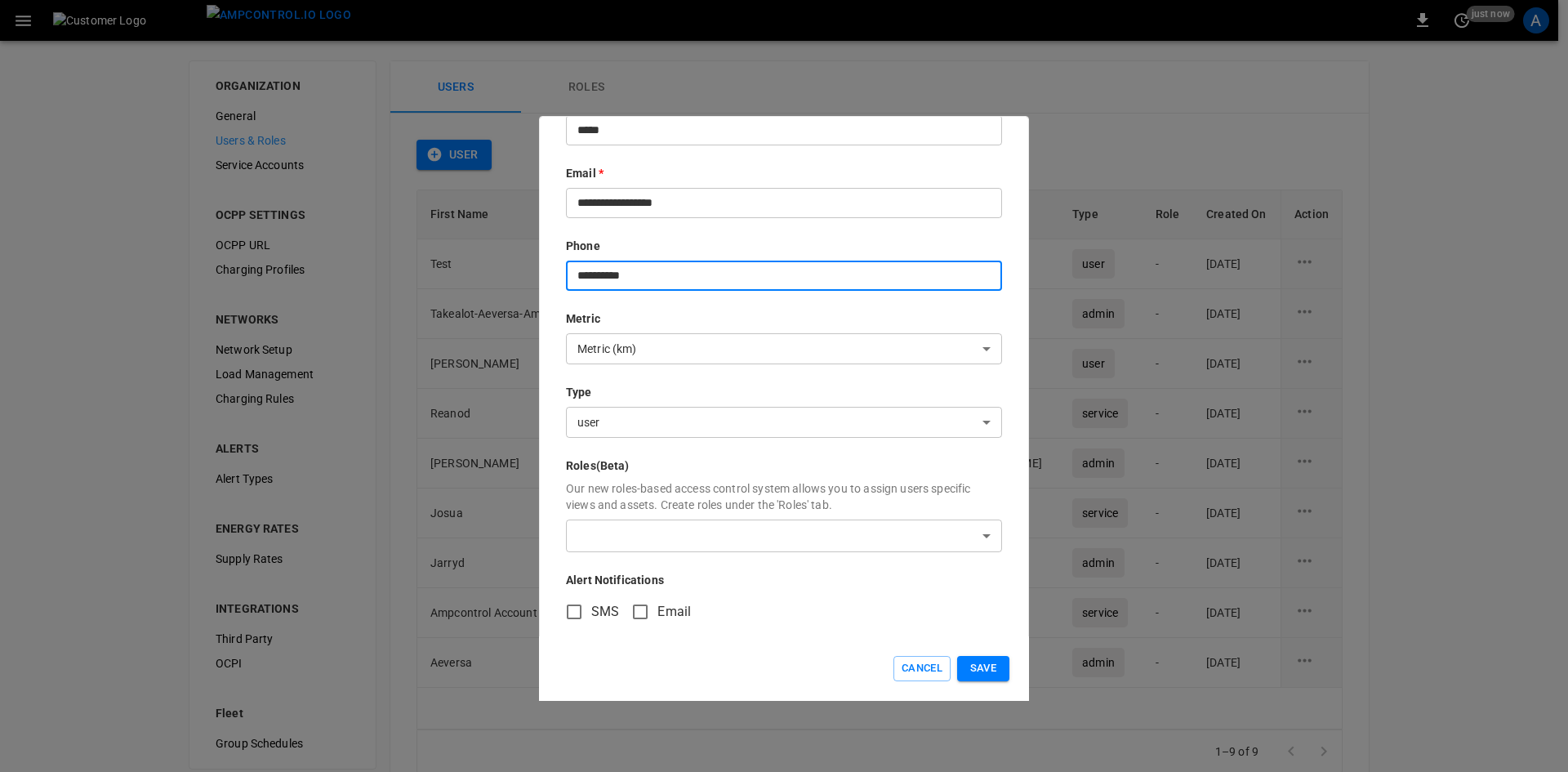 type on "**********" 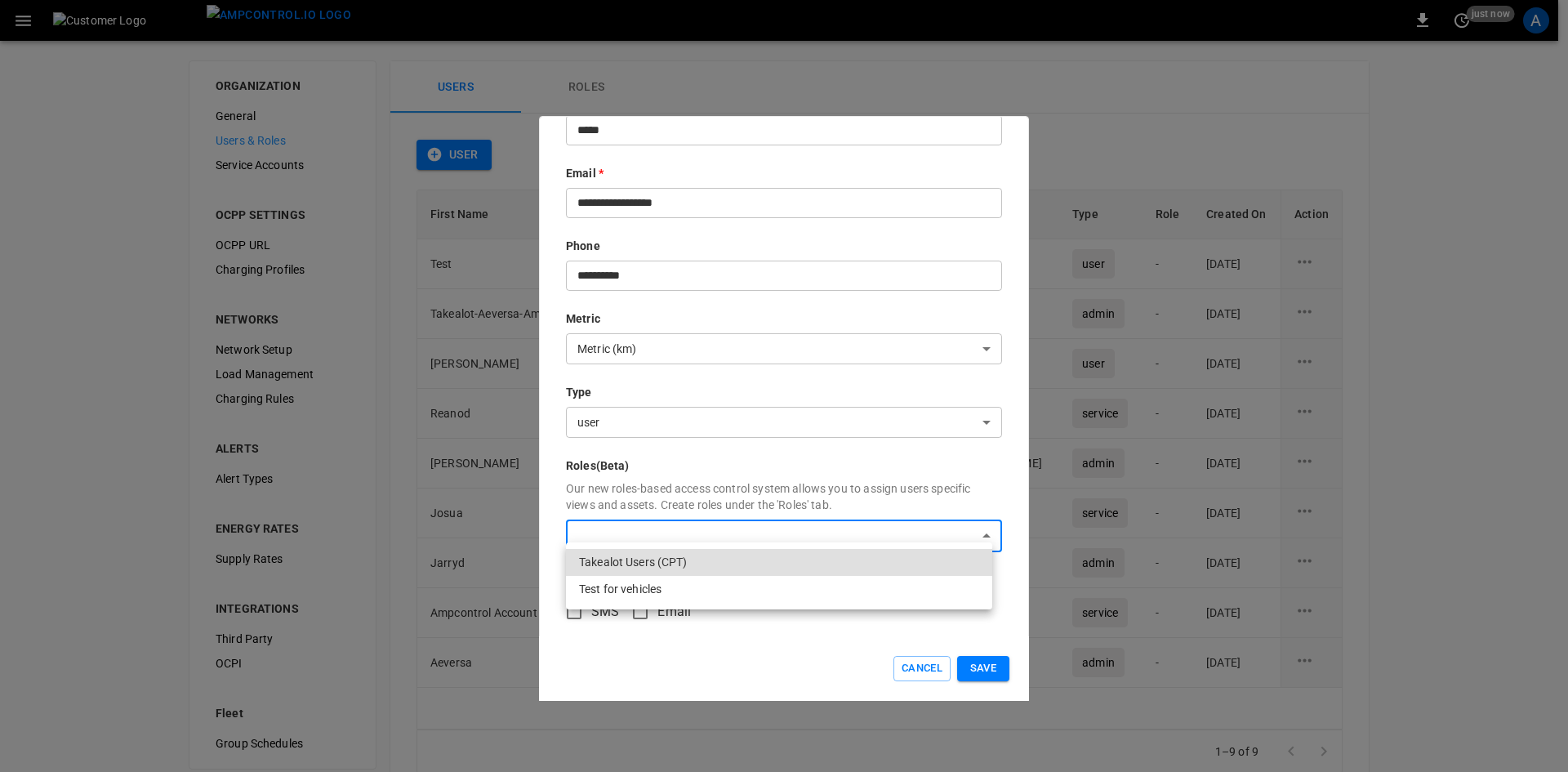 click on "0 just now A ORGANIZATION General Users & Roles Service Accounts OCPP SETTINGS OCPP URL Charging Profiles NETWORKS Network Setup Load Management Charging Rules ALERTS Alert Types ENERGY RATES Supply Rates INTEGRATIONS Third Party OCPI Fleet Group Schedules Users Roles User First Name Last Name Email Type Role Created On Action Test User [EMAIL_ADDRESS][DOMAIN_NAME] user - [DATE] Takealot-Aeversa-AmpcontrolAdmin AmpcontrolAdmin [EMAIL_ADDRESS][DOMAIN_NAME] admin - [DATE] [PERSON_NAME] [EMAIL_ADDRESS][DOMAIN_NAME] user - [DATE] Reanod Service [EMAIL_ADDRESS][DOMAIN_NAME] service - [DATE] [PERSON_NAME] Potgieter [PERSON_NAME][EMAIL_ADDRESS][DOMAIN_NAME] admin - [DATE] [PERSON_NAME] [PERSON_NAME][EMAIL_ADDRESS][DOMAIN_NAME] service - [DATE] [PERSON_NAME] [PERSON_NAME][EMAIL_ADDRESS][DOMAIN_NAME] admin - [DATE] Ampcontrol Account CMS Service [EMAIL_ADDRESS][DOMAIN_NAME] service - [DATE] Aeversa Support [EMAIL_ADDRESS][DOMAIN_NAME] admin - [DATE] 1–9 of 9 Refresh now Update every 5 sec Update every 30 sec Off Takealot Aeversa  Aeversa Support [EMAIL_ADDRESS][DOMAIN_NAME] Edit" at bounding box center [784, 418] 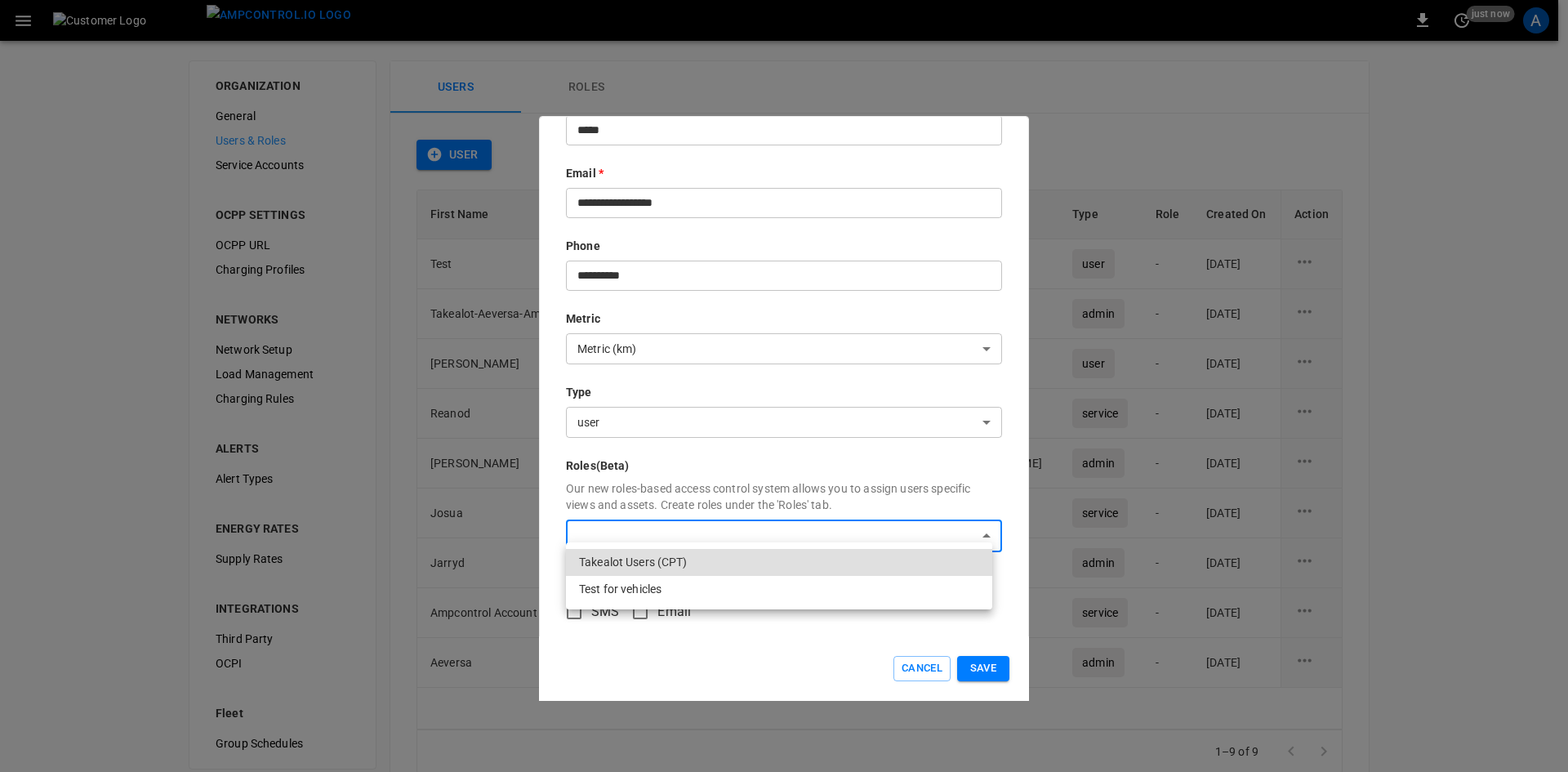 click on "Takealot Users (CPT)" at bounding box center (779, 562) 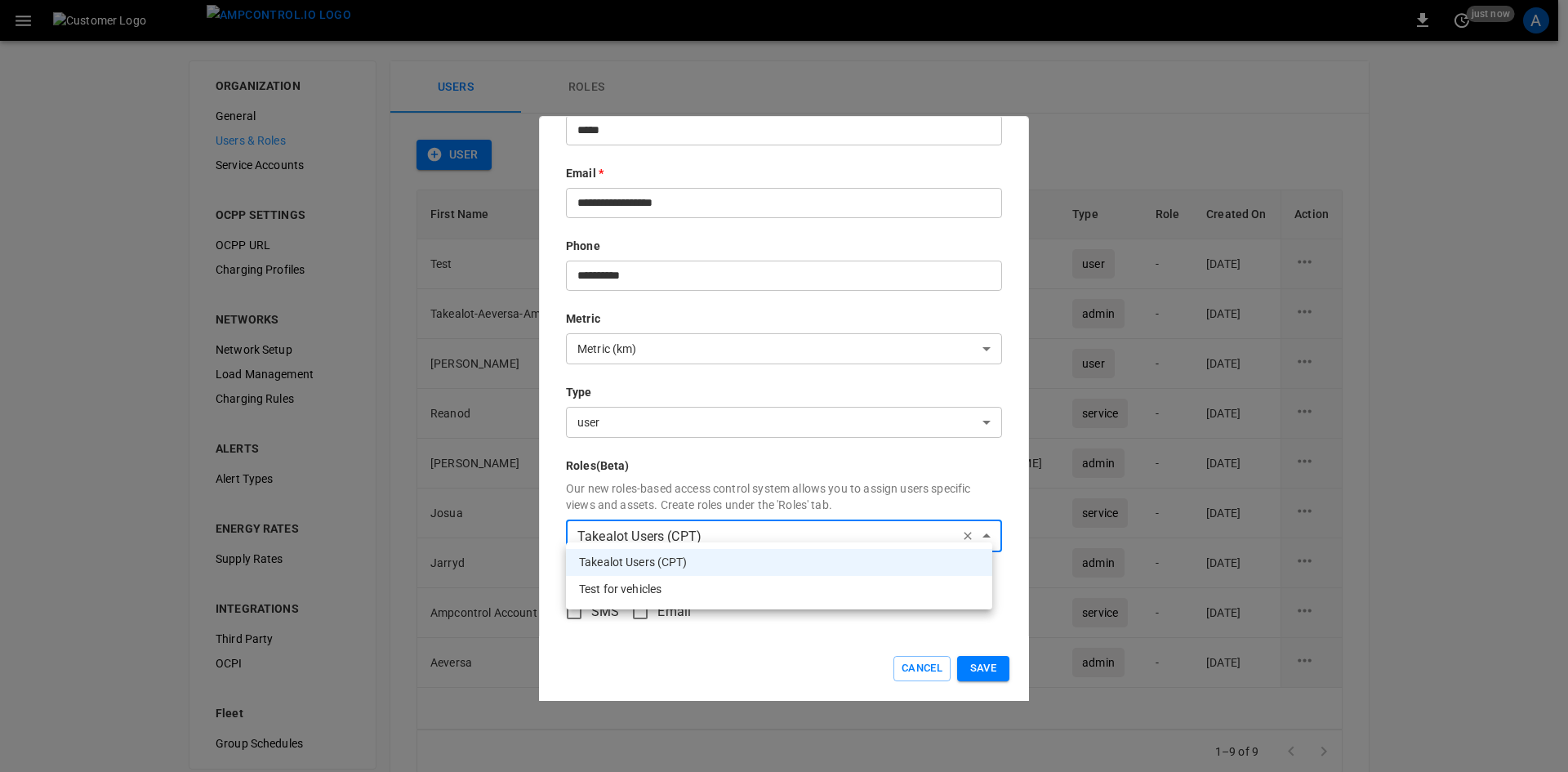 click at bounding box center [784, 386] 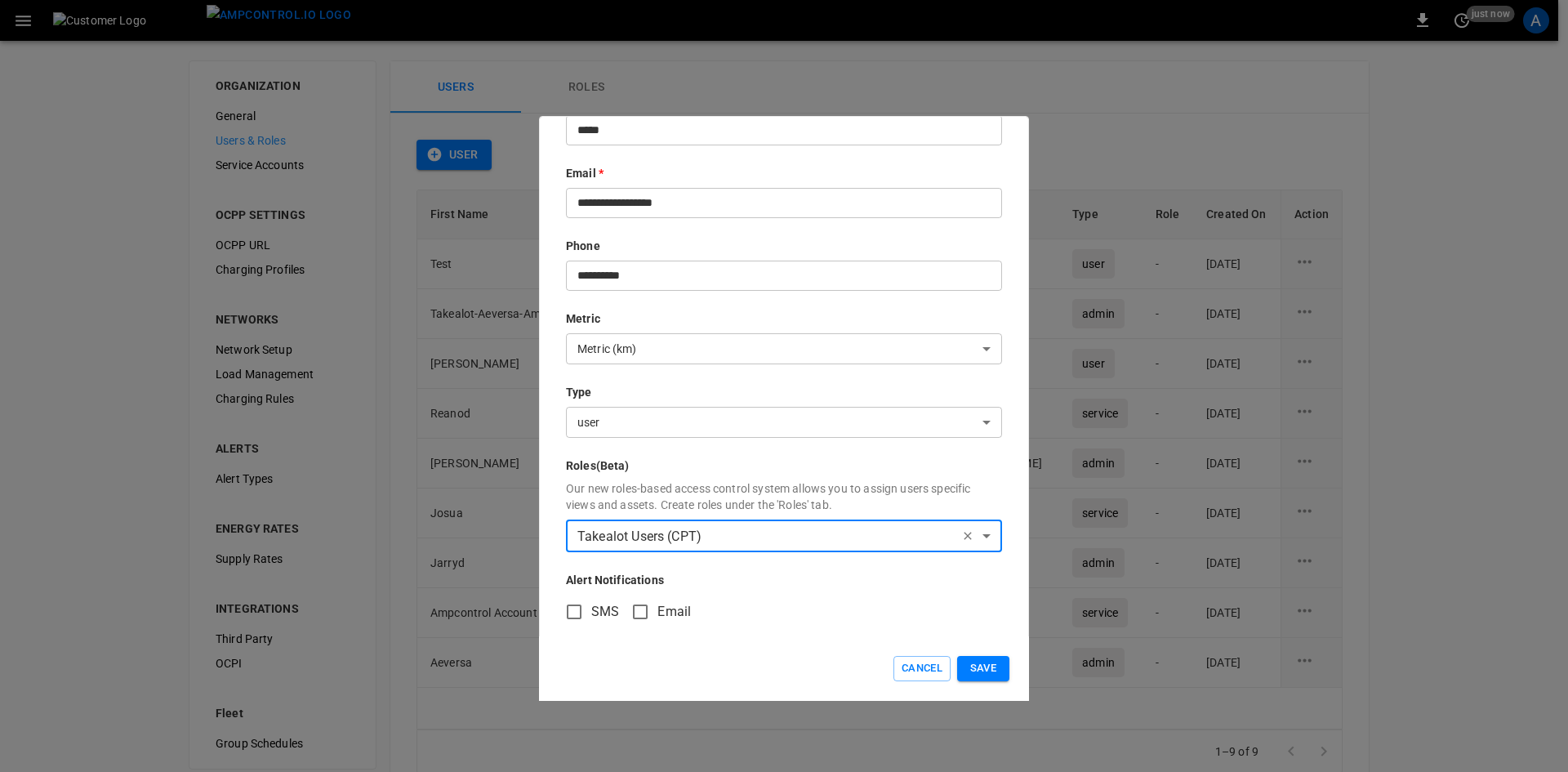 scroll, scrollTop: 179, scrollLeft: 0, axis: vertical 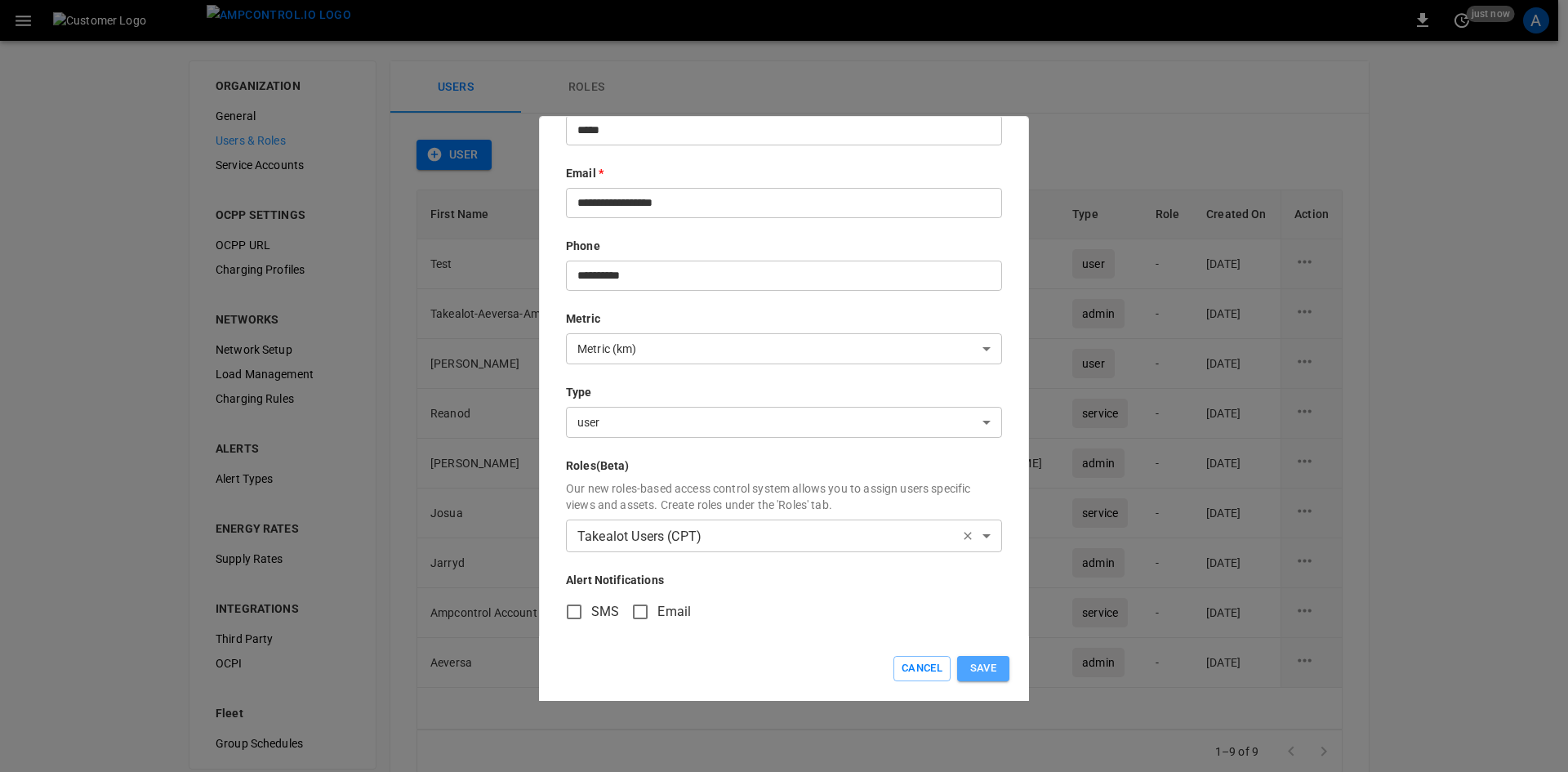 click on "Save" at bounding box center (983, 668) 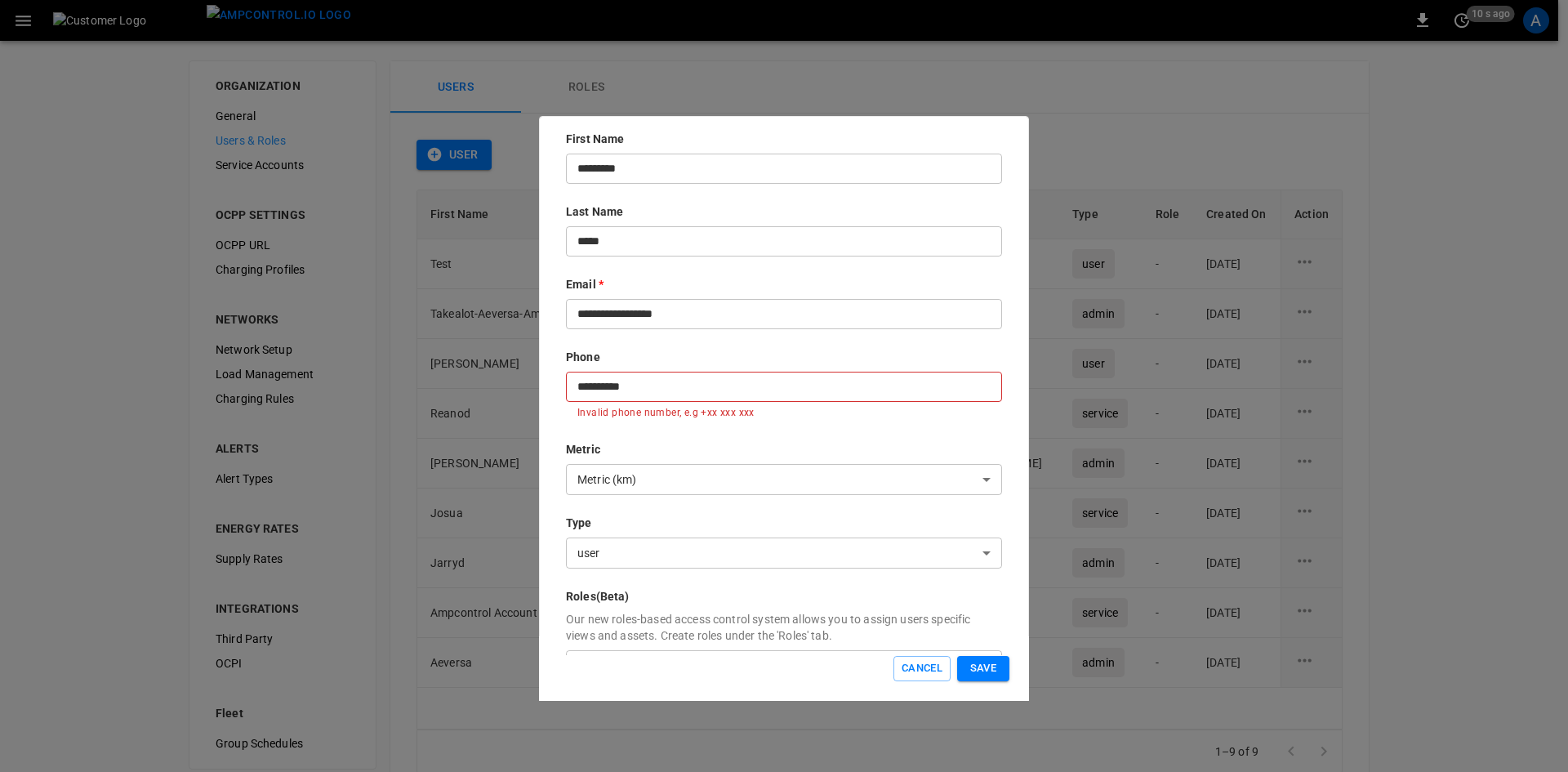 scroll, scrollTop: 16, scrollLeft: 0, axis: vertical 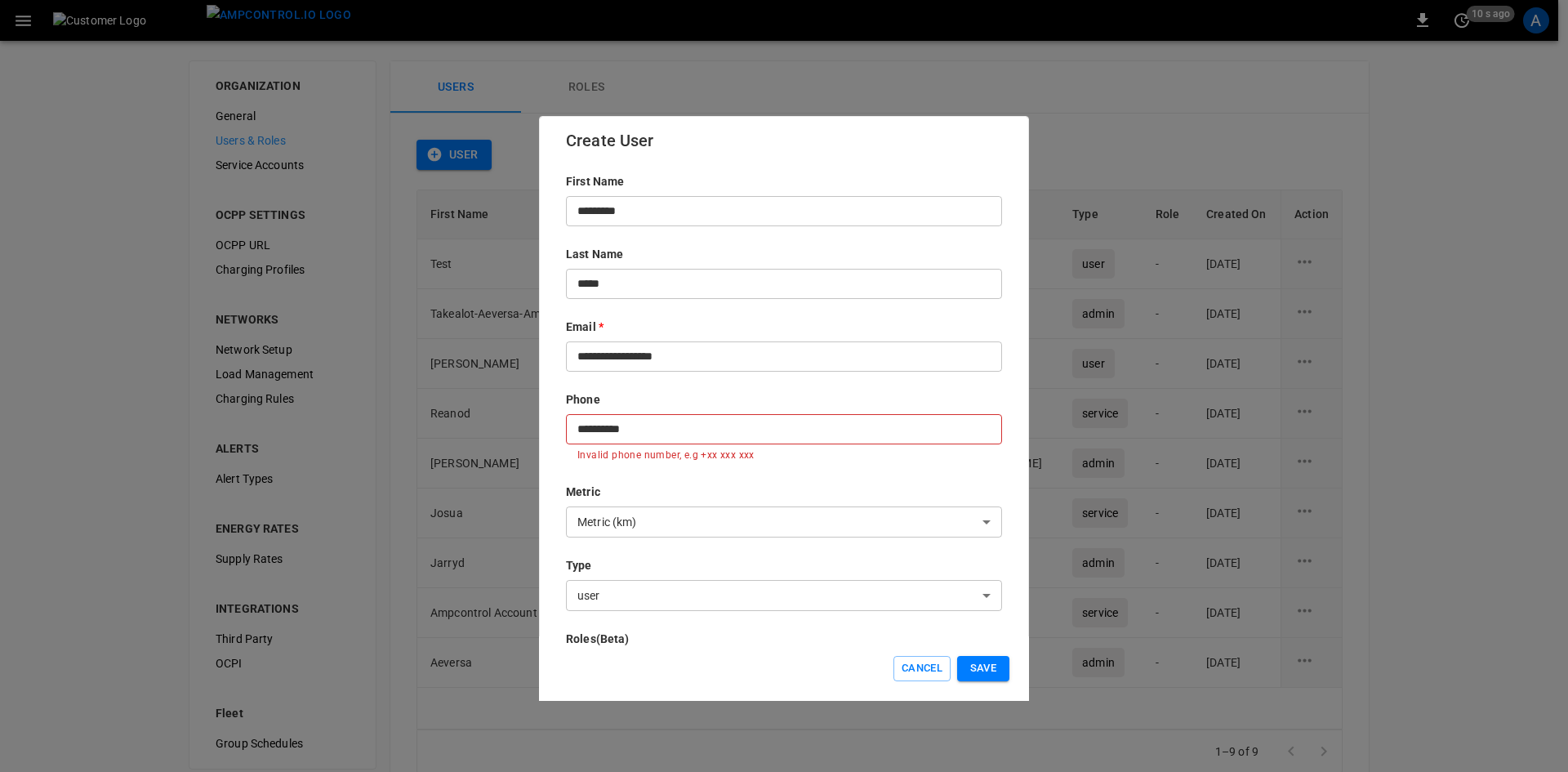 click on "**********" at bounding box center [784, 429] 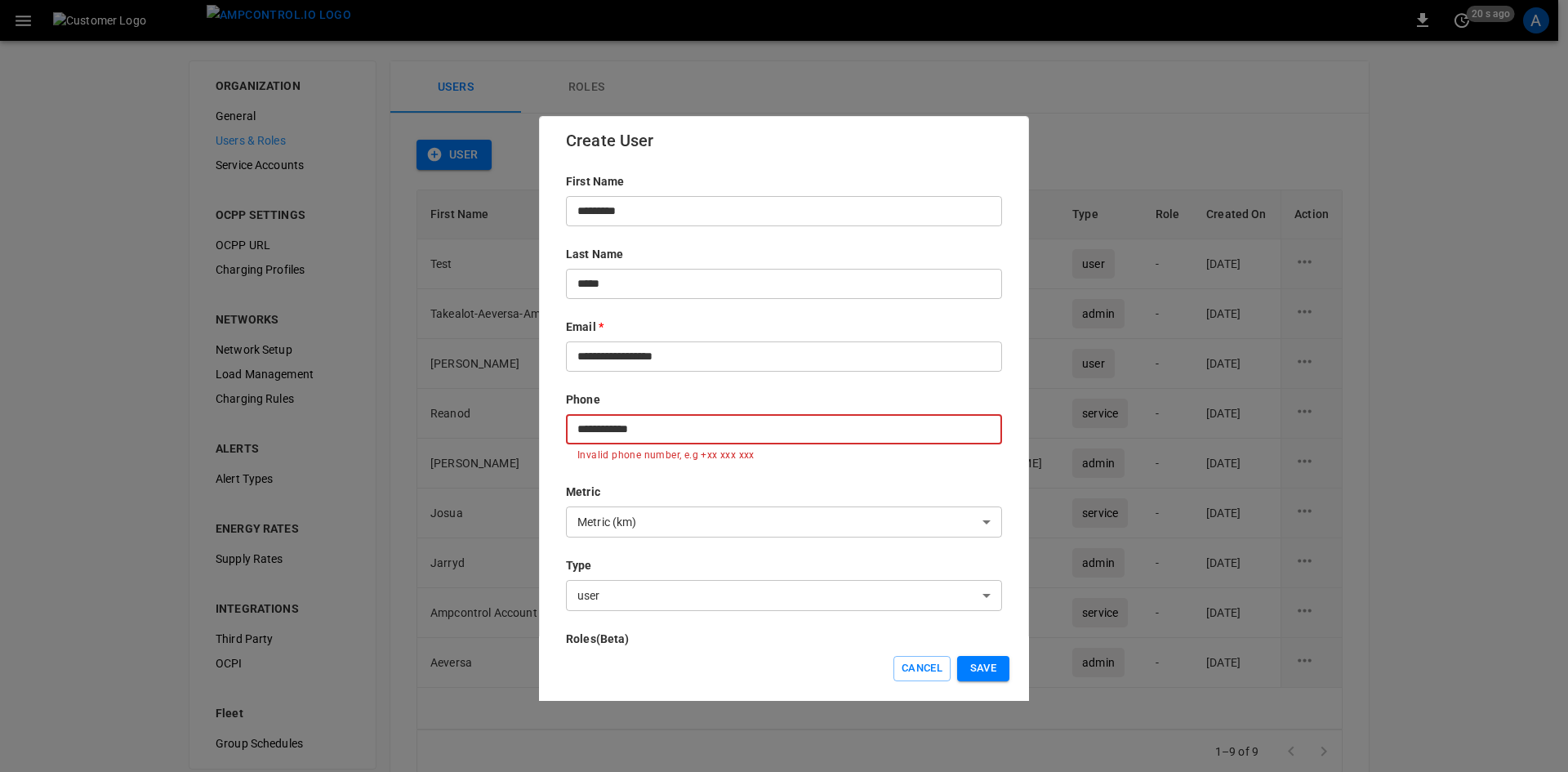 type on "**********" 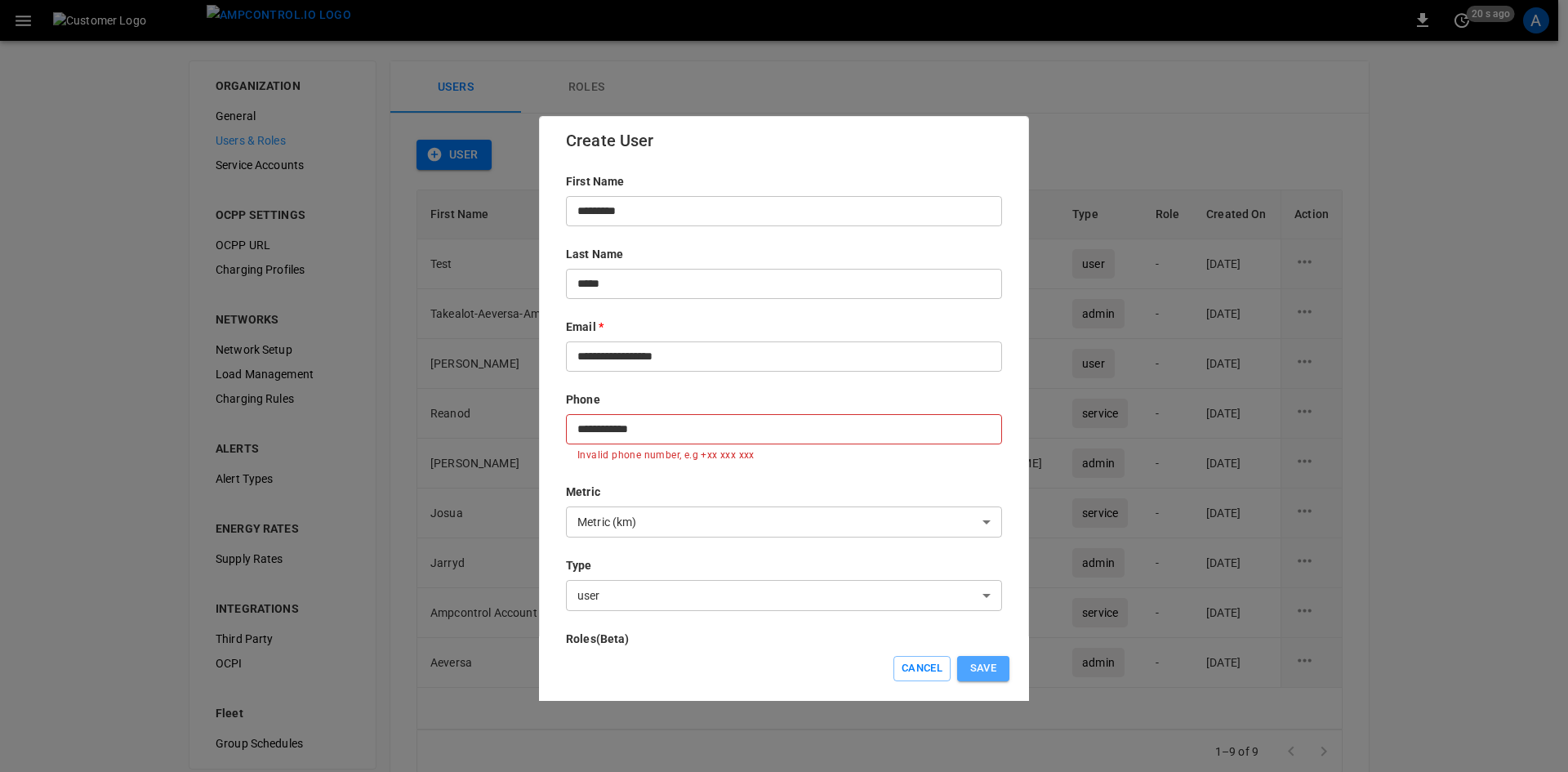 click on "Save" at bounding box center (983, 668) 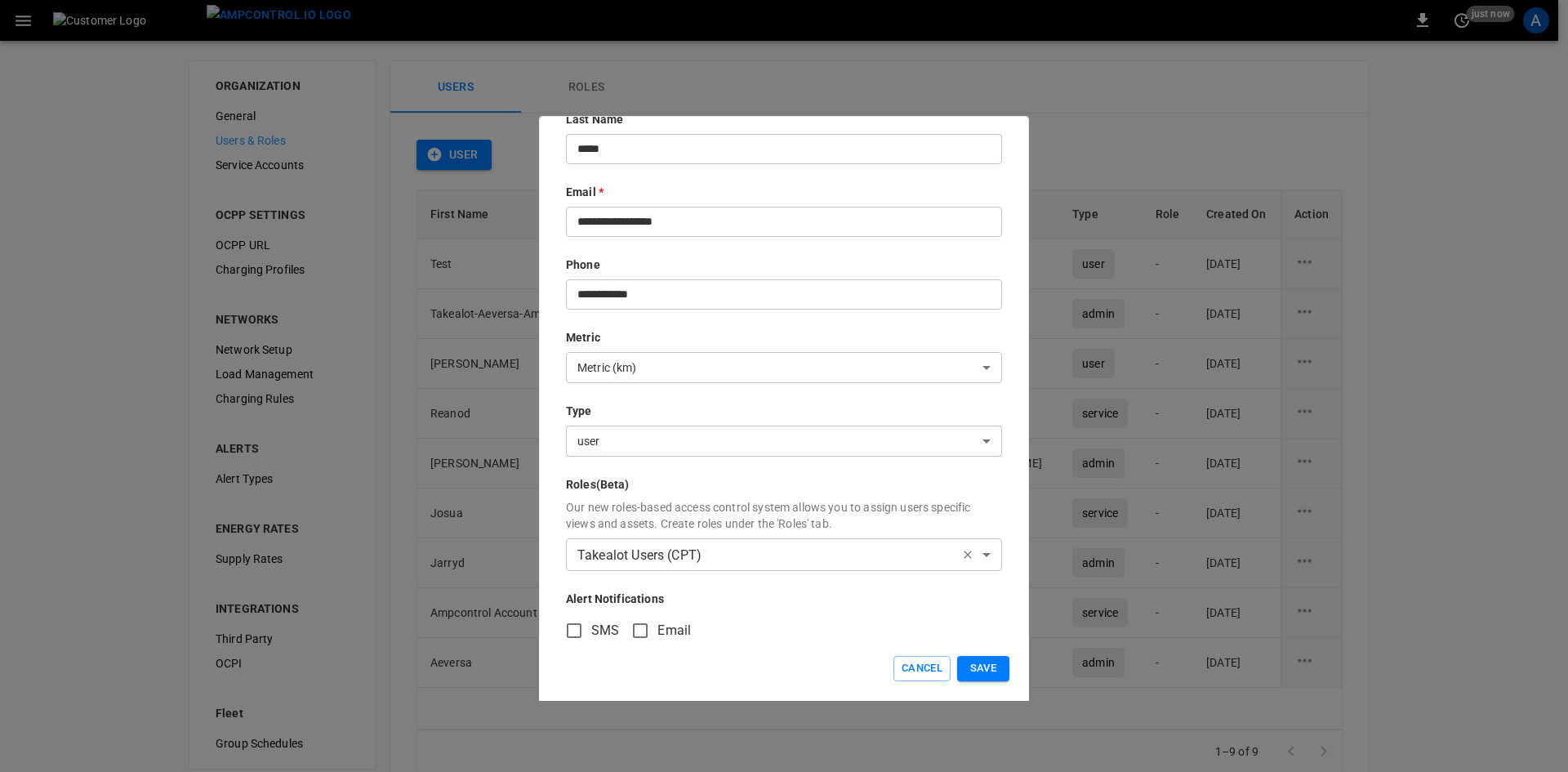 scroll, scrollTop: 179, scrollLeft: 0, axis: vertical 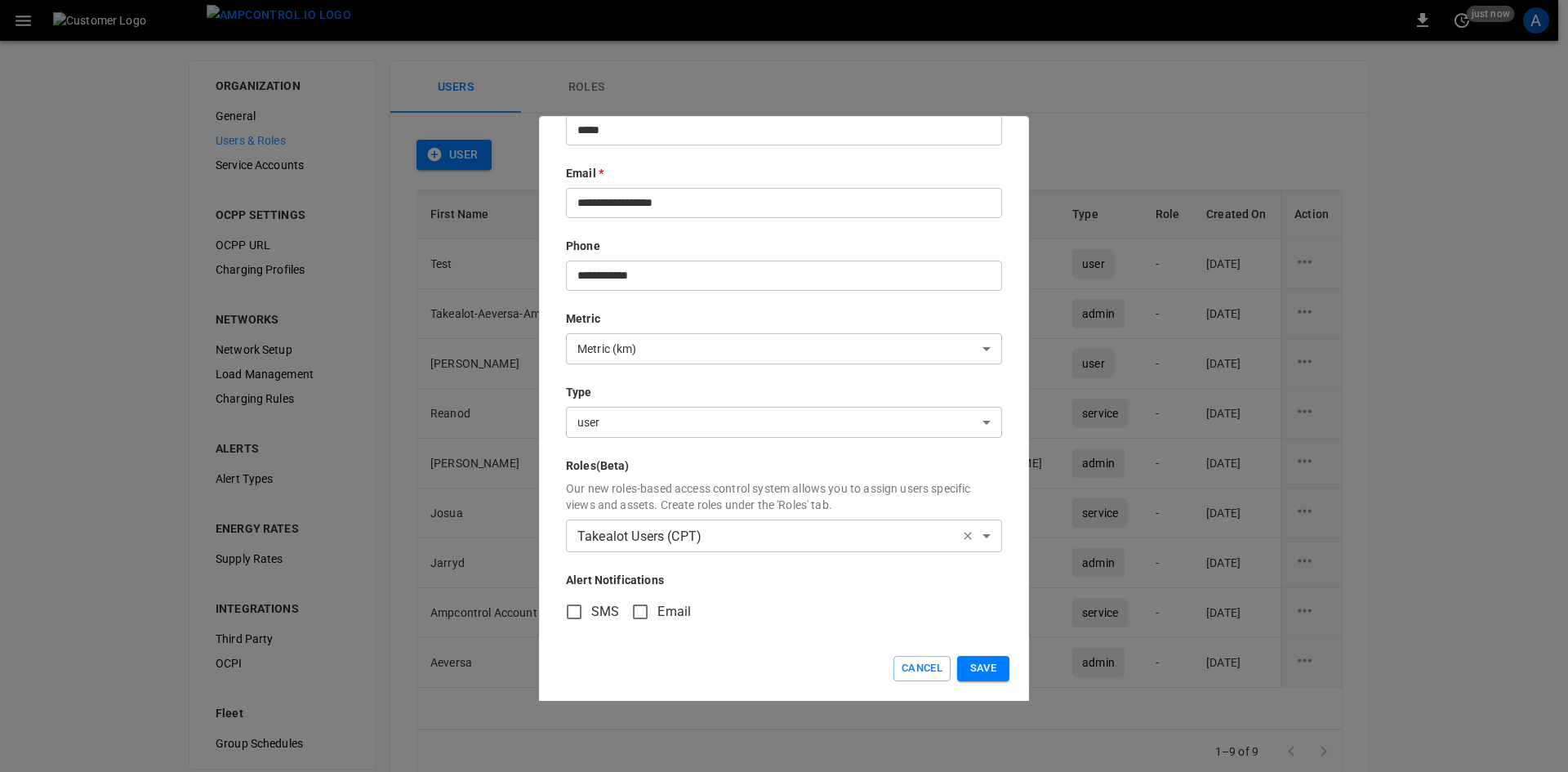 click on "Save" at bounding box center [983, 668] 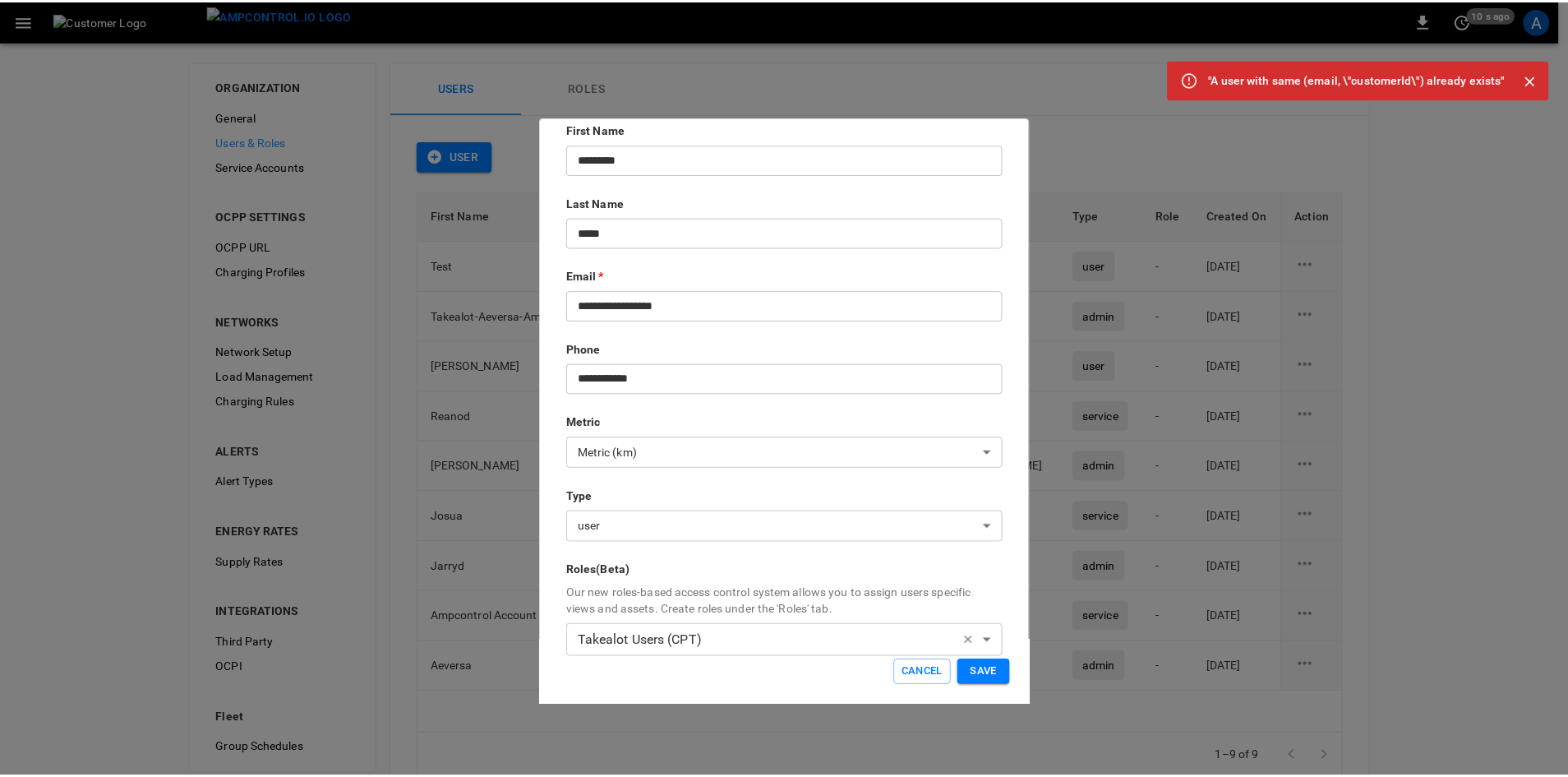scroll, scrollTop: 164, scrollLeft: 0, axis: vertical 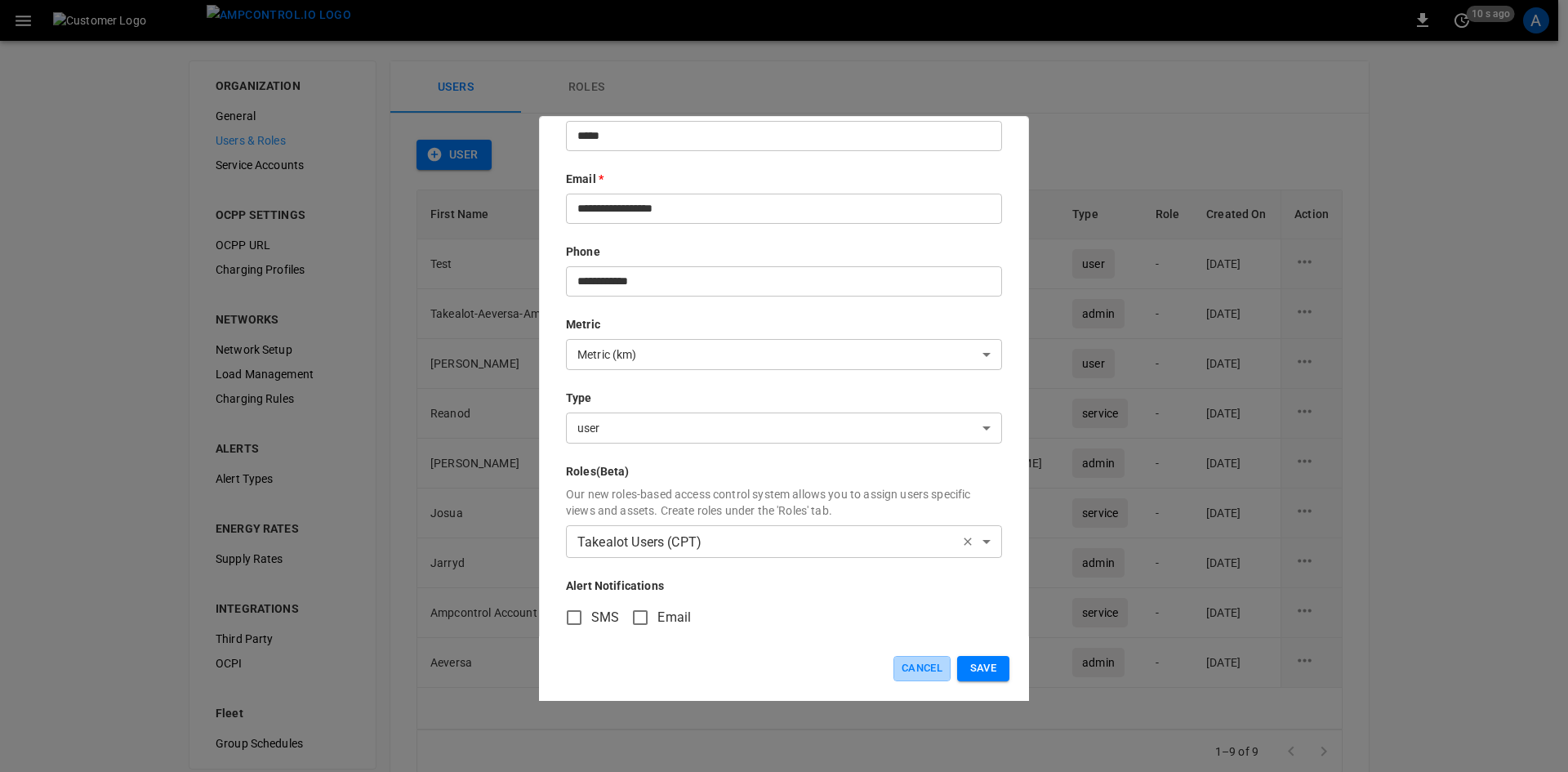 click on "Cancel" at bounding box center (922, 668) 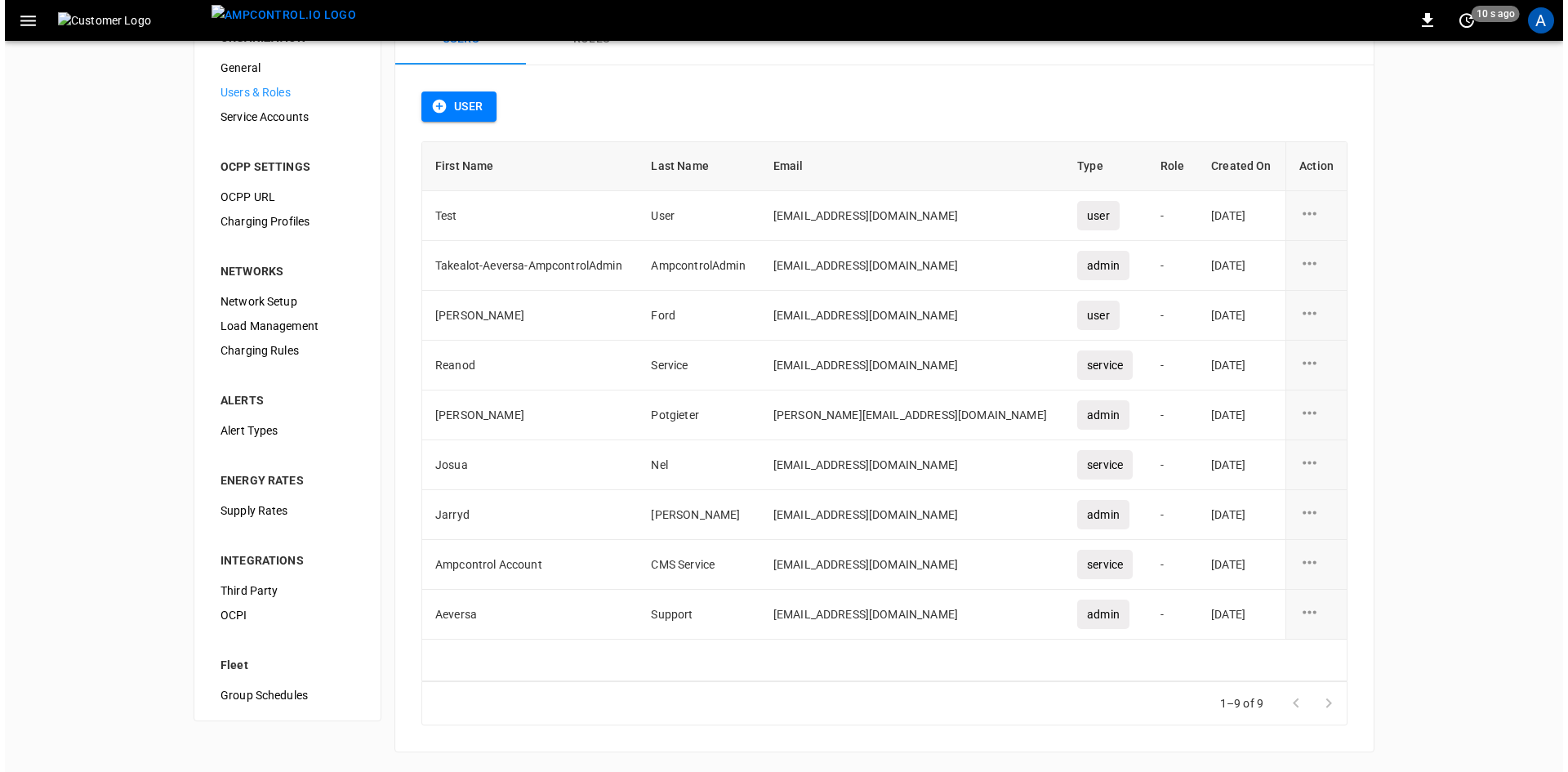 scroll, scrollTop: 0, scrollLeft: 0, axis: both 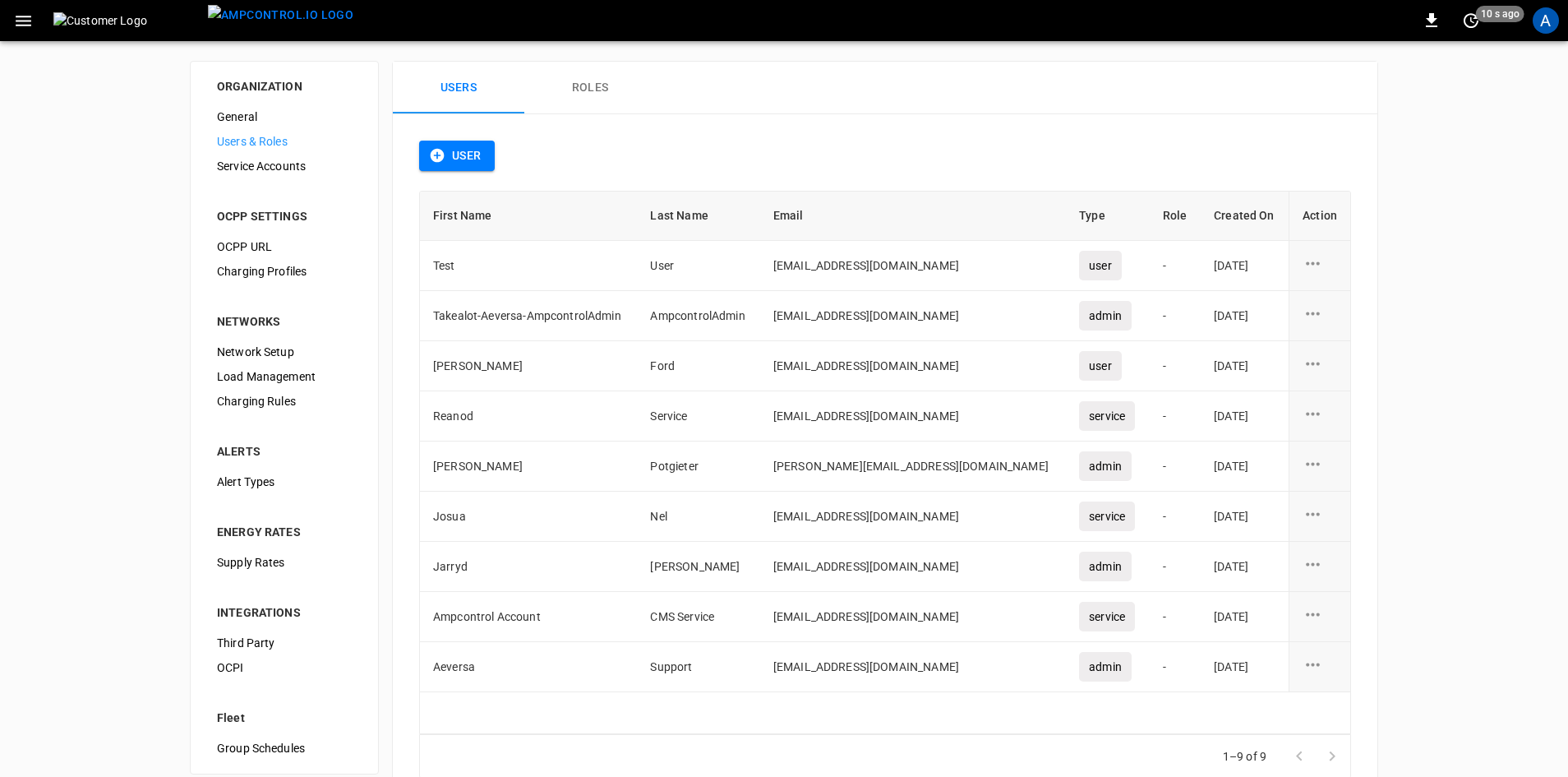 click 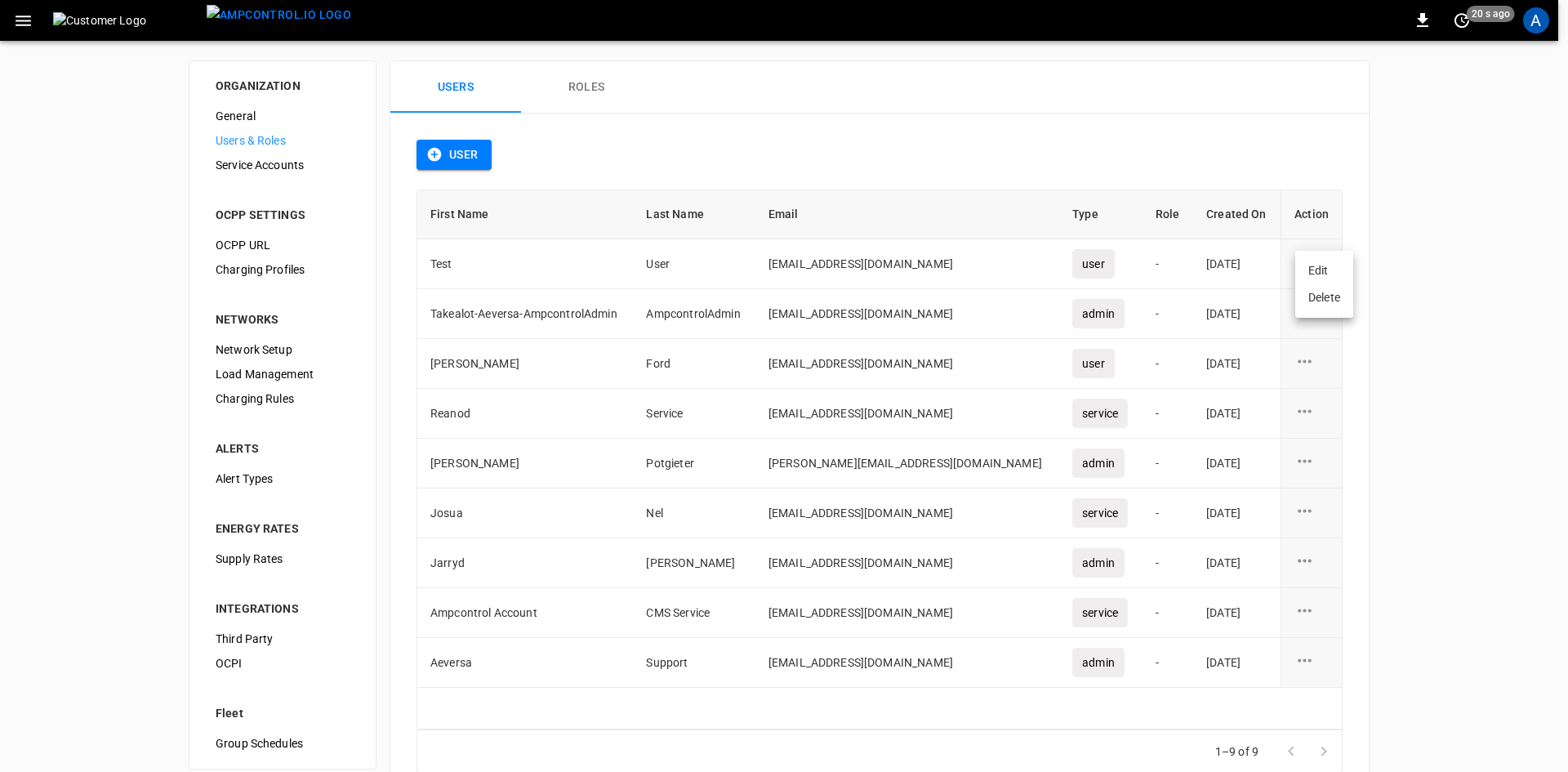 click on "Edit" at bounding box center (1324, 270) 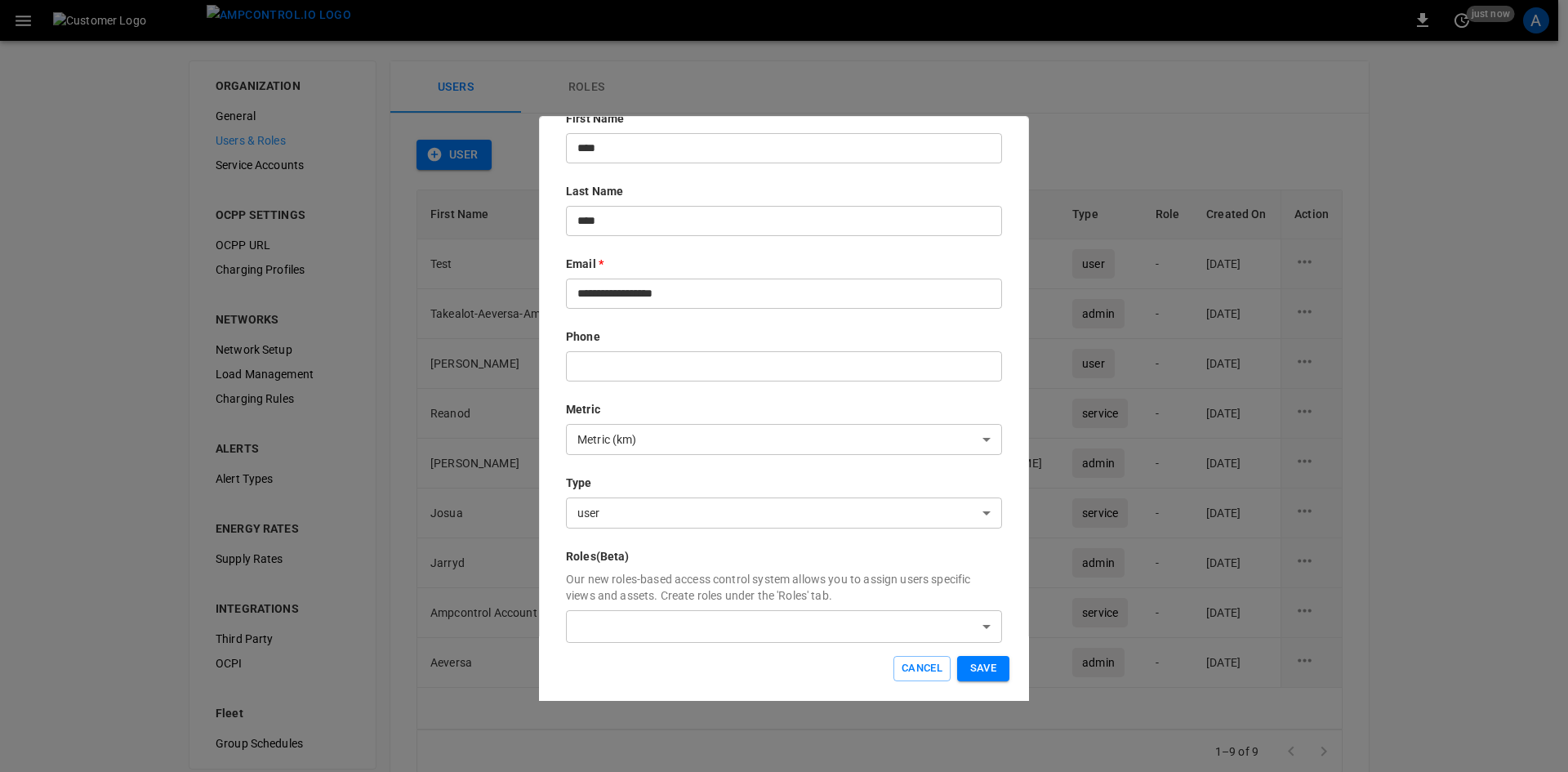 scroll, scrollTop: 179, scrollLeft: 0, axis: vertical 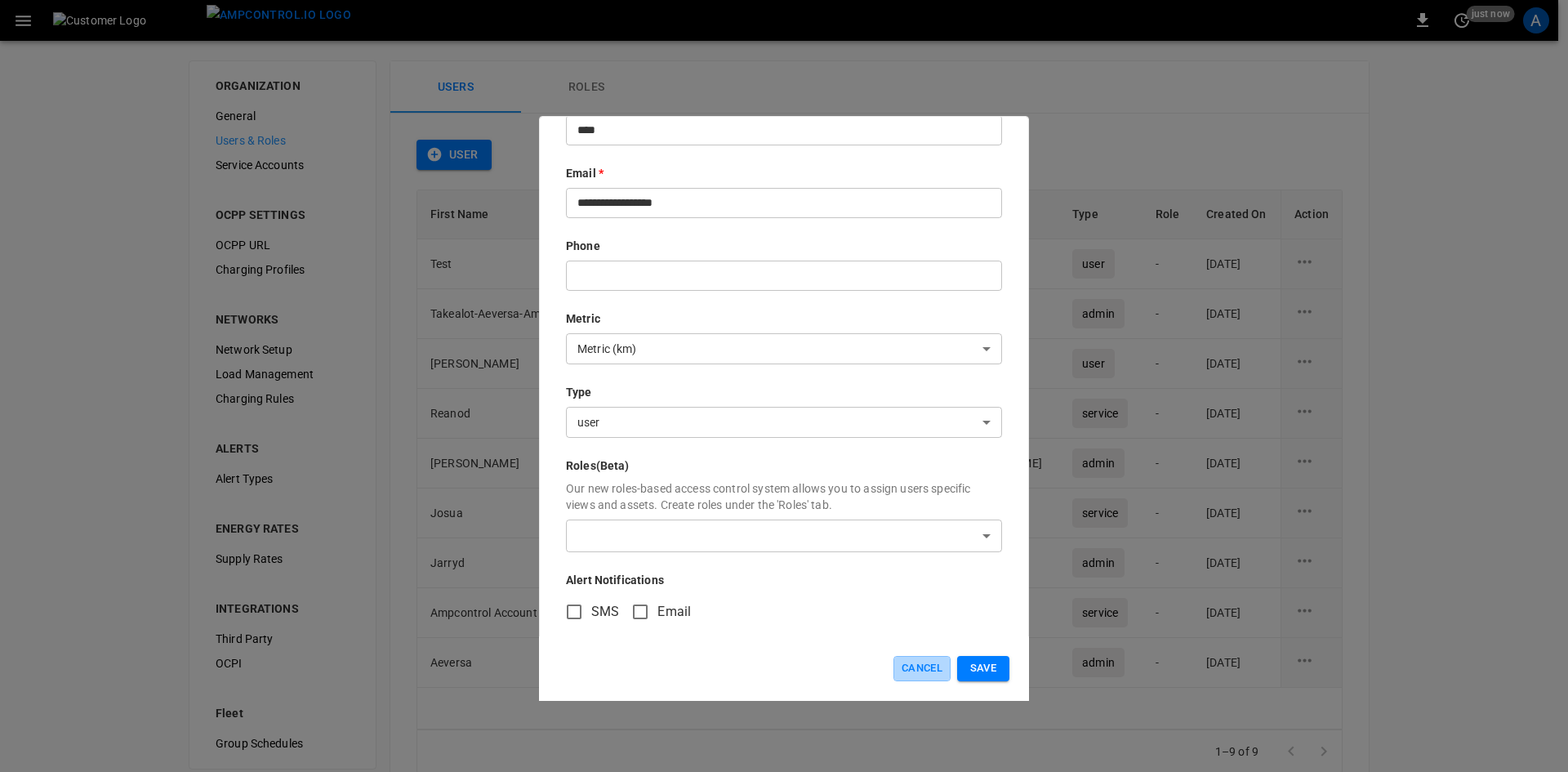 click on "Cancel" at bounding box center (922, 668) 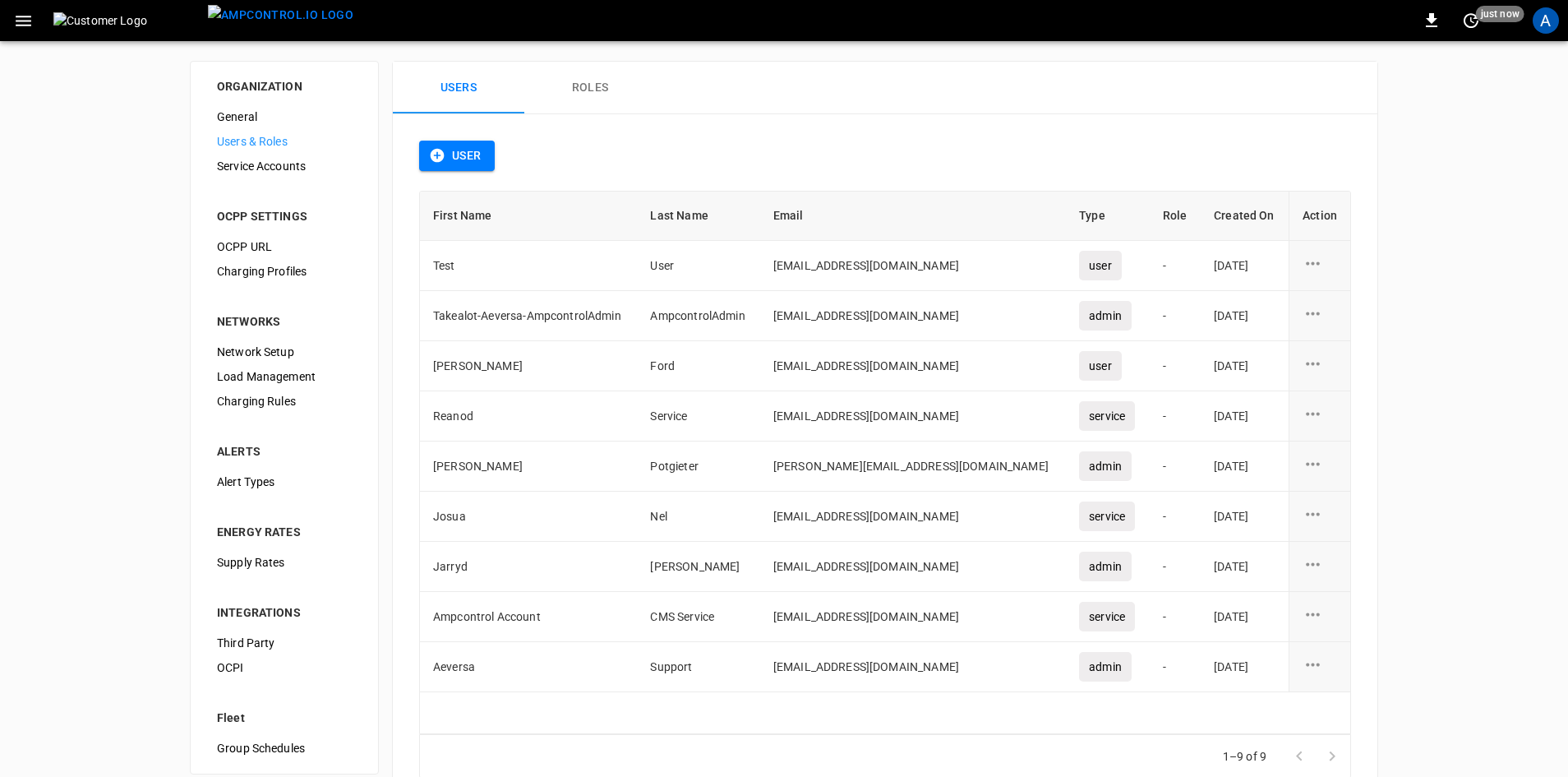 click 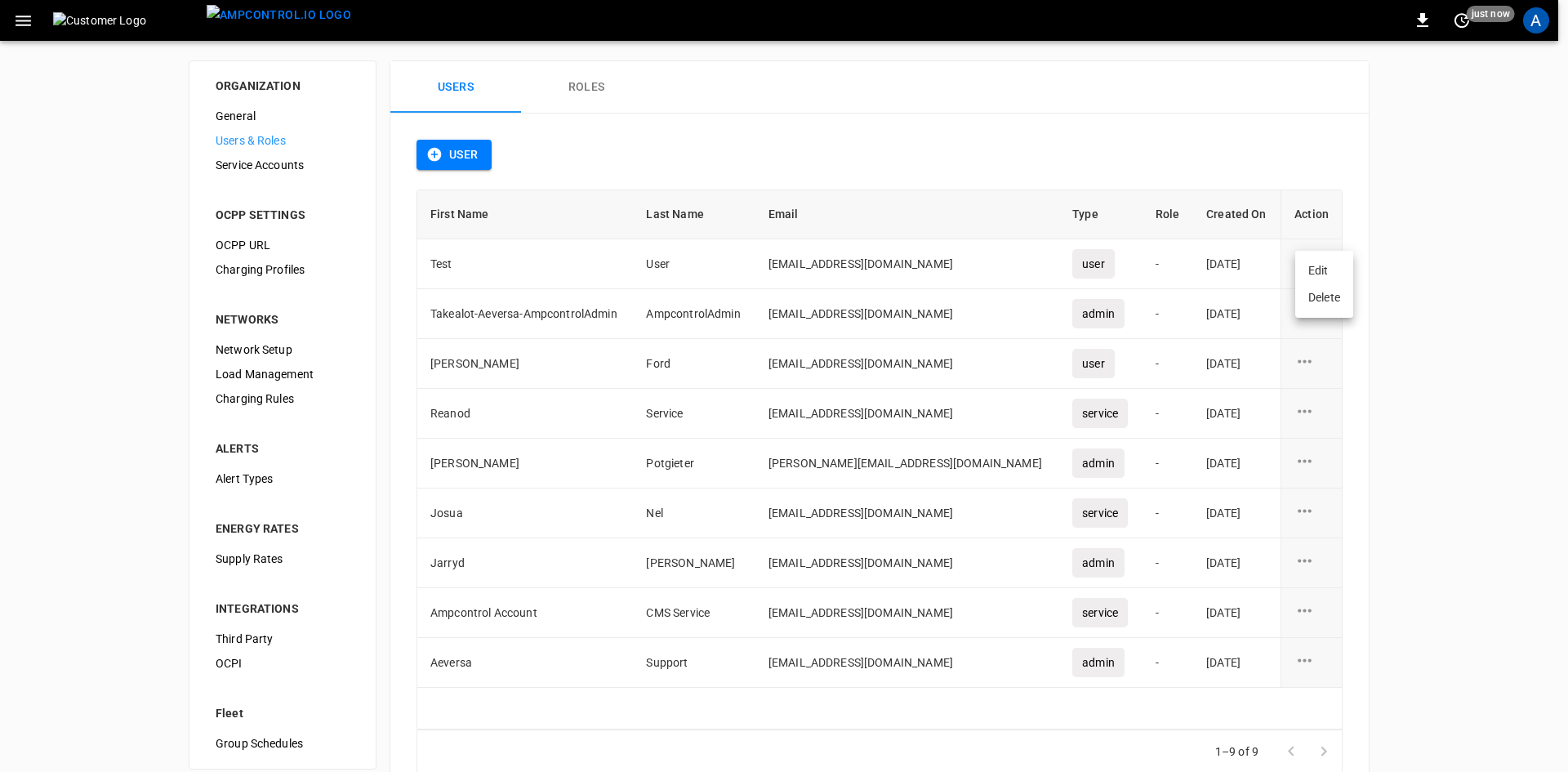 click on "Delete" at bounding box center (1324, 297) 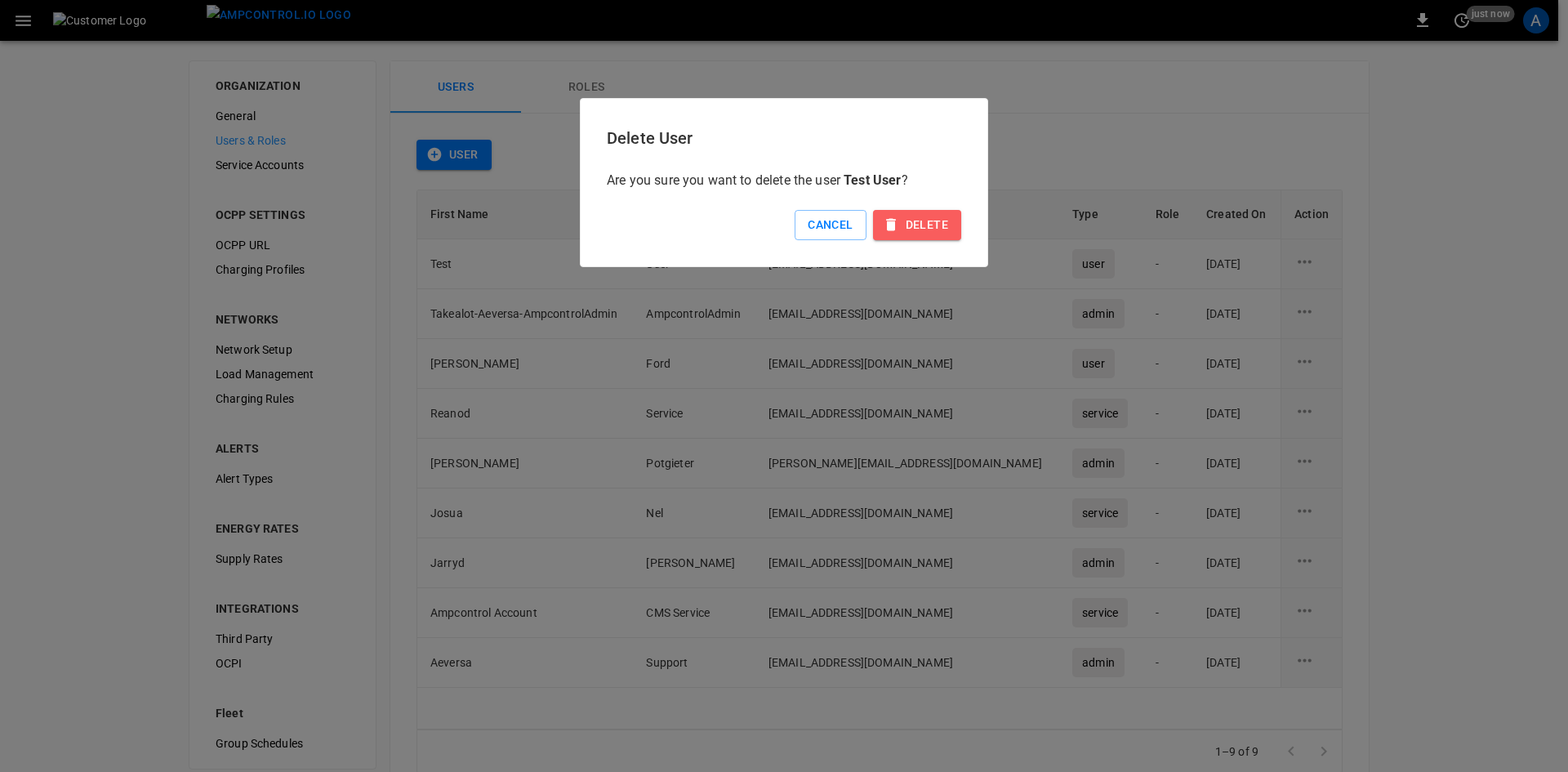 click on "Delete" at bounding box center [917, 225] 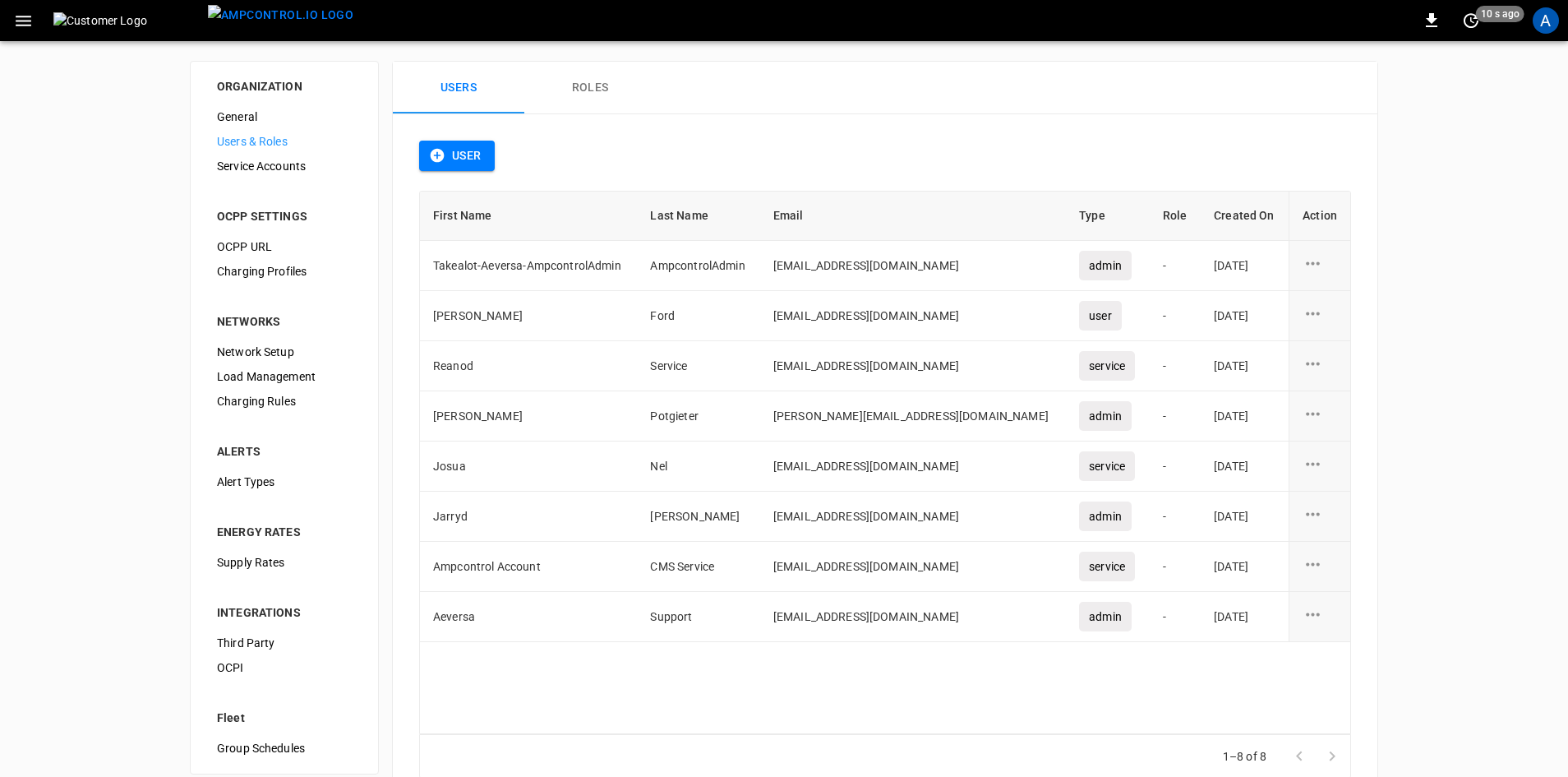 click 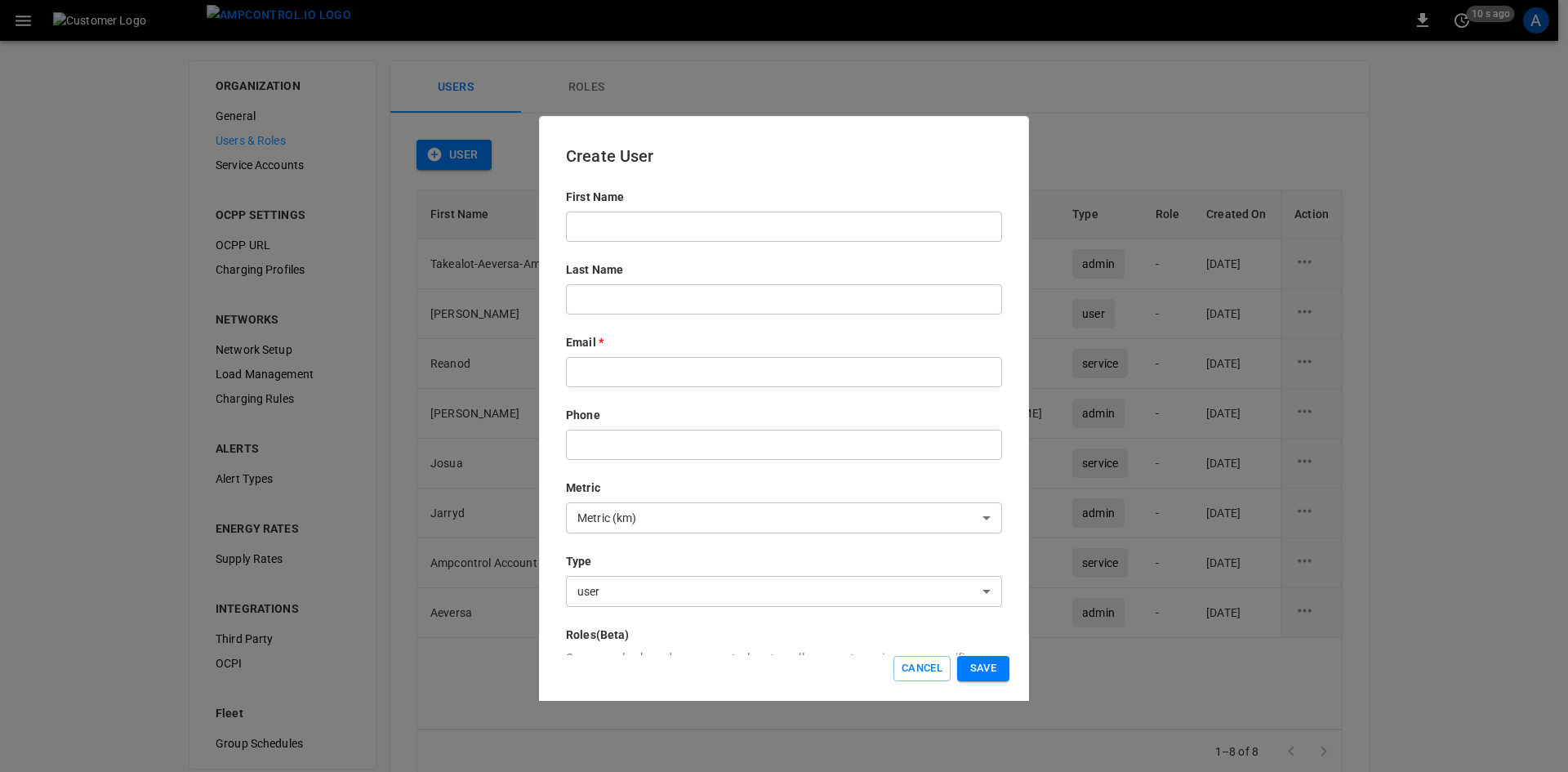 click at bounding box center [784, 226] 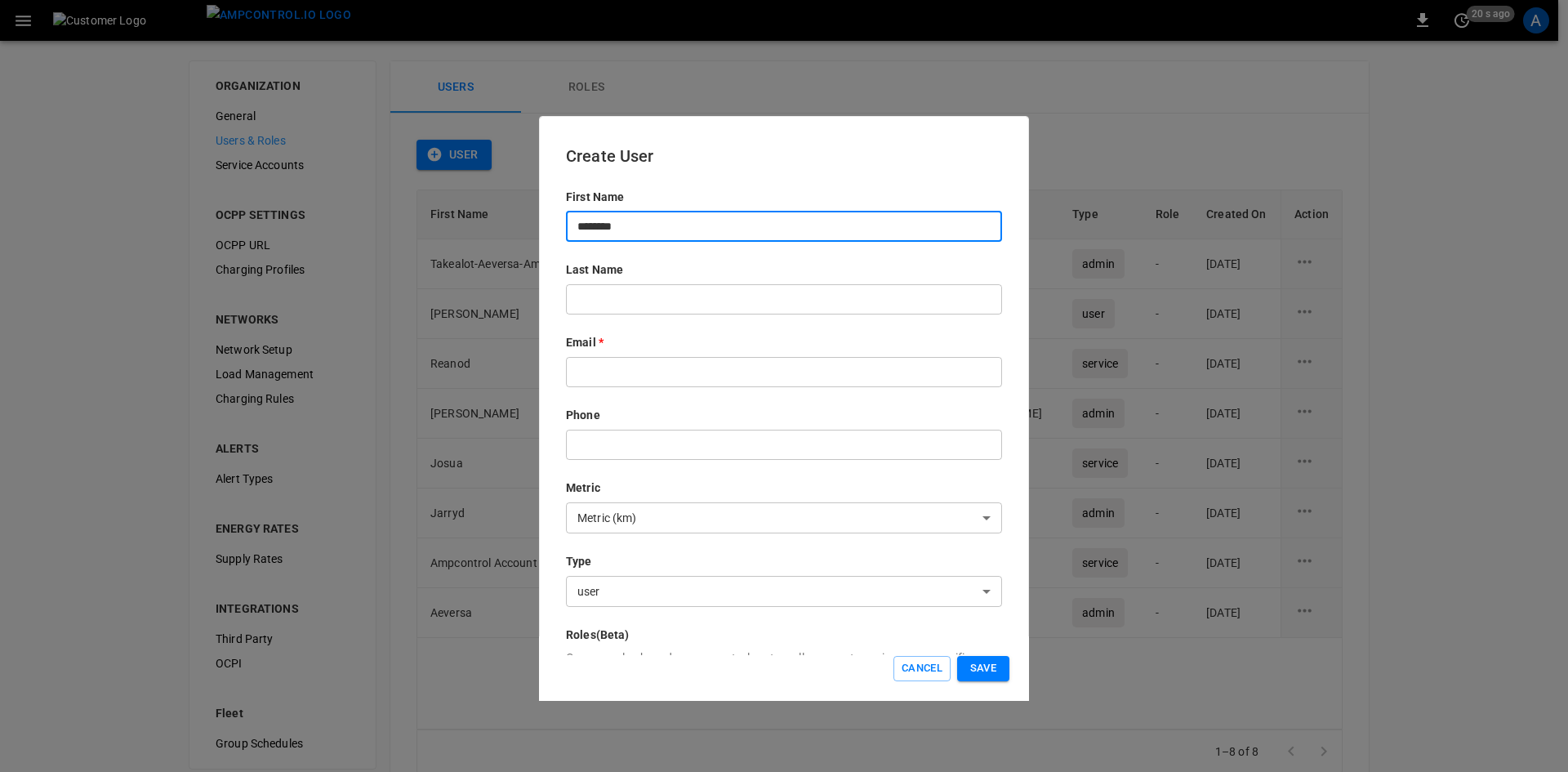 type on "********" 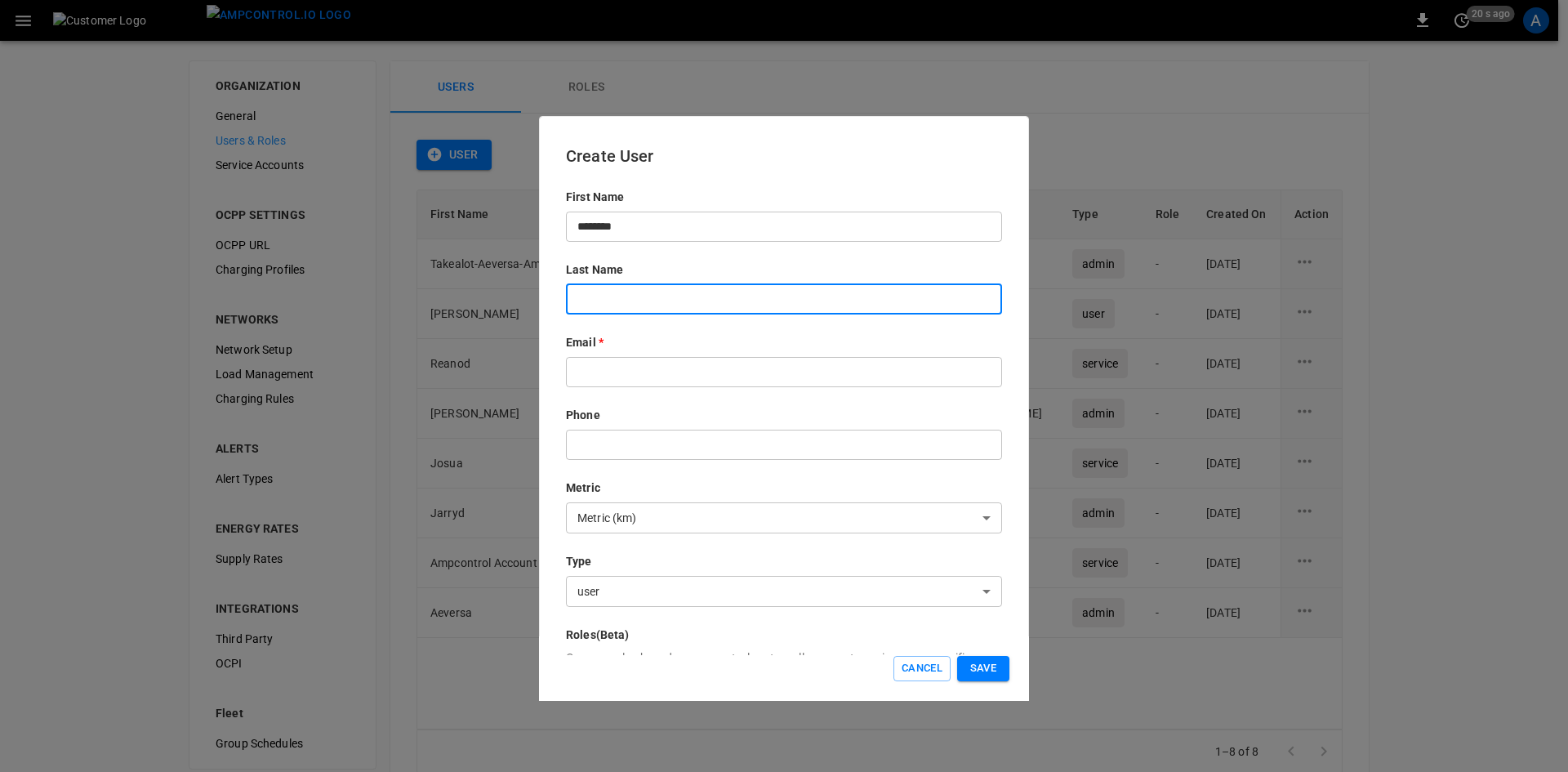 click at bounding box center [784, 299] 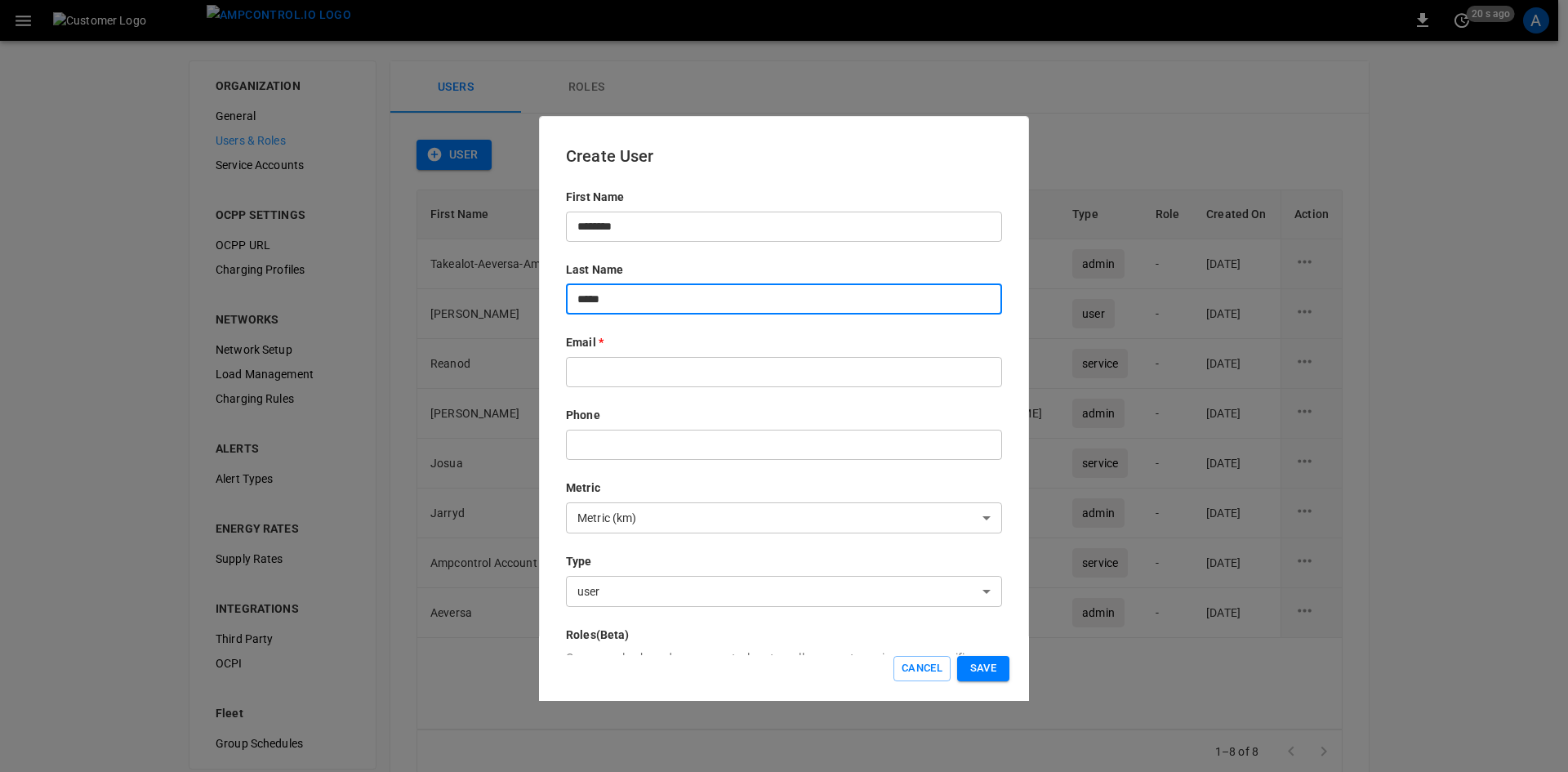 type on "*****" 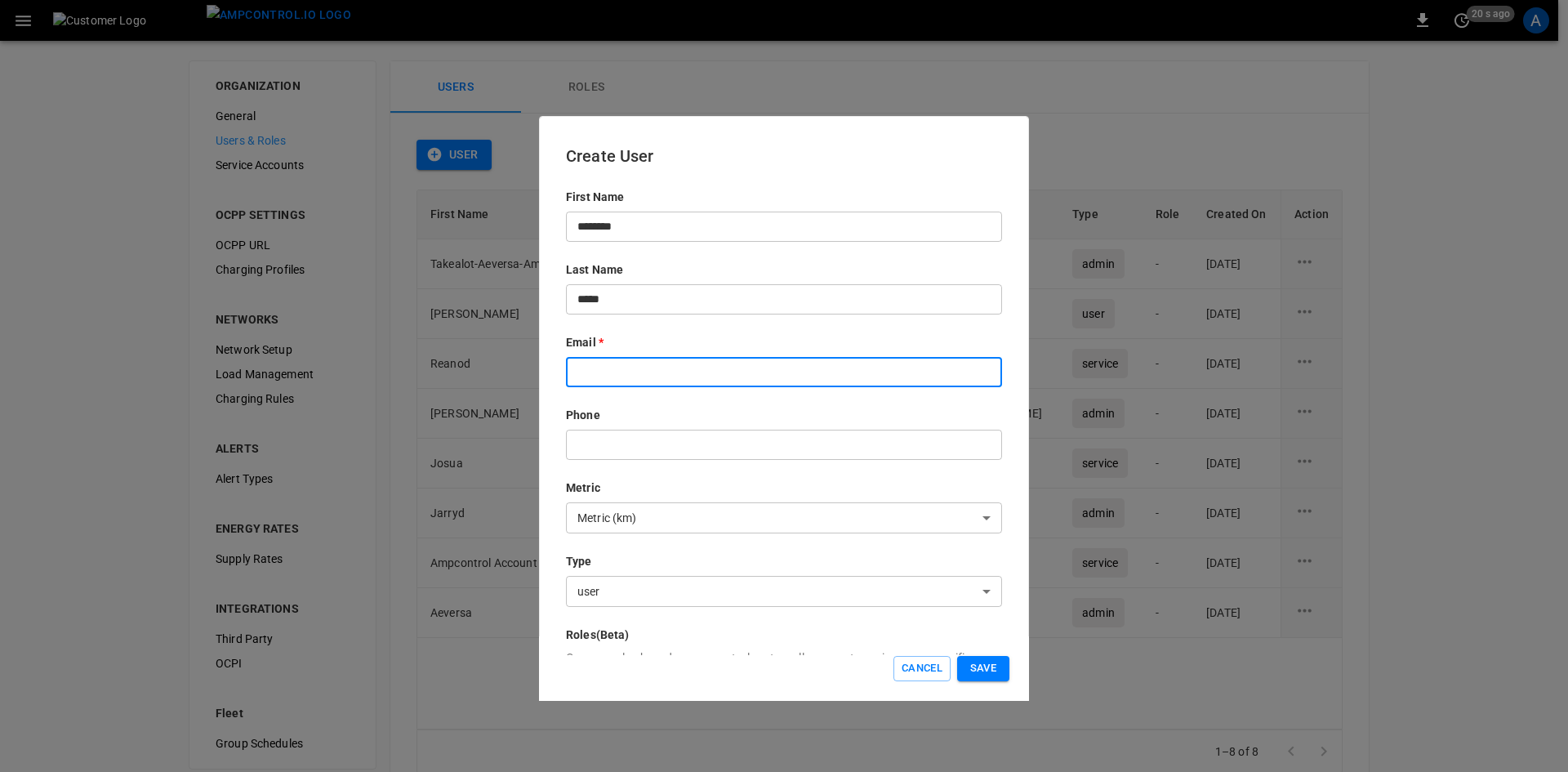 type on "**********" 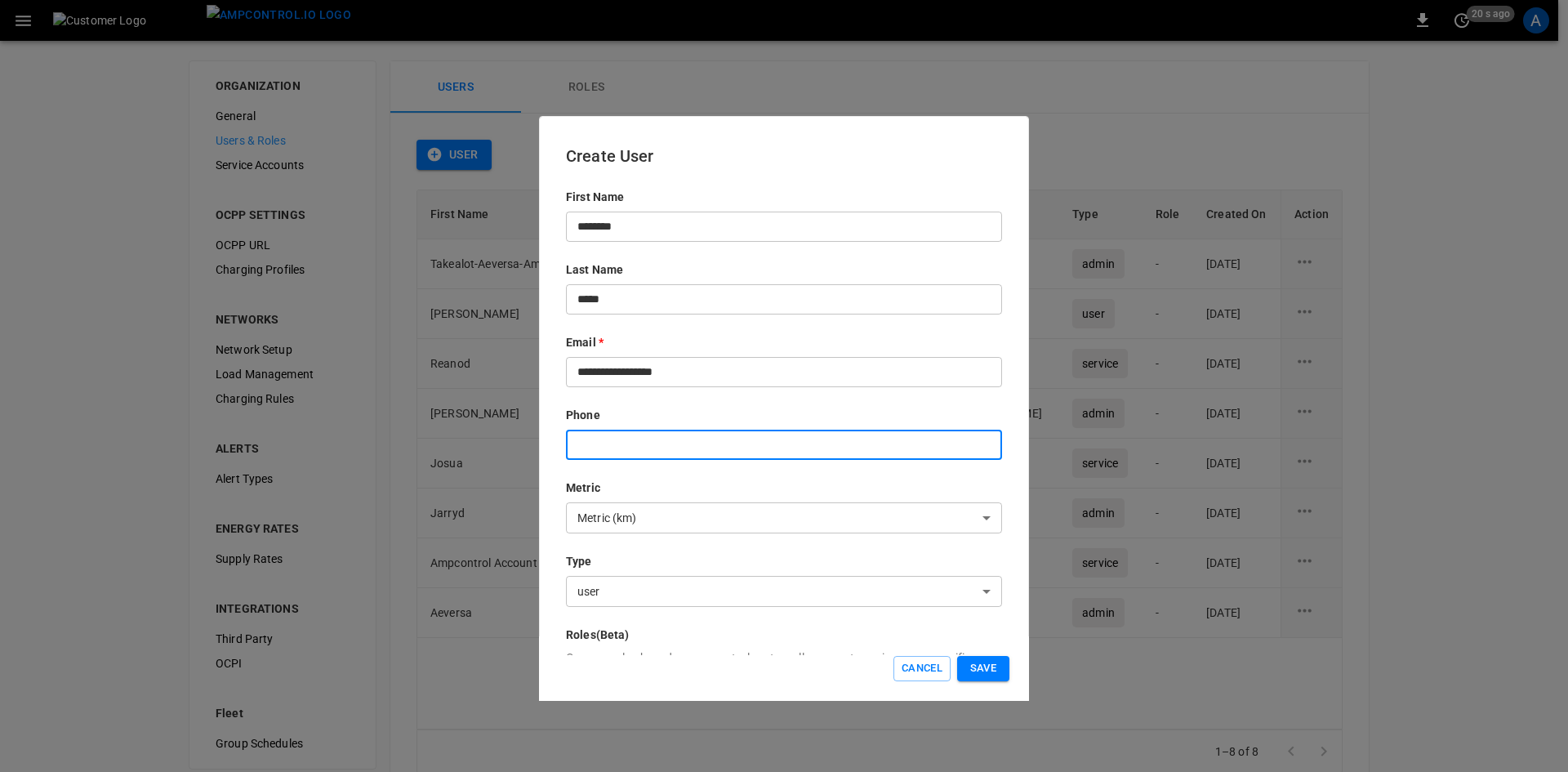 click at bounding box center [784, 444] 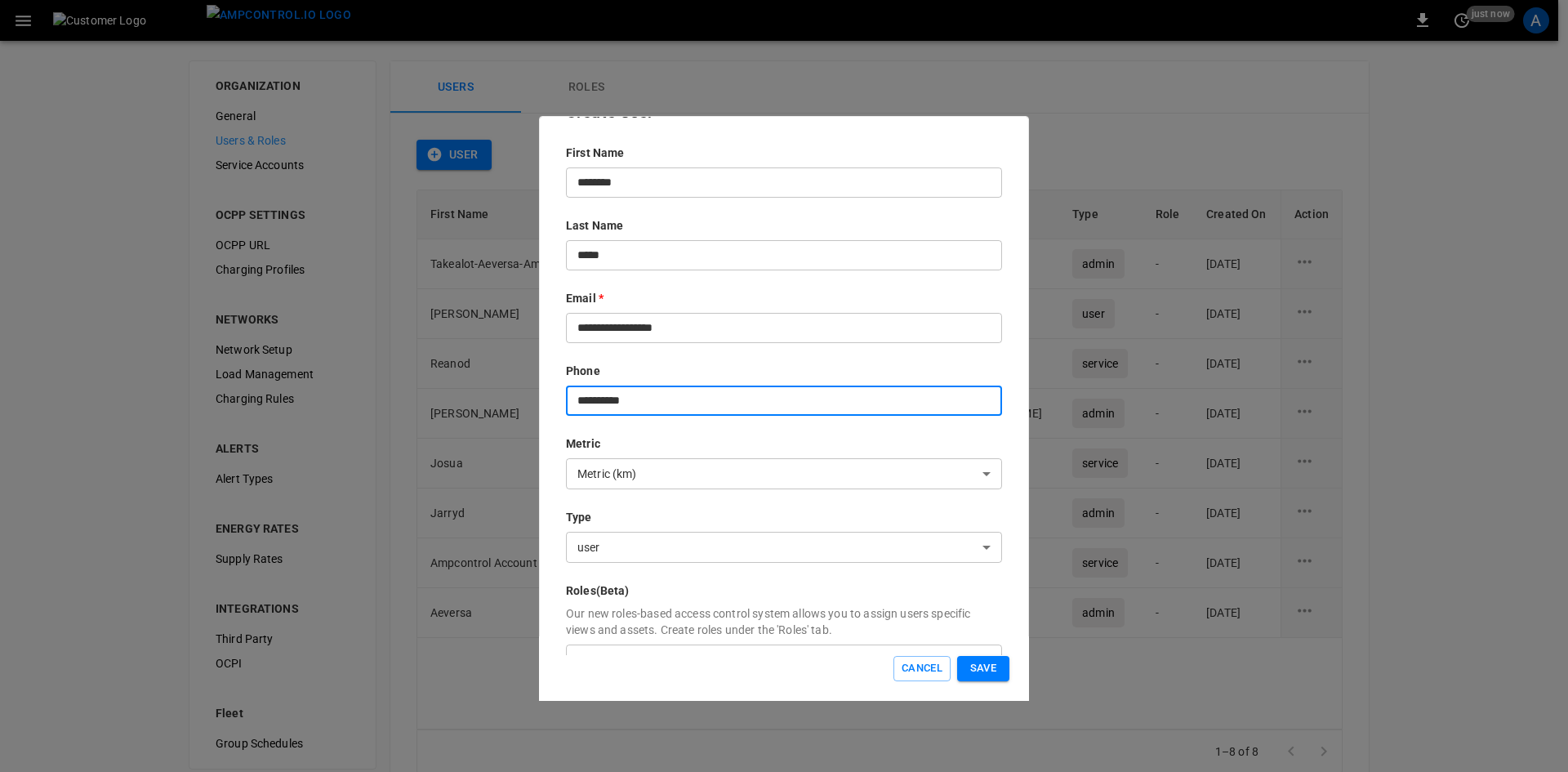 scroll, scrollTop: 82, scrollLeft: 0, axis: vertical 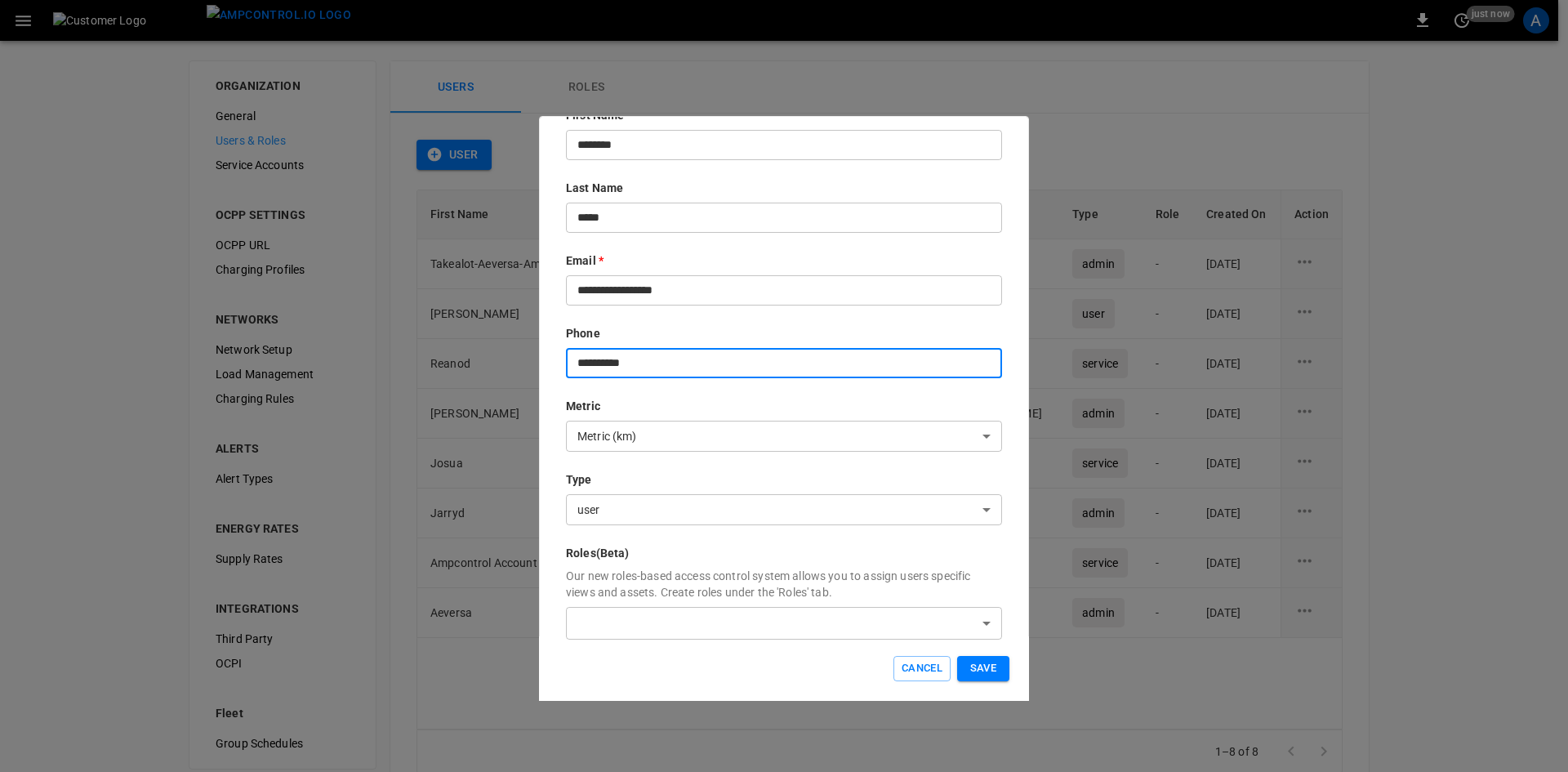 type on "**********" 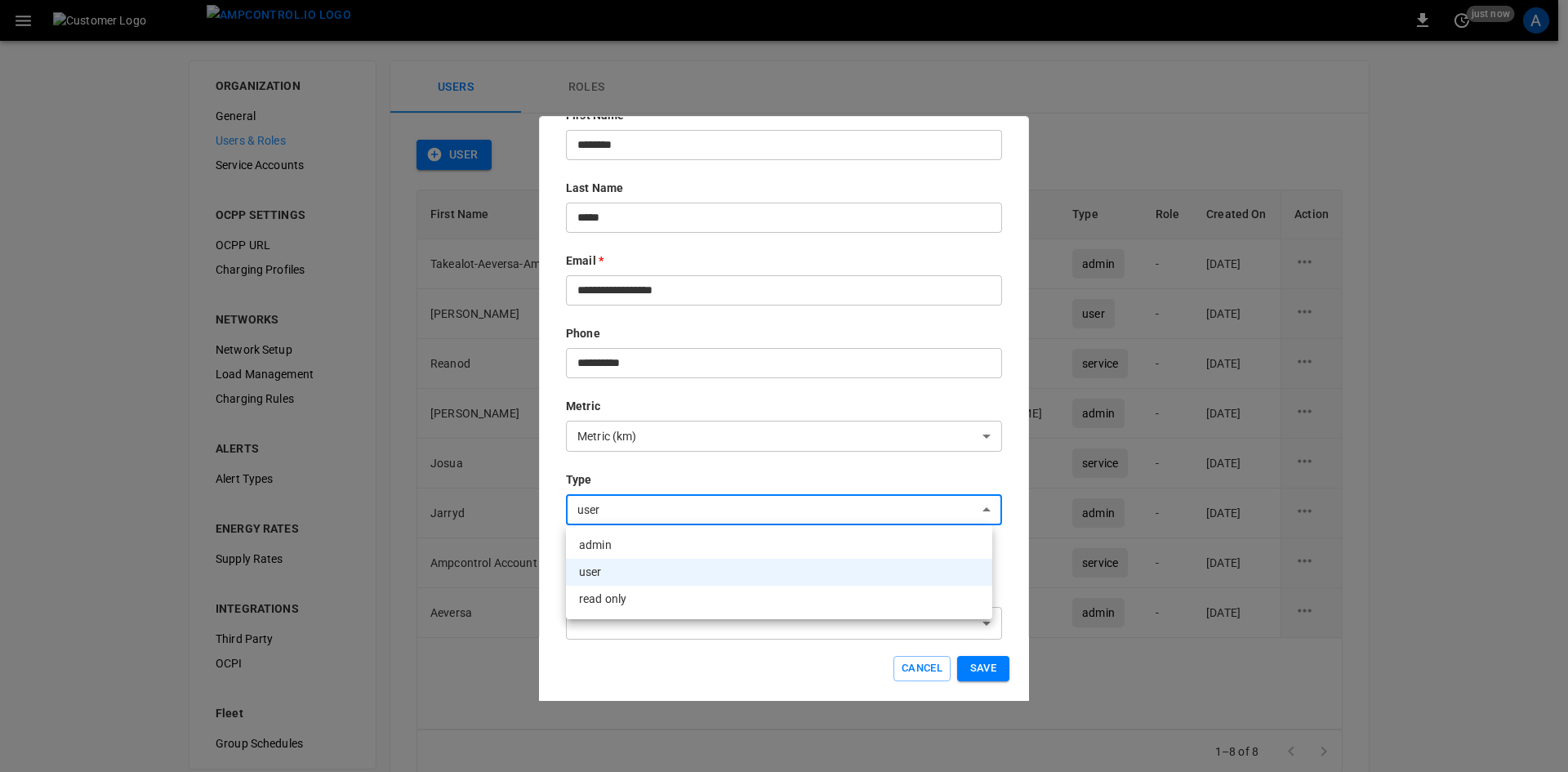 click at bounding box center [784, 386] 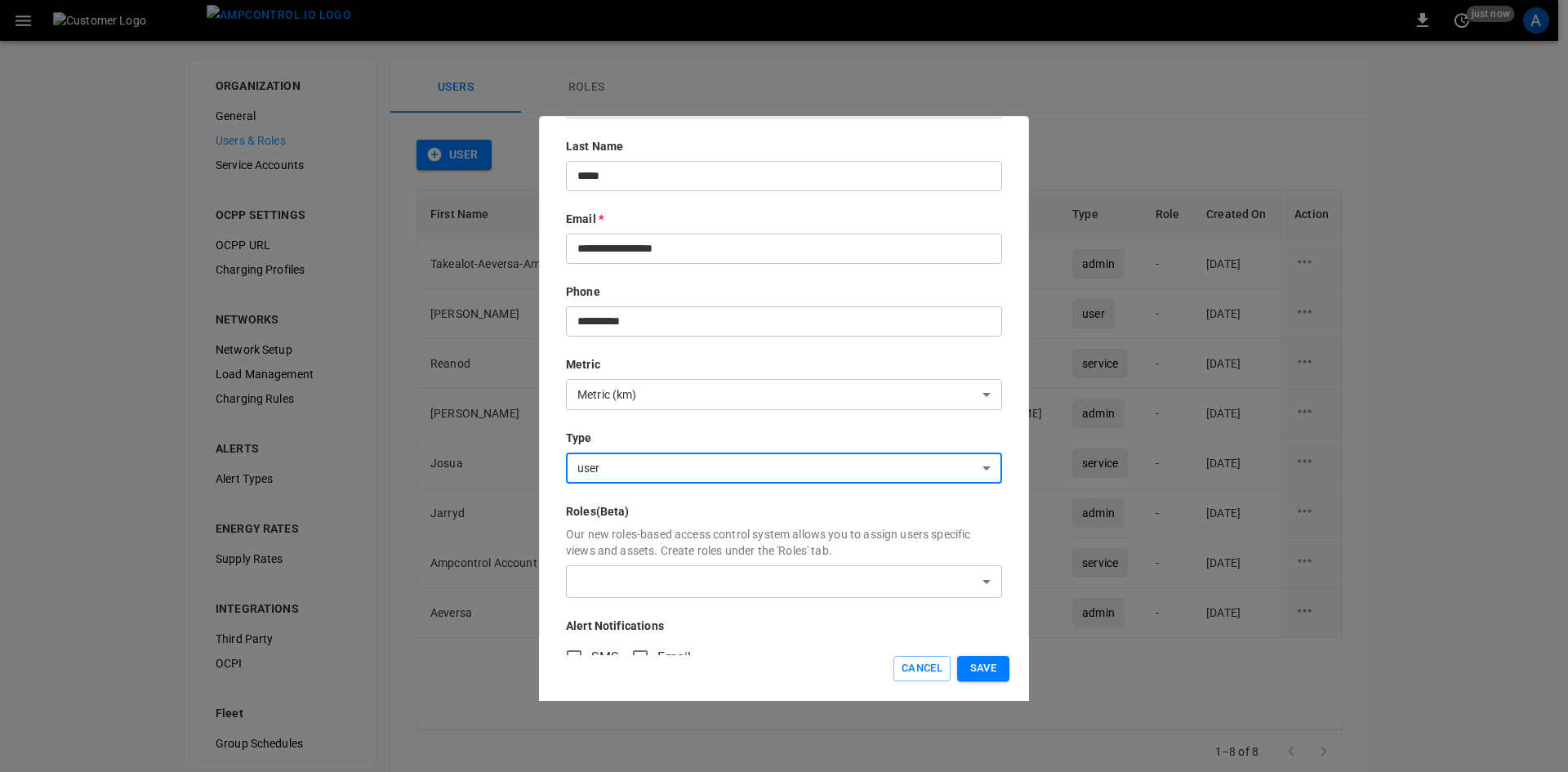 scroll, scrollTop: 163, scrollLeft: 0, axis: vertical 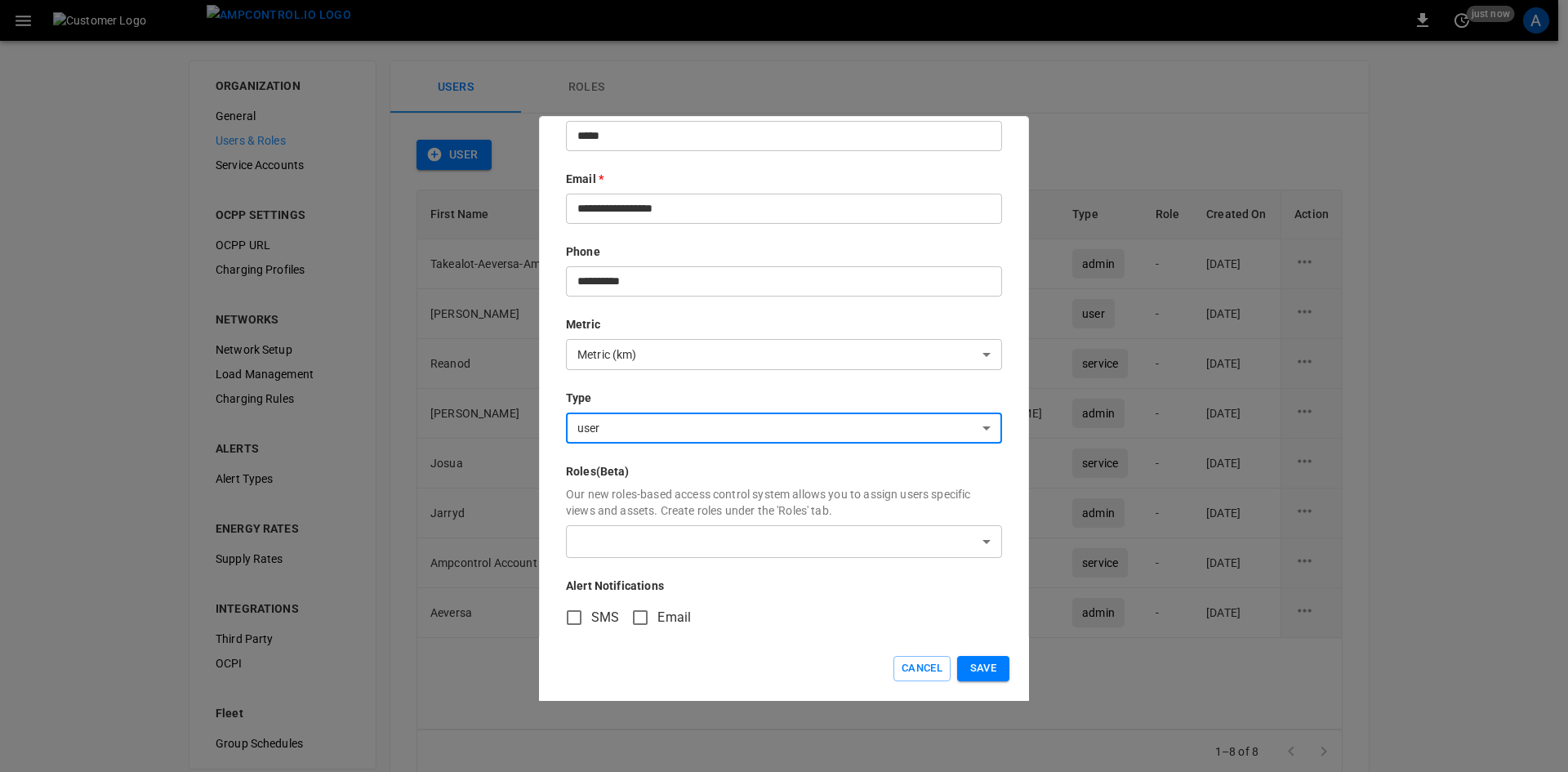 click on "0 just now A ORGANIZATION General Users & Roles Service Accounts OCPP SETTINGS OCPP URL Charging Profiles NETWORKS Network Setup Load Management Charging Rules ALERTS Alert Types ENERGY RATES Supply Rates INTEGRATIONS Third Party OCPI Fleet Group Schedules Users Roles User First Name Last Name Email Type Role Created On Action Takealot-Aeversa-AmpcontrolAdmin AmpcontrolAdmin [EMAIL_ADDRESS][DOMAIN_NAME] admin - [DATE] [PERSON_NAME] [EMAIL_ADDRESS][DOMAIN_NAME] user - [DATE] Reanod Service [EMAIL_ADDRESS][DOMAIN_NAME] service - [DATE] [PERSON_NAME] Potgieter [PERSON_NAME][EMAIL_ADDRESS][DOMAIN_NAME] admin - [DATE] [PERSON_NAME] [PERSON_NAME][EMAIL_ADDRESS][DOMAIN_NAME] service - [DATE] [PERSON_NAME] [PERSON_NAME][EMAIL_ADDRESS][DOMAIN_NAME] admin - [DATE] Ampcontrol Account CMS Service [EMAIL_ADDRESS][DOMAIN_NAME] service - [DATE] Aeversa Support [EMAIL_ADDRESS][DOMAIN_NAME] admin - [DATE] 1–8 of 8 Refresh now Update every 5 sec Update every 30 sec Off Takealot Aeversa  Aeversa Support [EMAIL_ADDRESS][DOMAIN_NAME] admin Profile Settings Notifications Settings Aeversa" at bounding box center [784, 418] 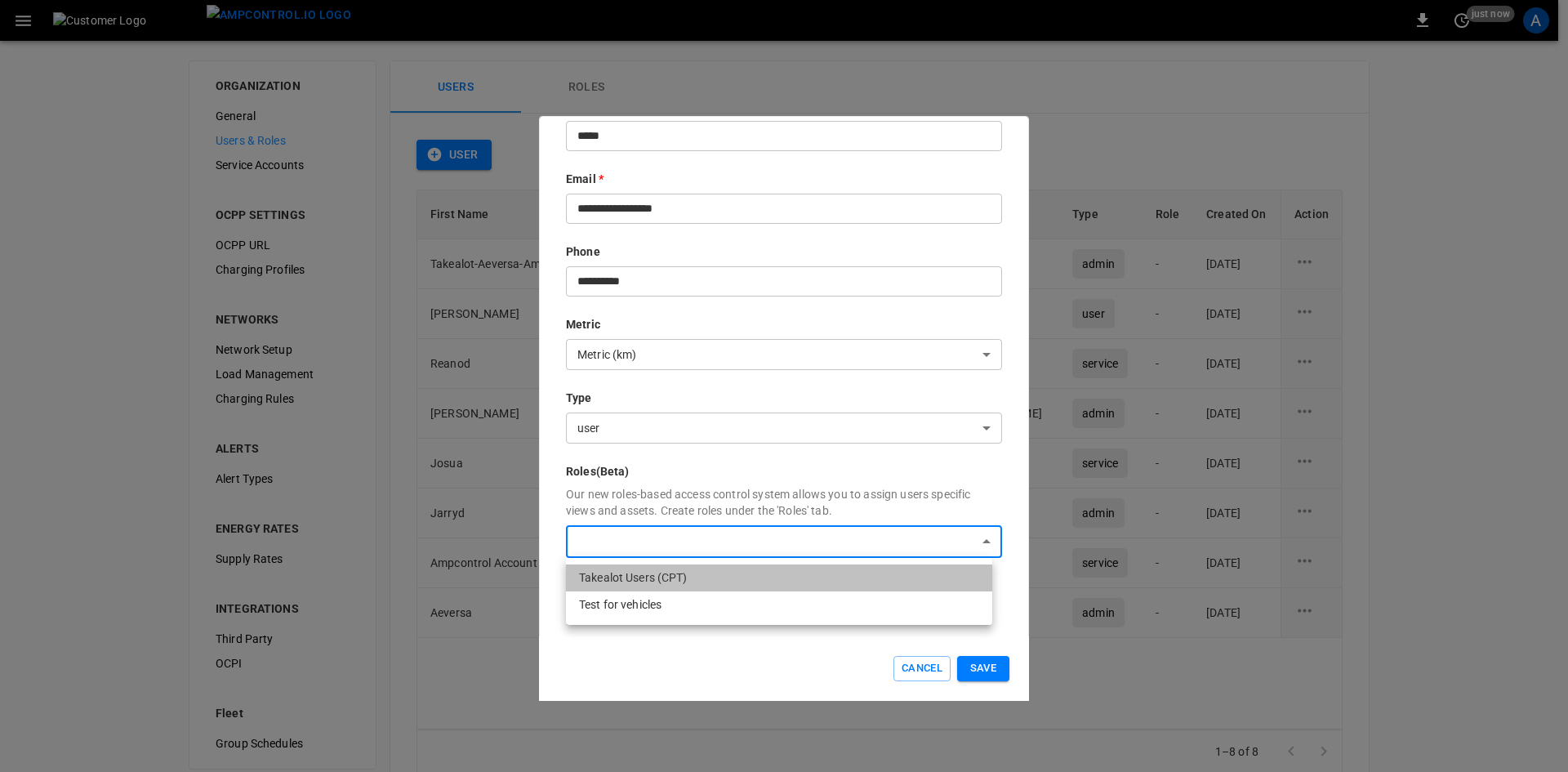 click on "Takealot Users (CPT)" at bounding box center (779, 578) 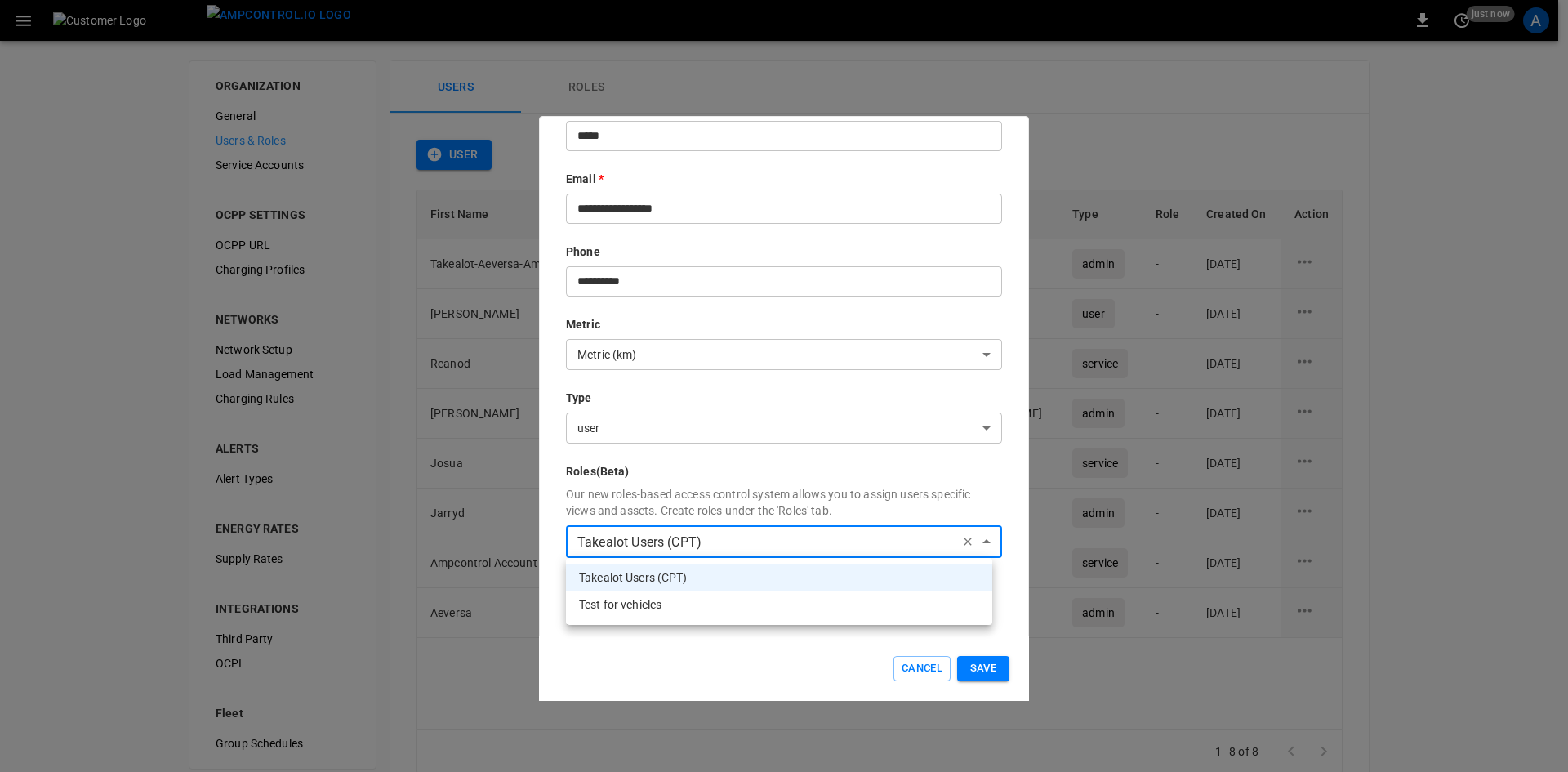 click at bounding box center [784, 386] 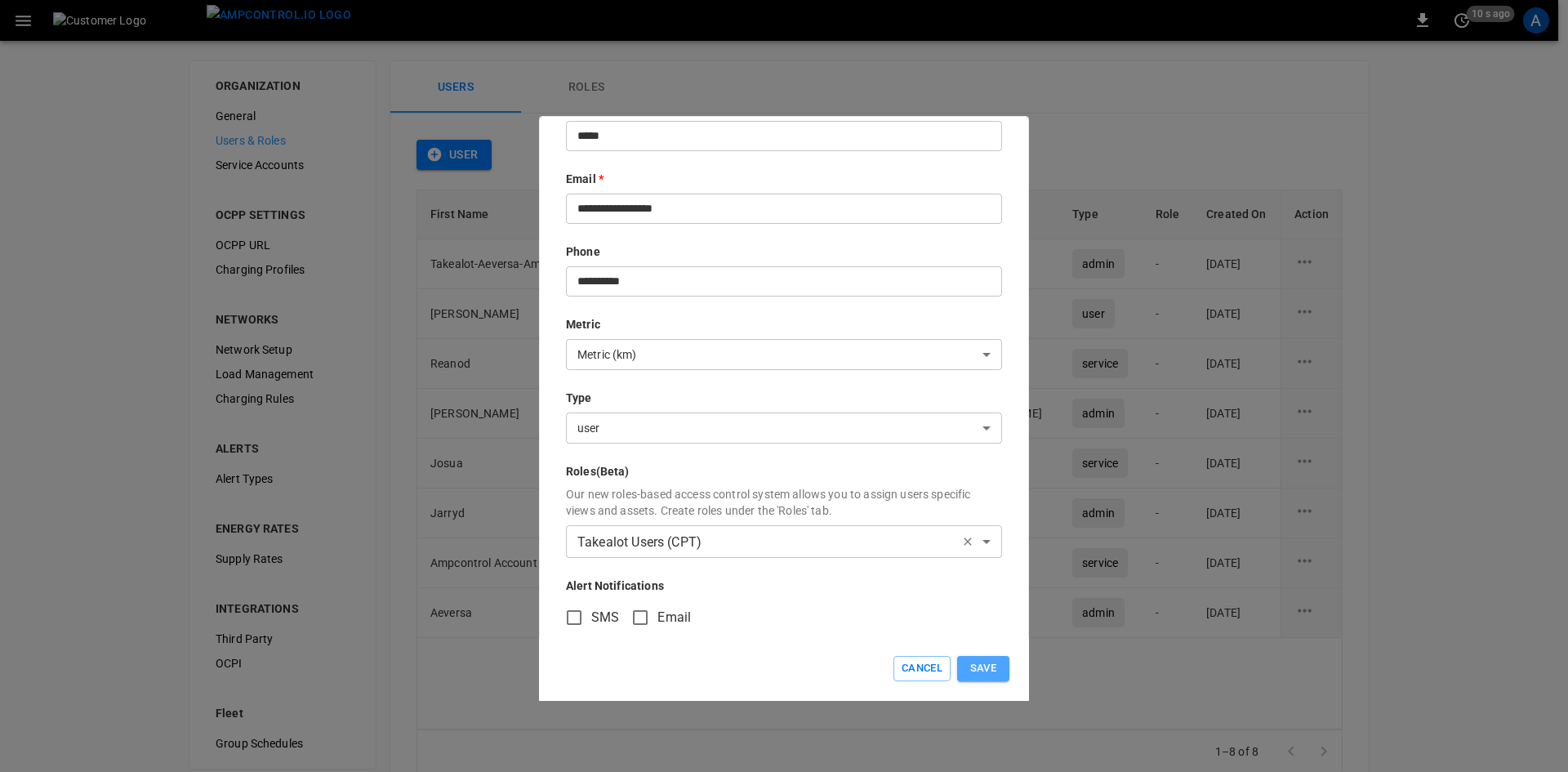 click on "Save" at bounding box center (983, 668) 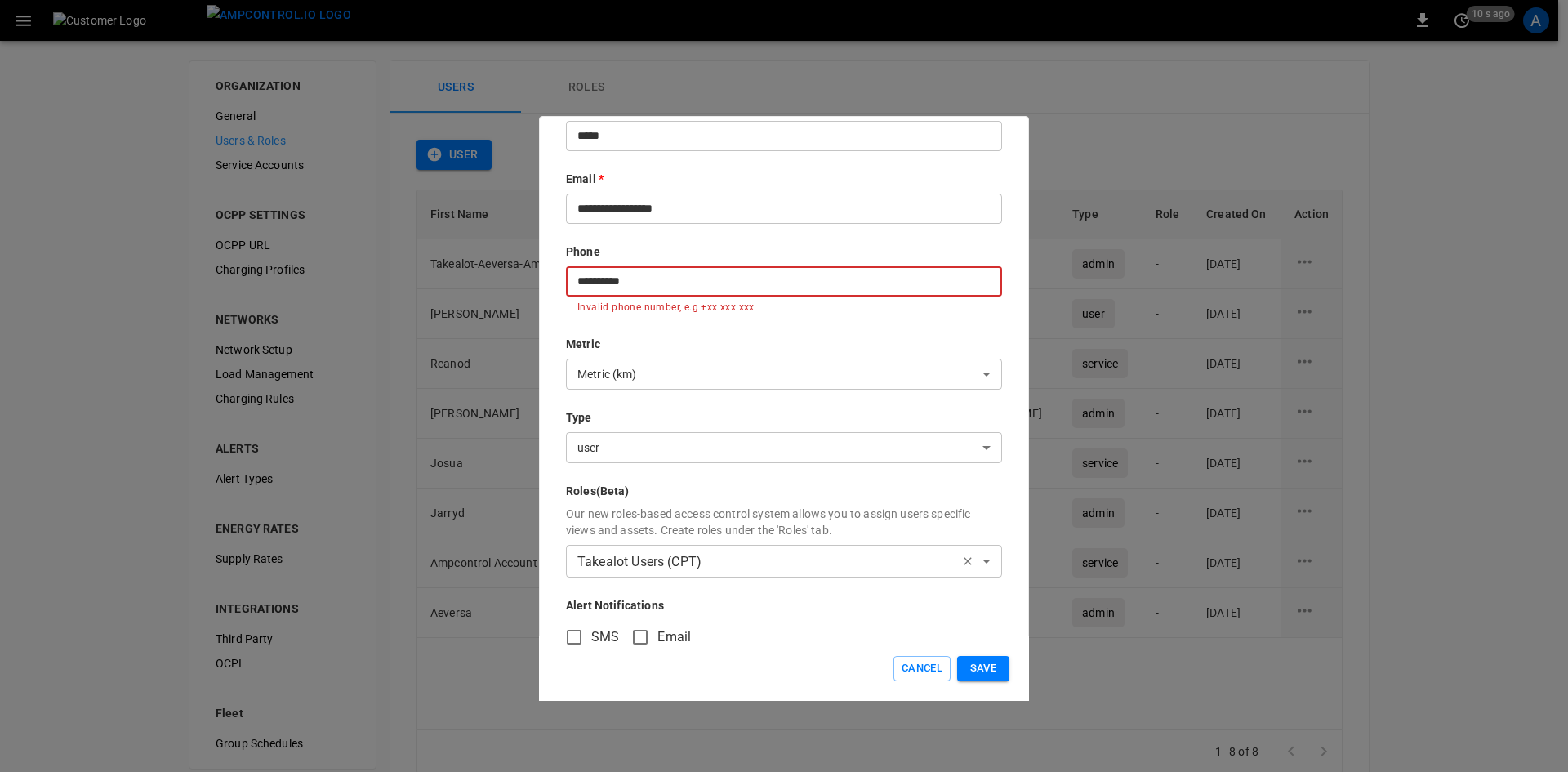 click on "**********" at bounding box center (784, 281) 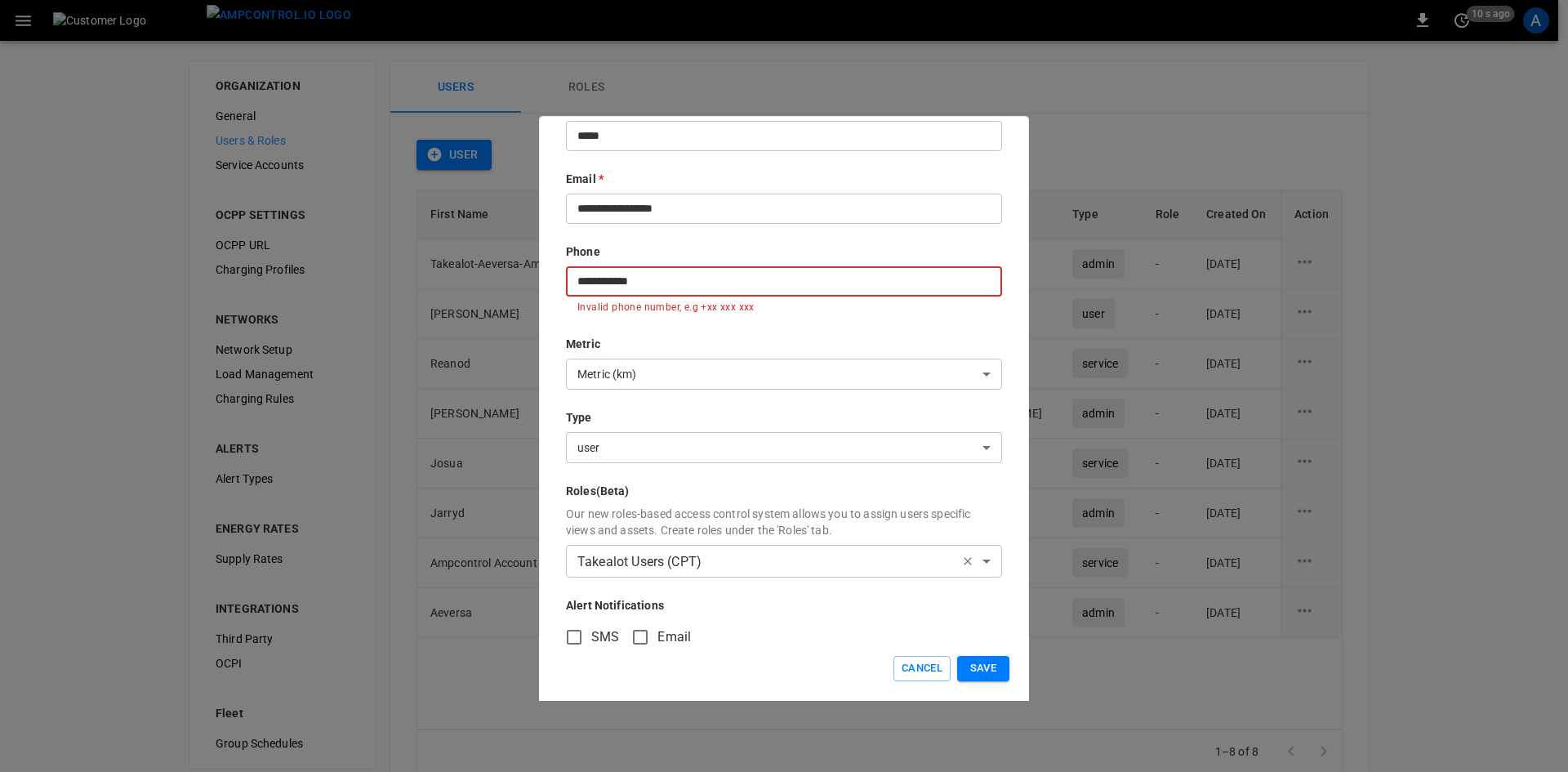type on "**********" 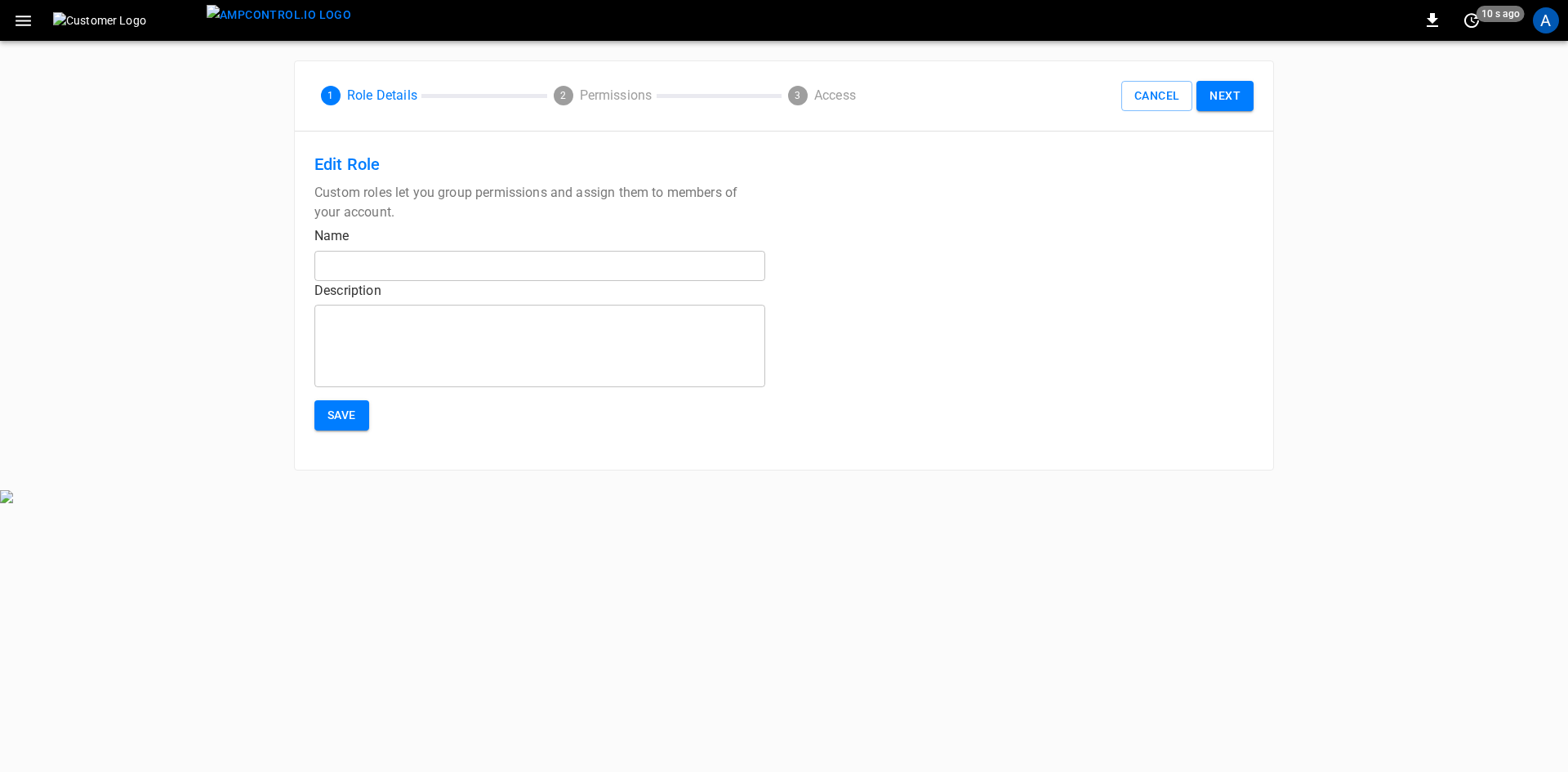 type on "**********" 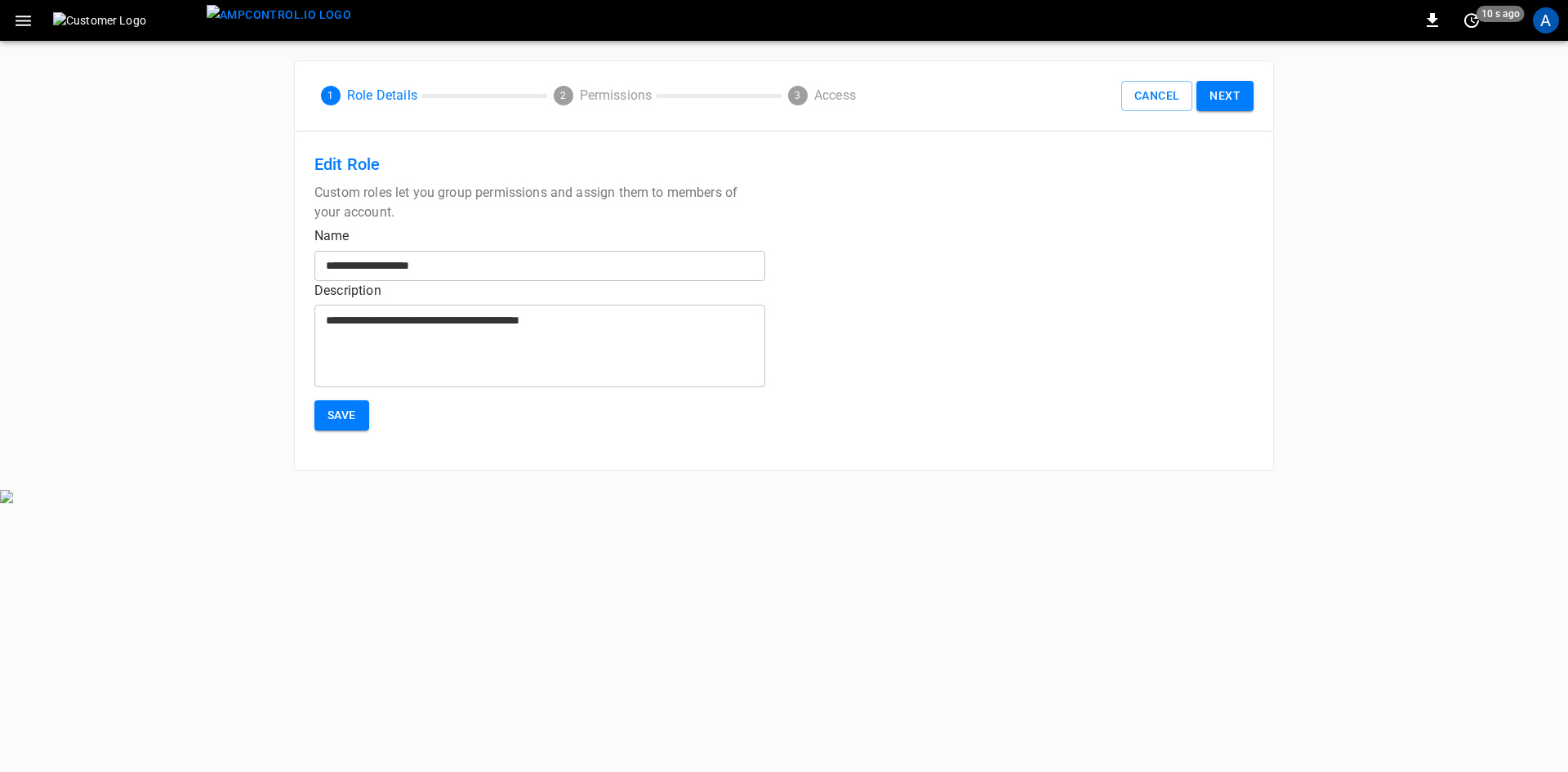 type 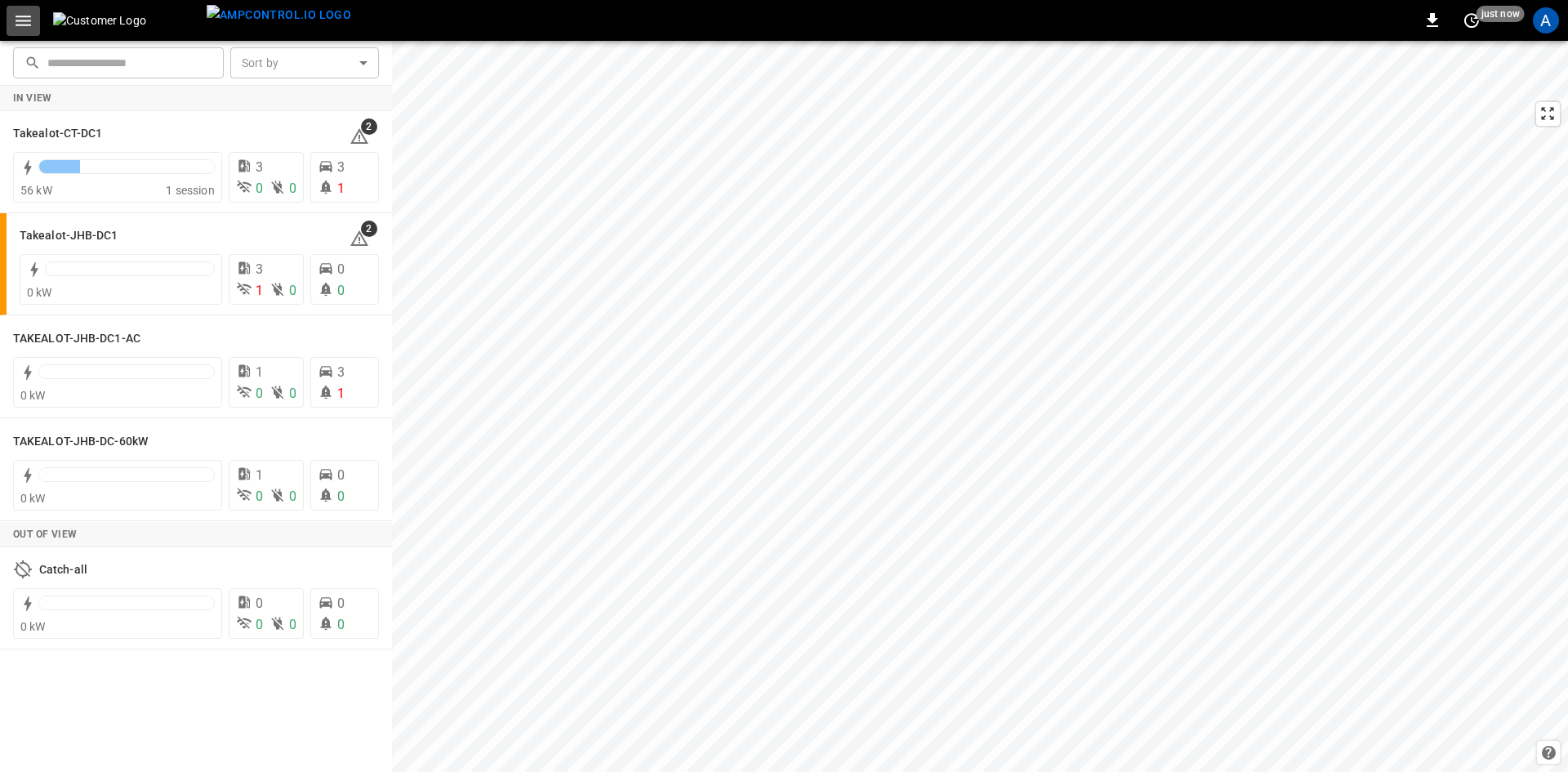 click 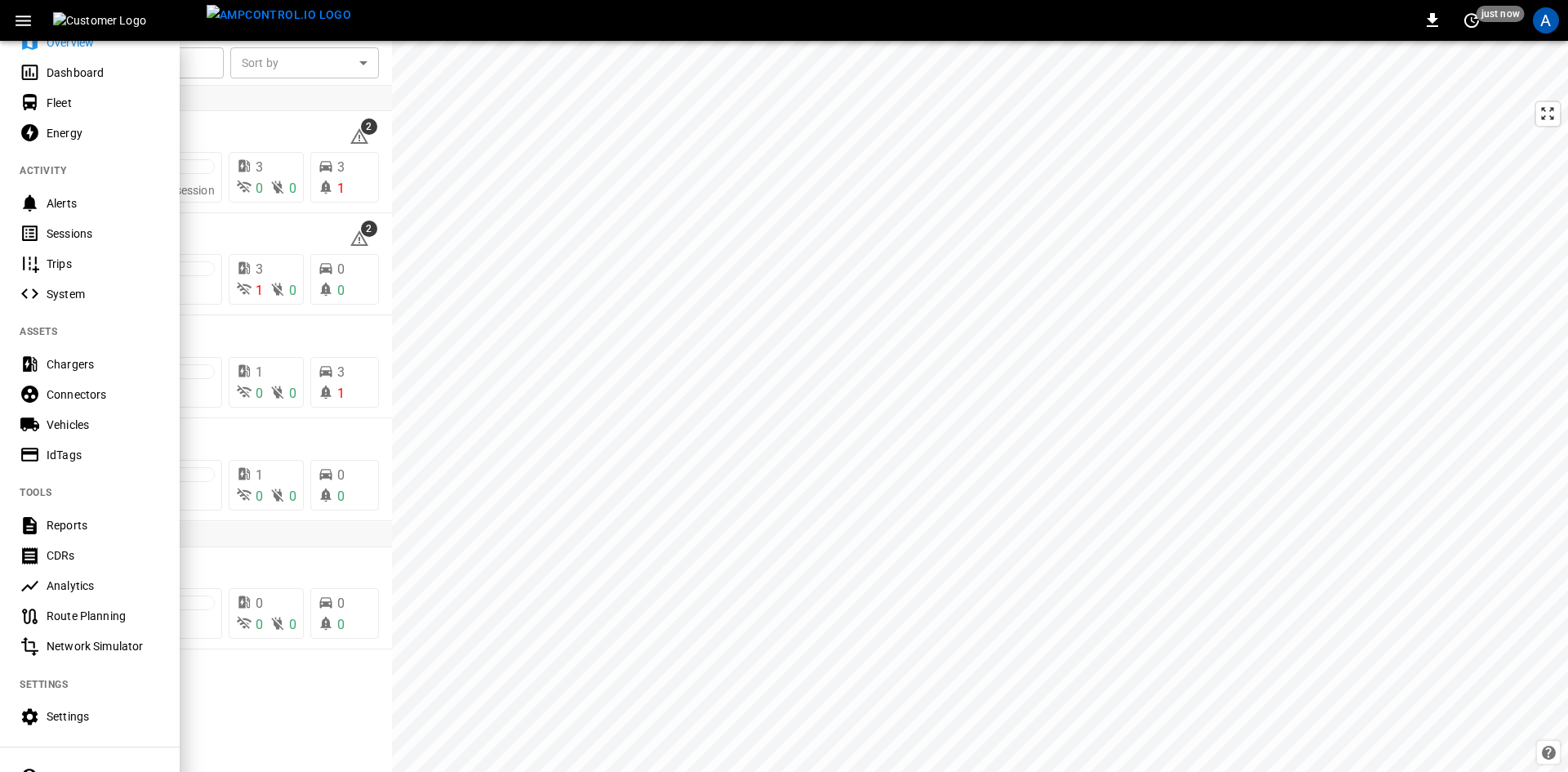scroll, scrollTop: 158, scrollLeft: 0, axis: vertical 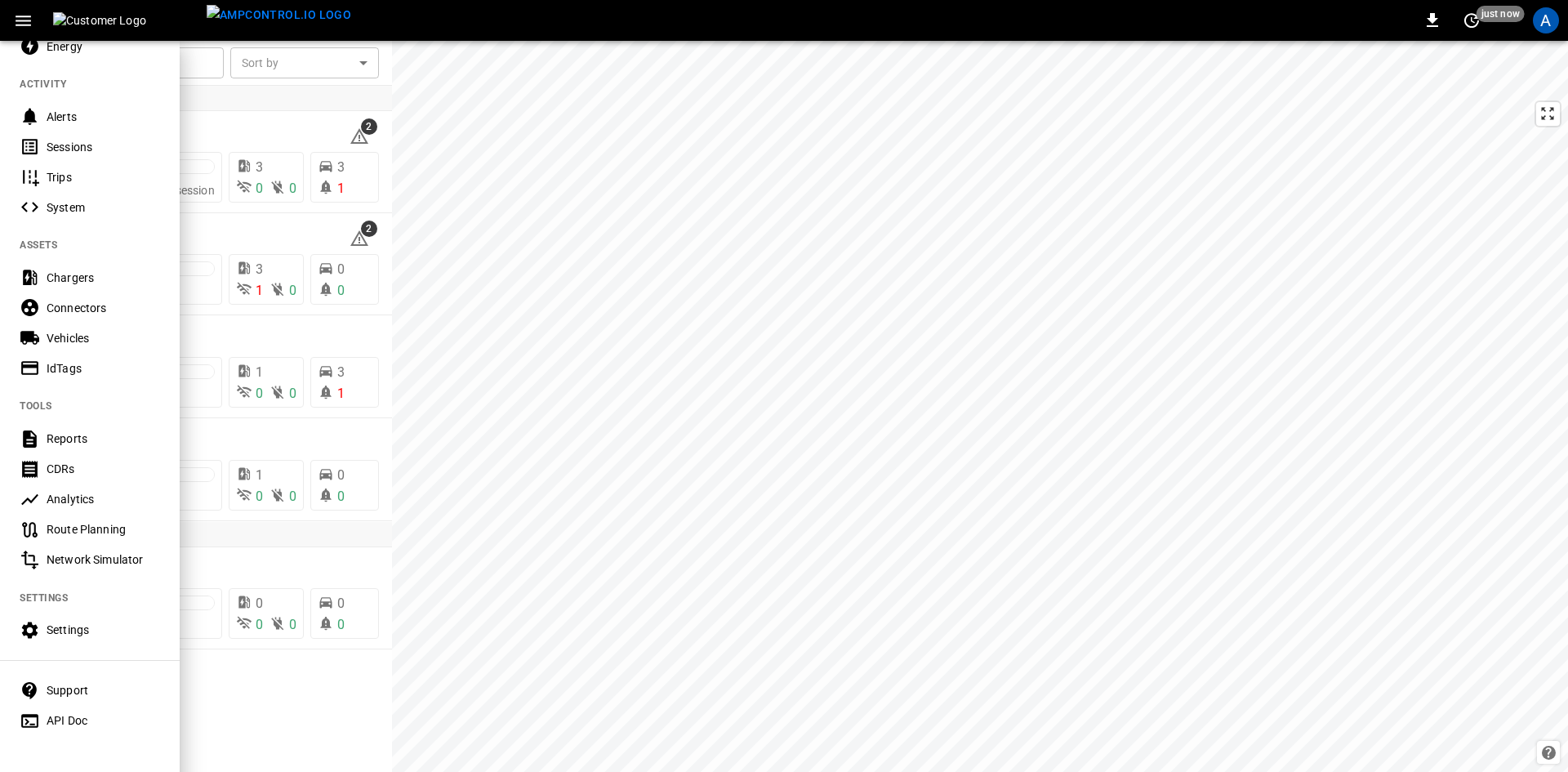 click on "Settings" at bounding box center (103, 630) 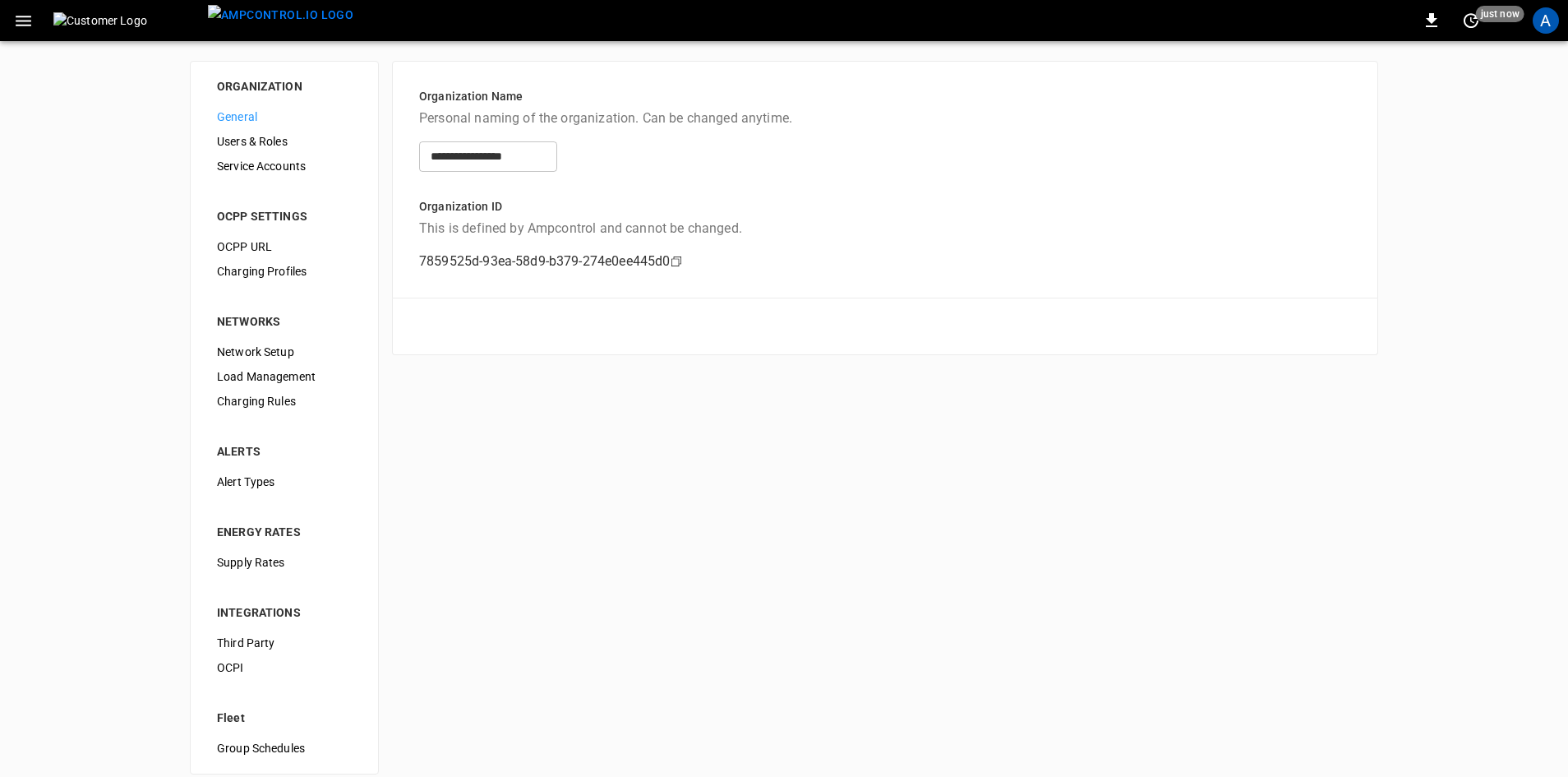 click on "Users & Roles" at bounding box center [284, 141] 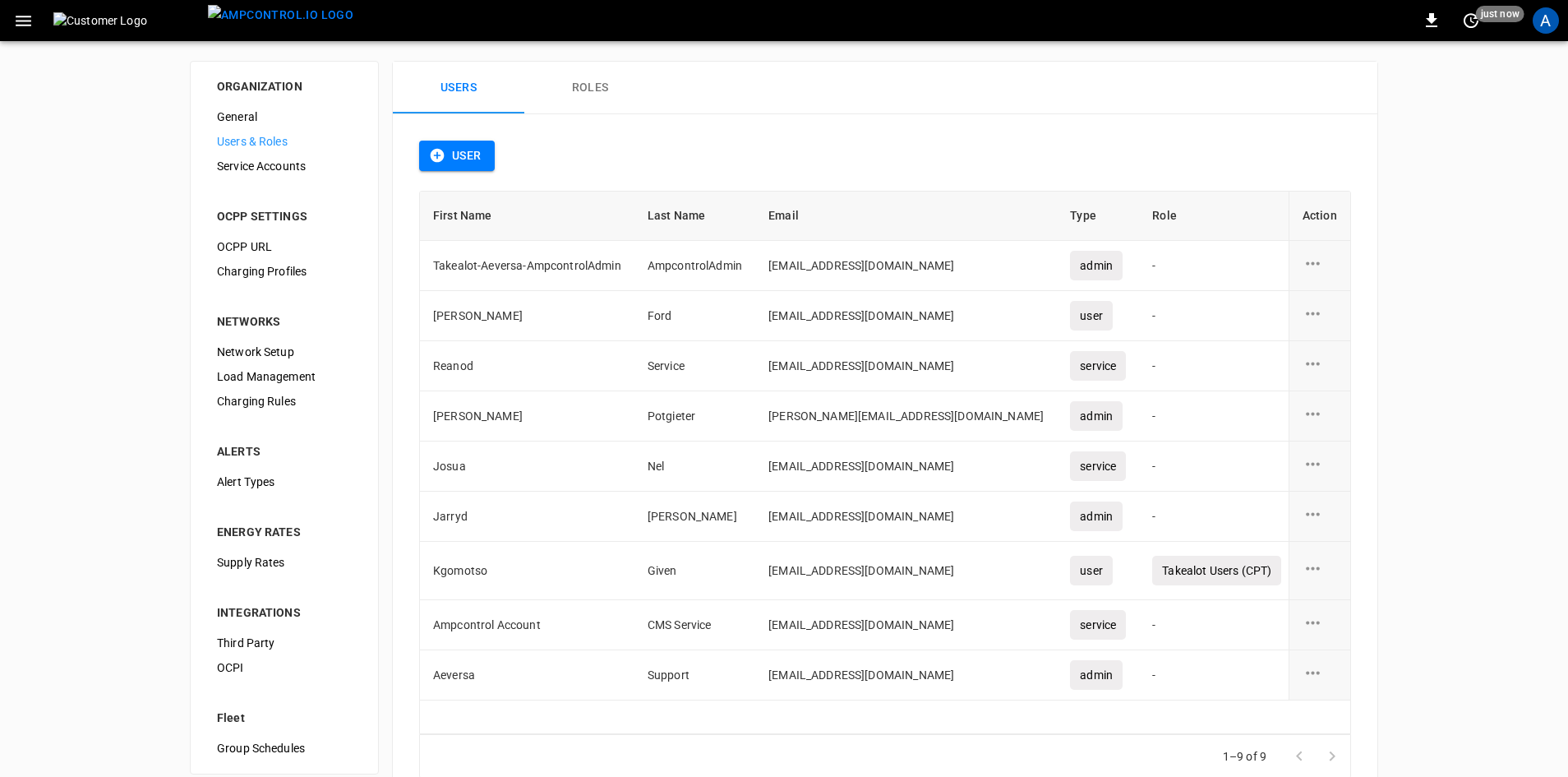 click on "Roles" at bounding box center [590, 88] 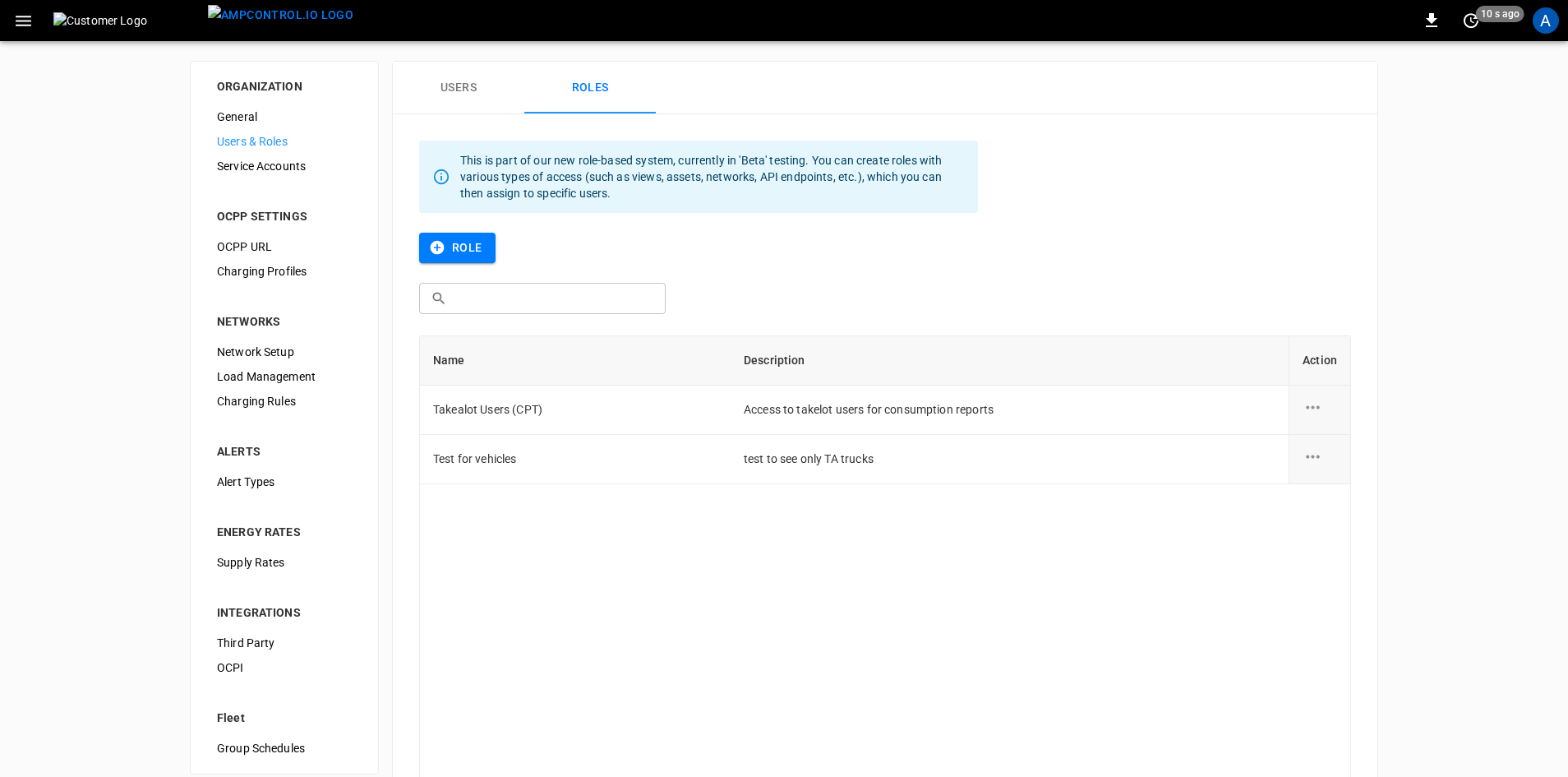 click on "Takealot Users (CPT)" at bounding box center (575, 410) 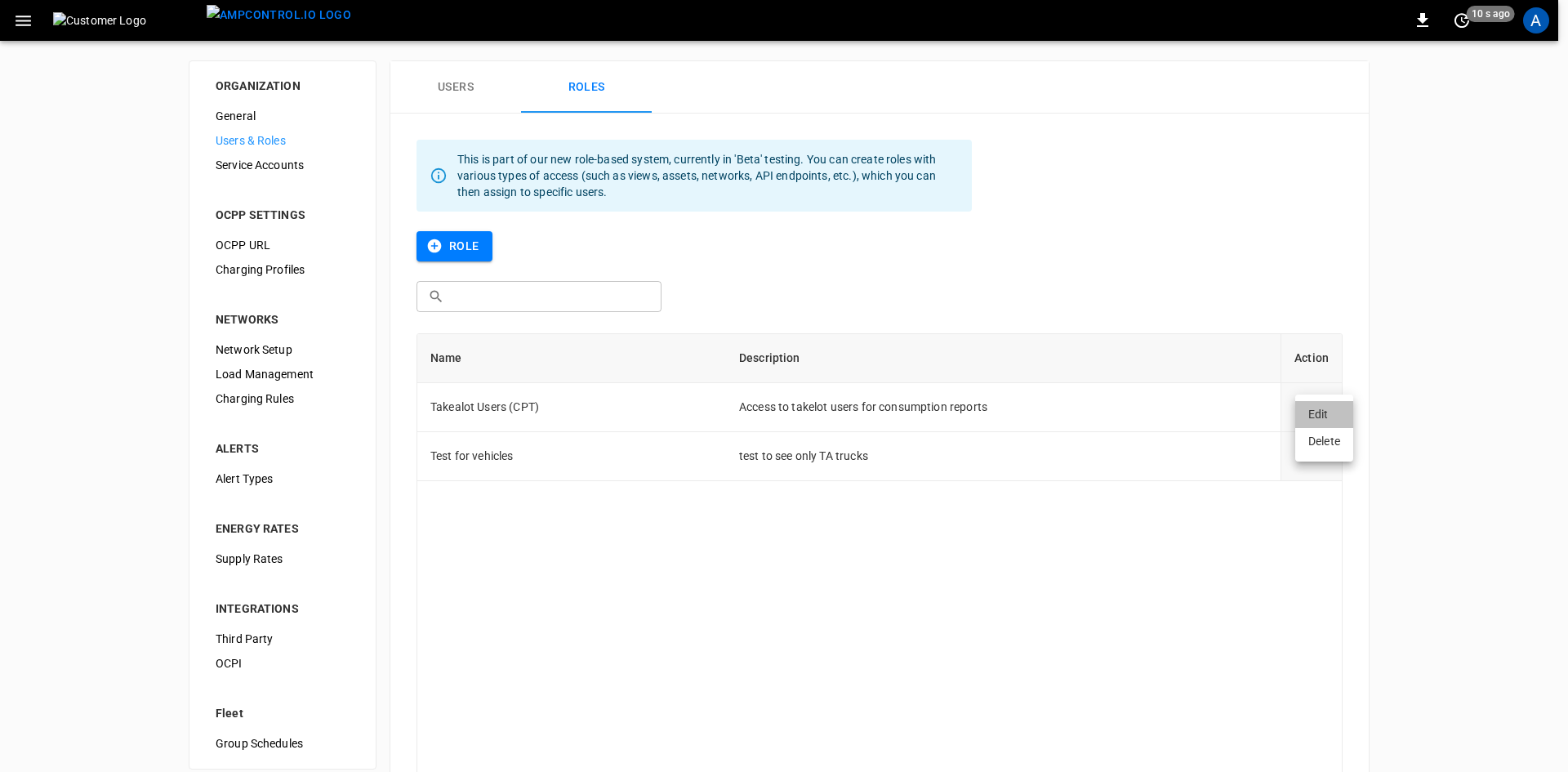 click on "Edit" at bounding box center [1324, 414] 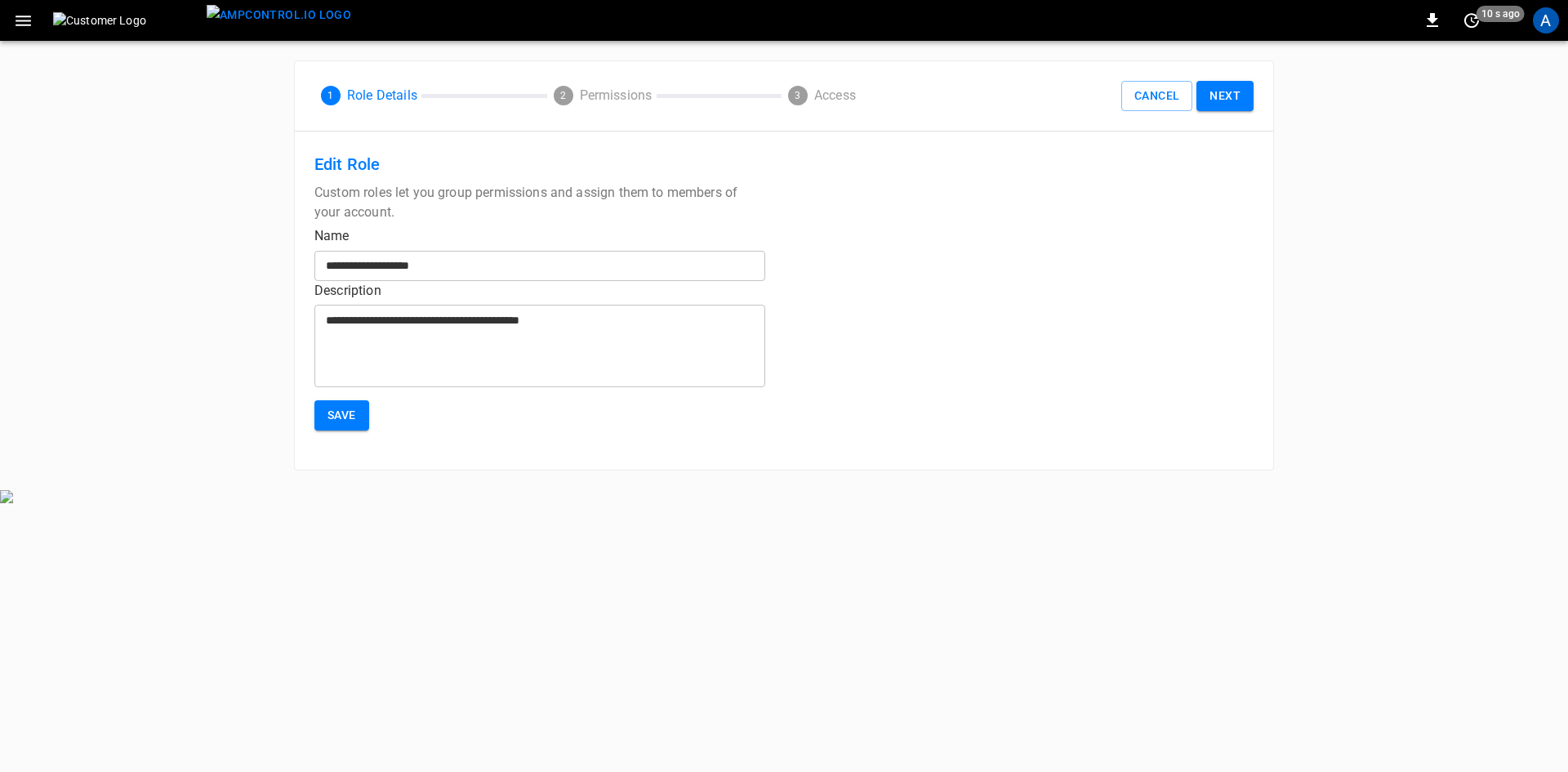 click on "Next" at bounding box center (1225, 96) 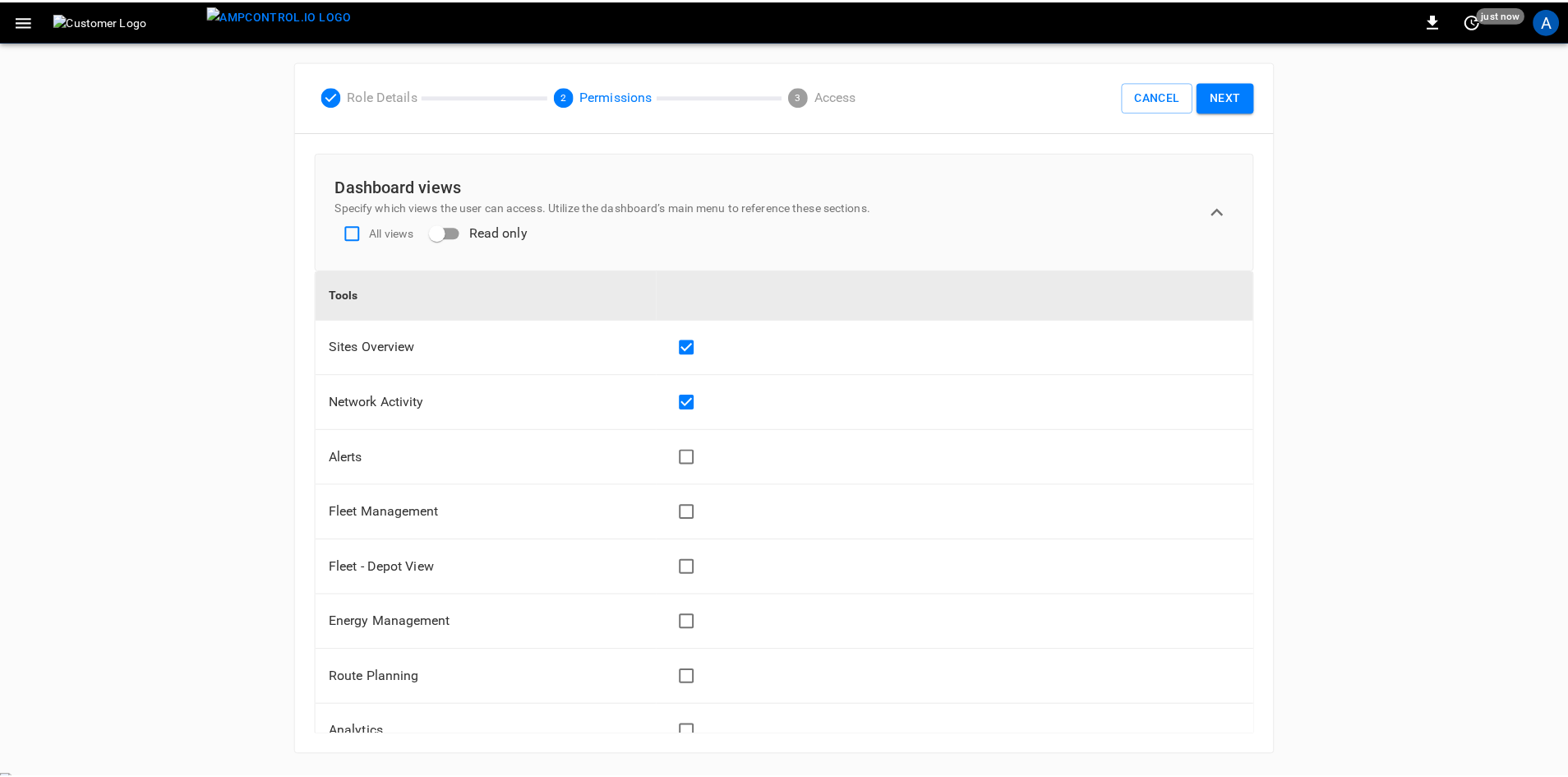 scroll, scrollTop: 0, scrollLeft: 0, axis: both 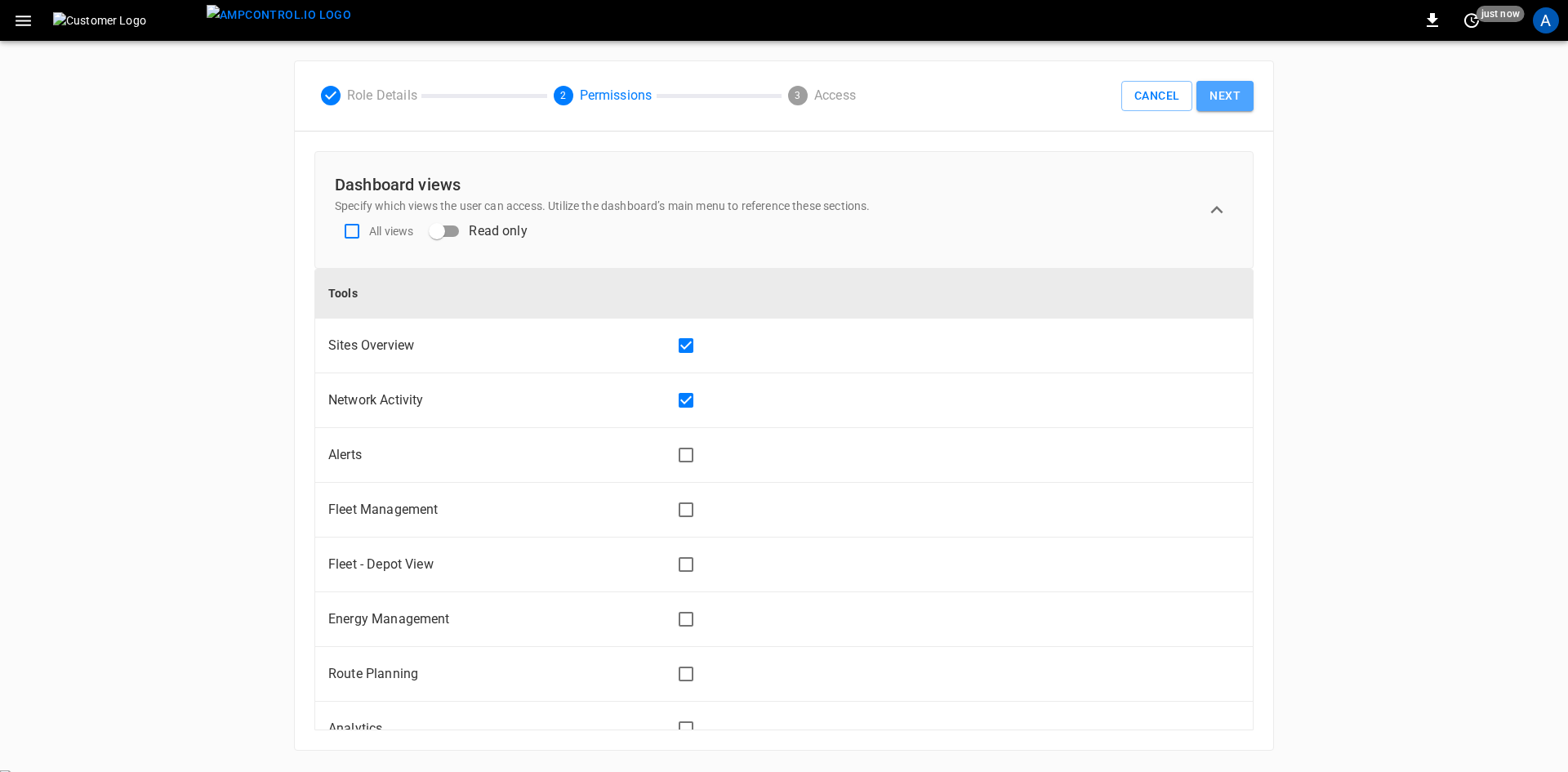 click on "Next" at bounding box center (1225, 96) 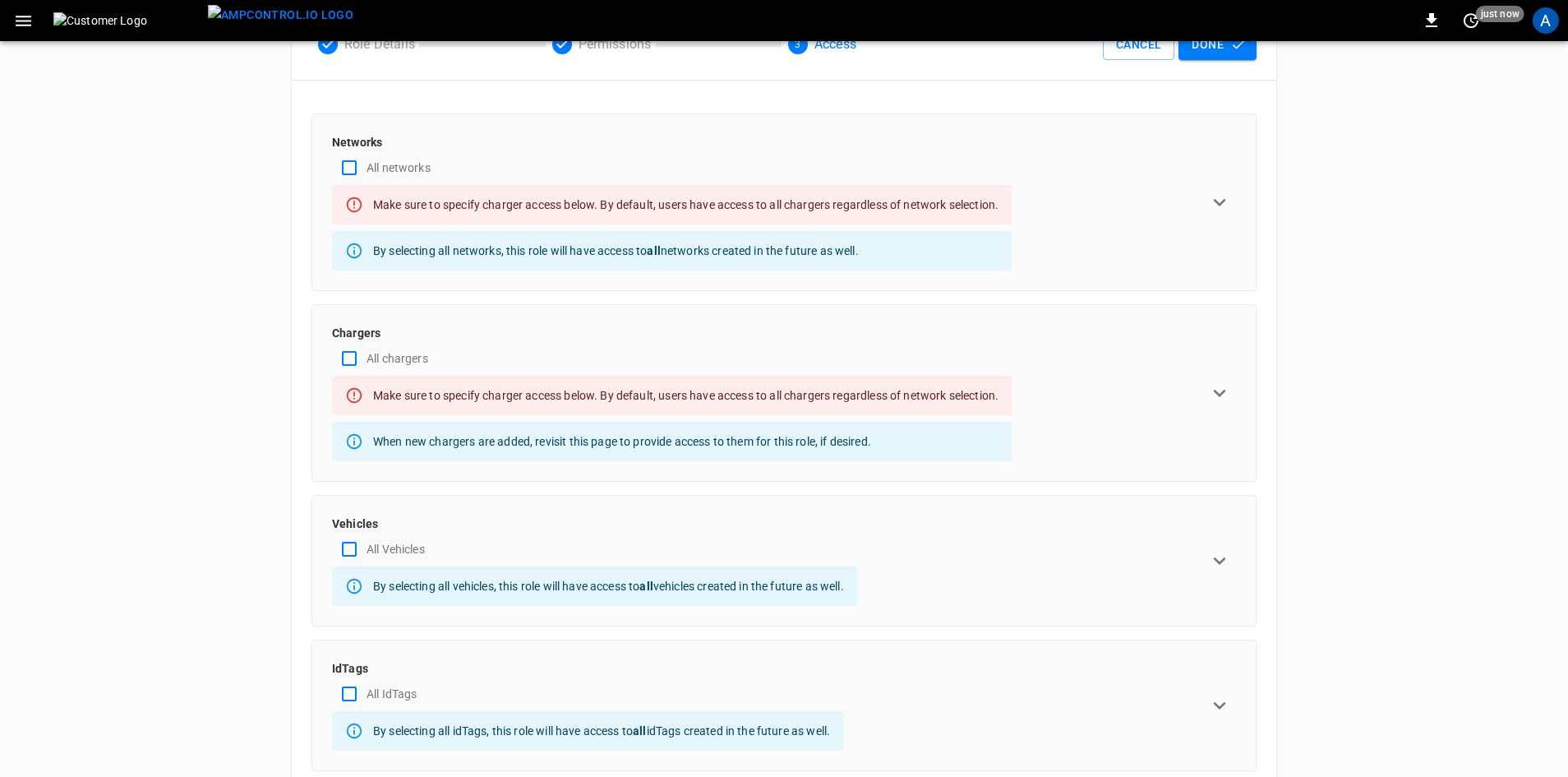 scroll, scrollTop: 0, scrollLeft: 0, axis: both 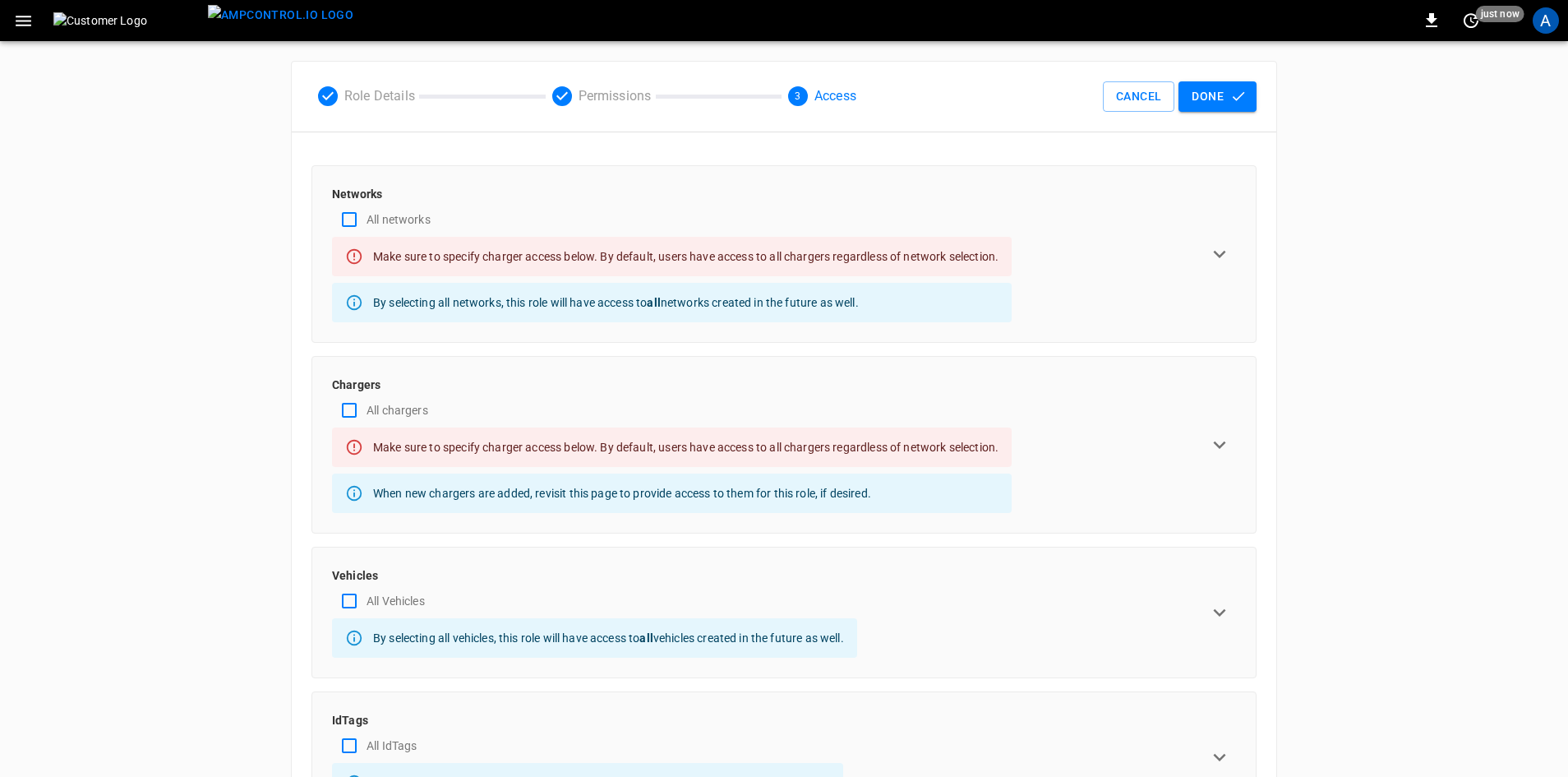 click 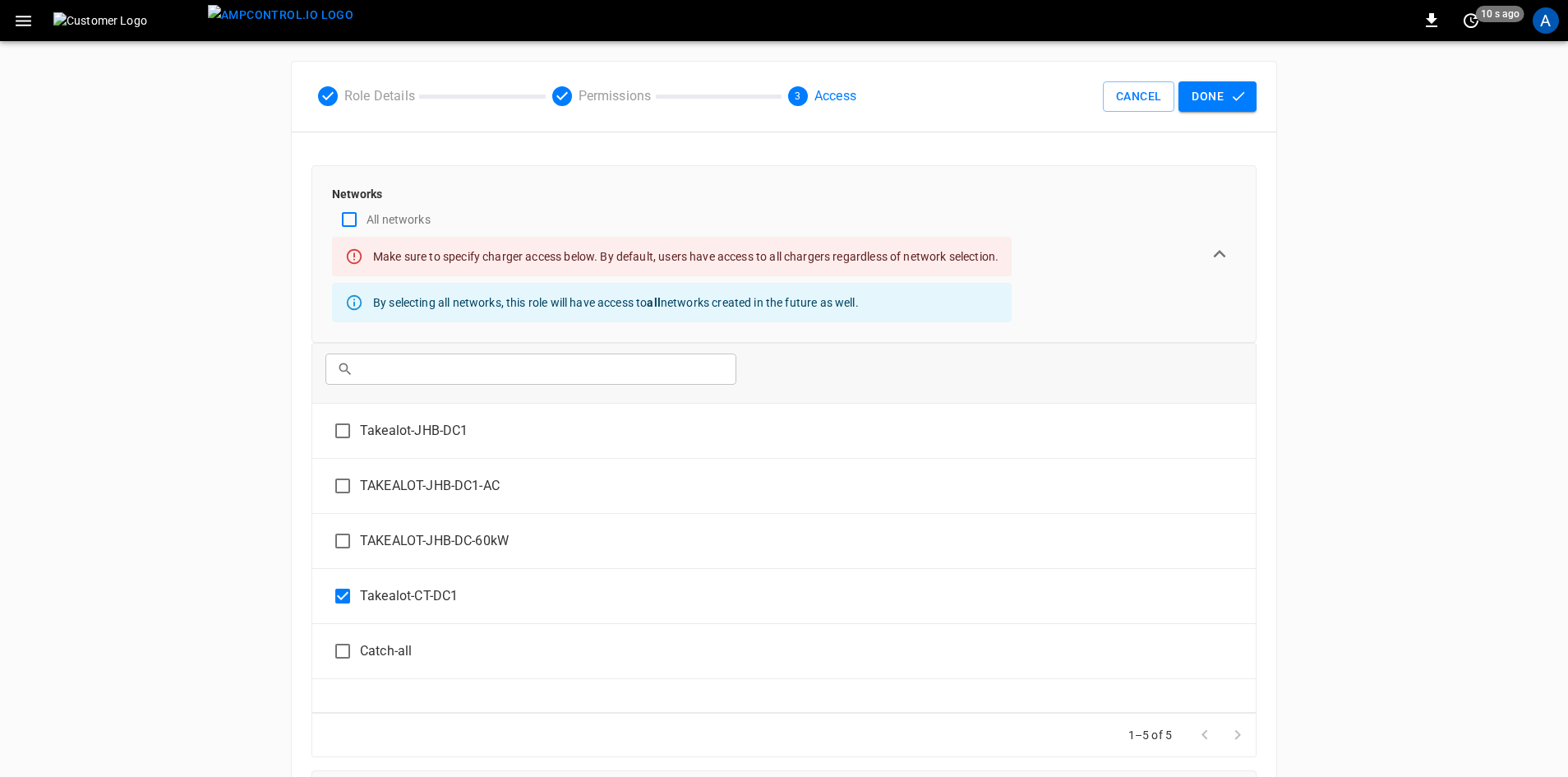 click 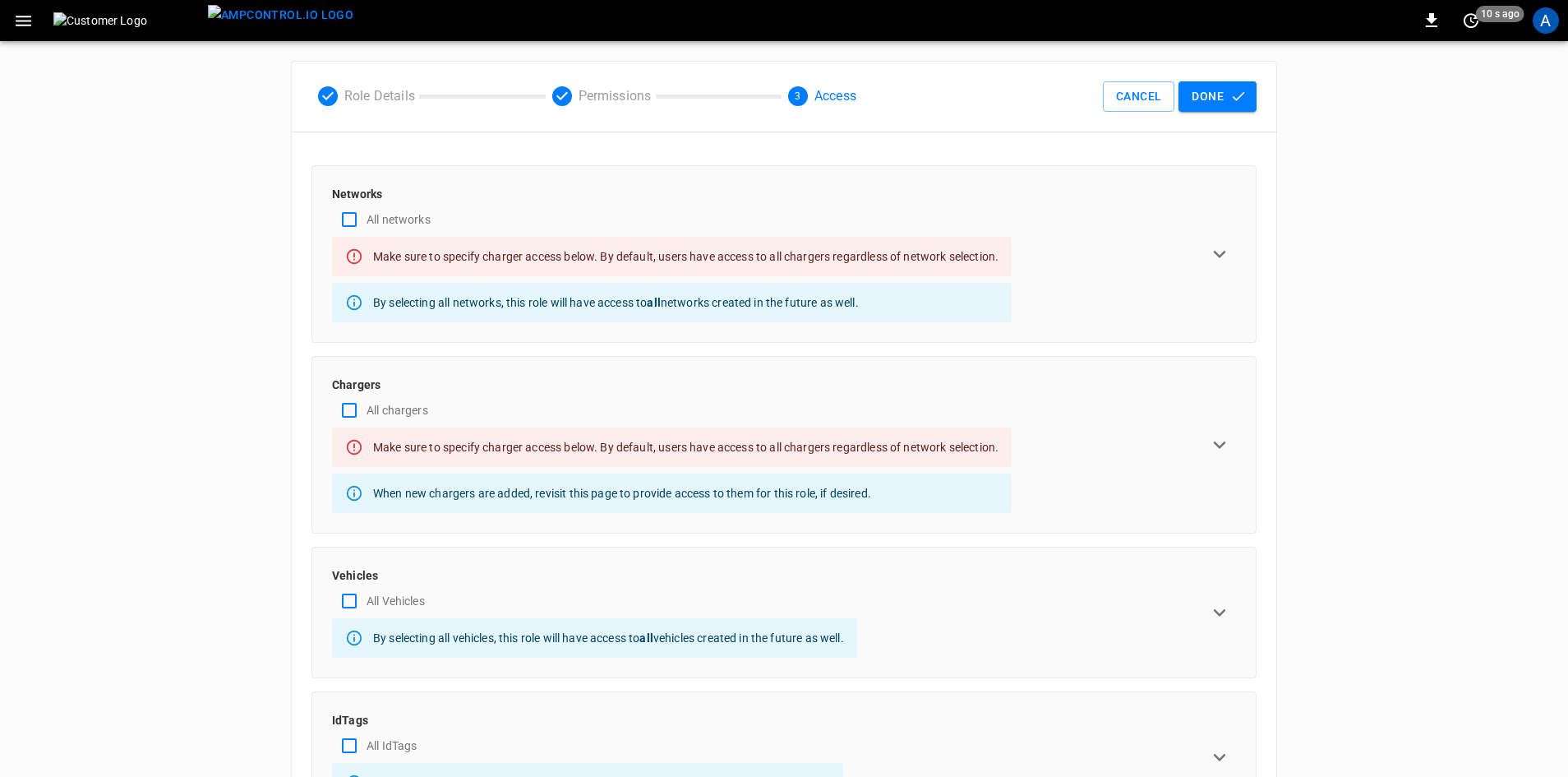 click 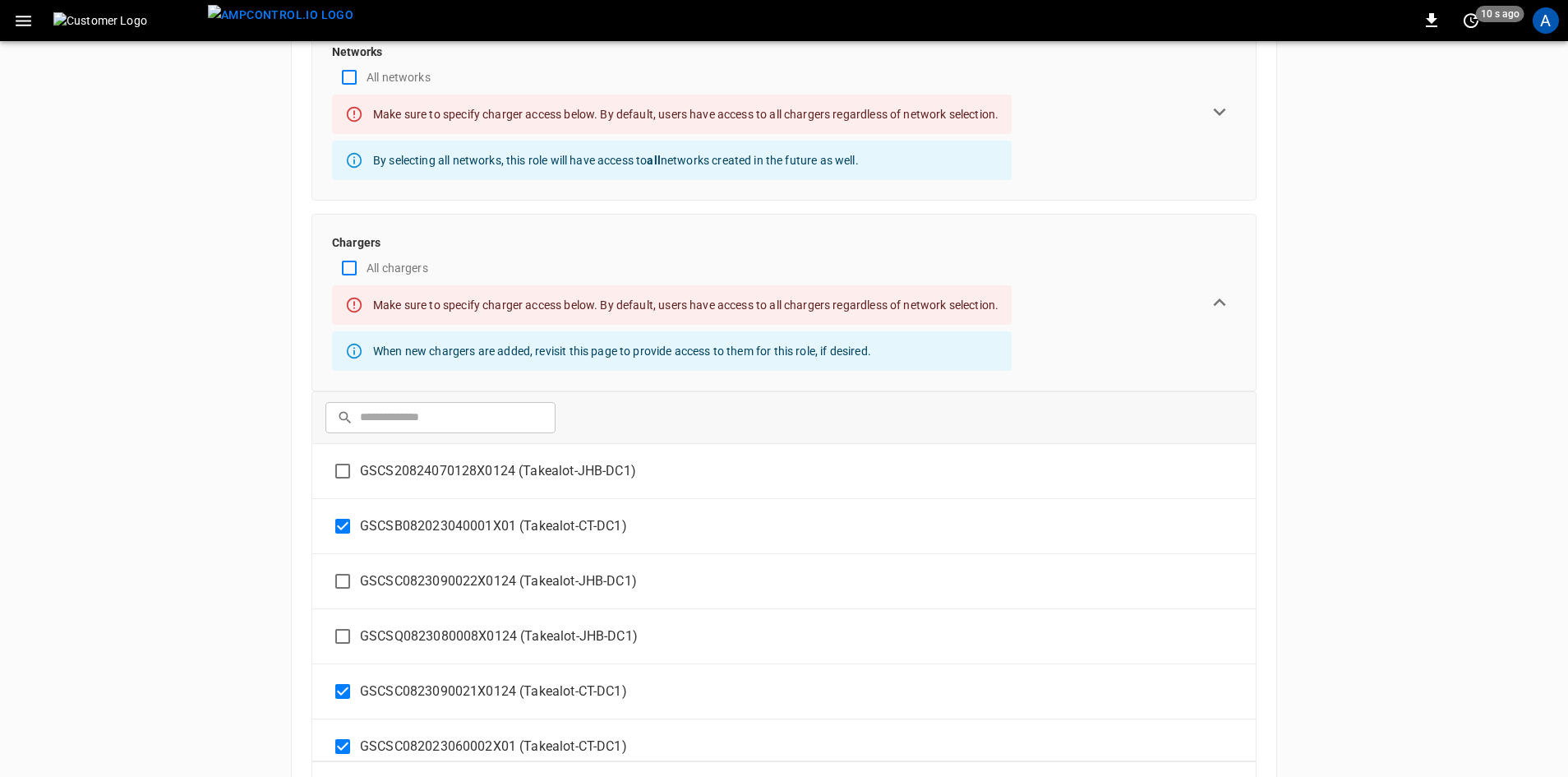 scroll, scrollTop: 164, scrollLeft: 0, axis: vertical 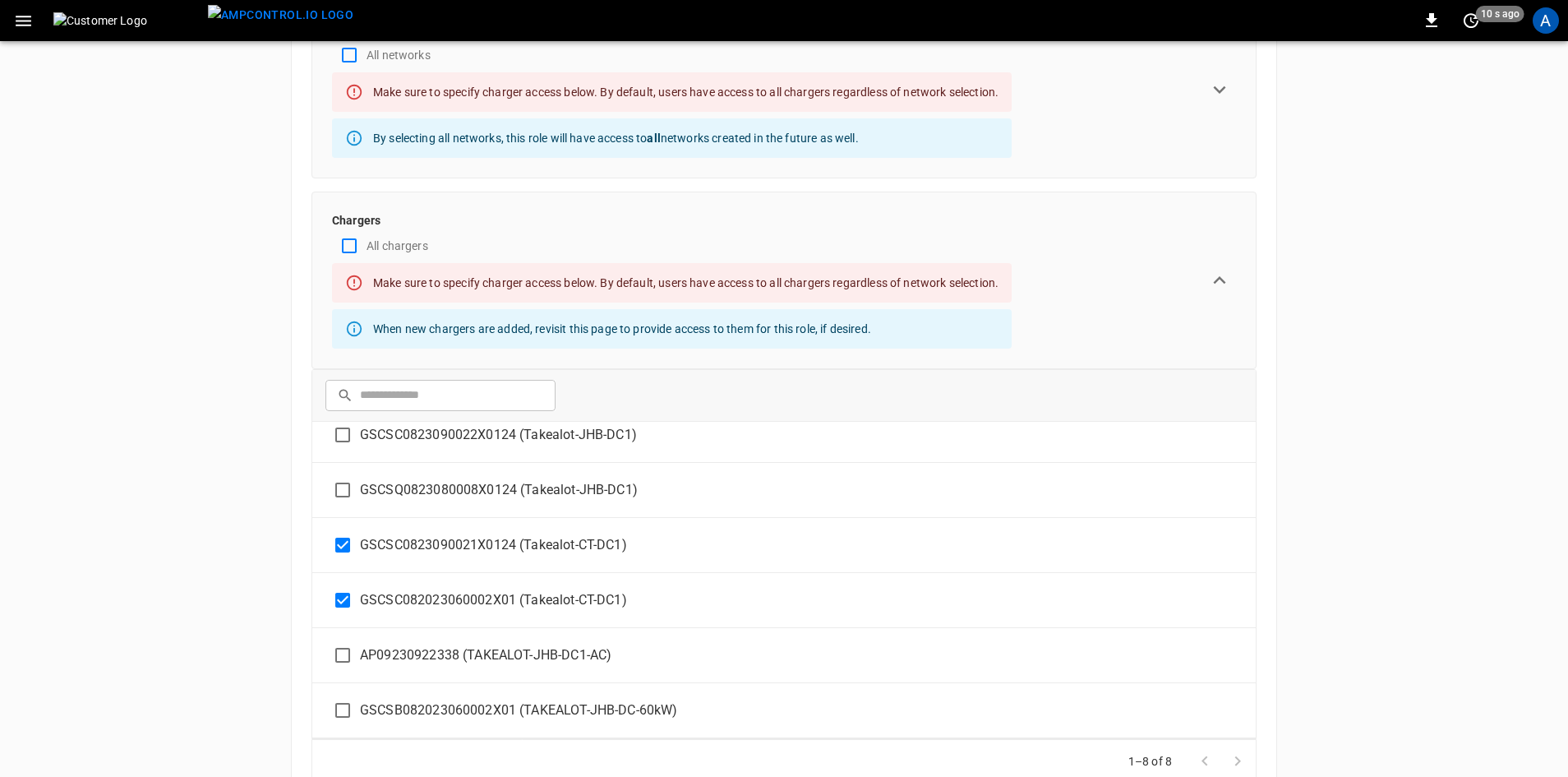 click 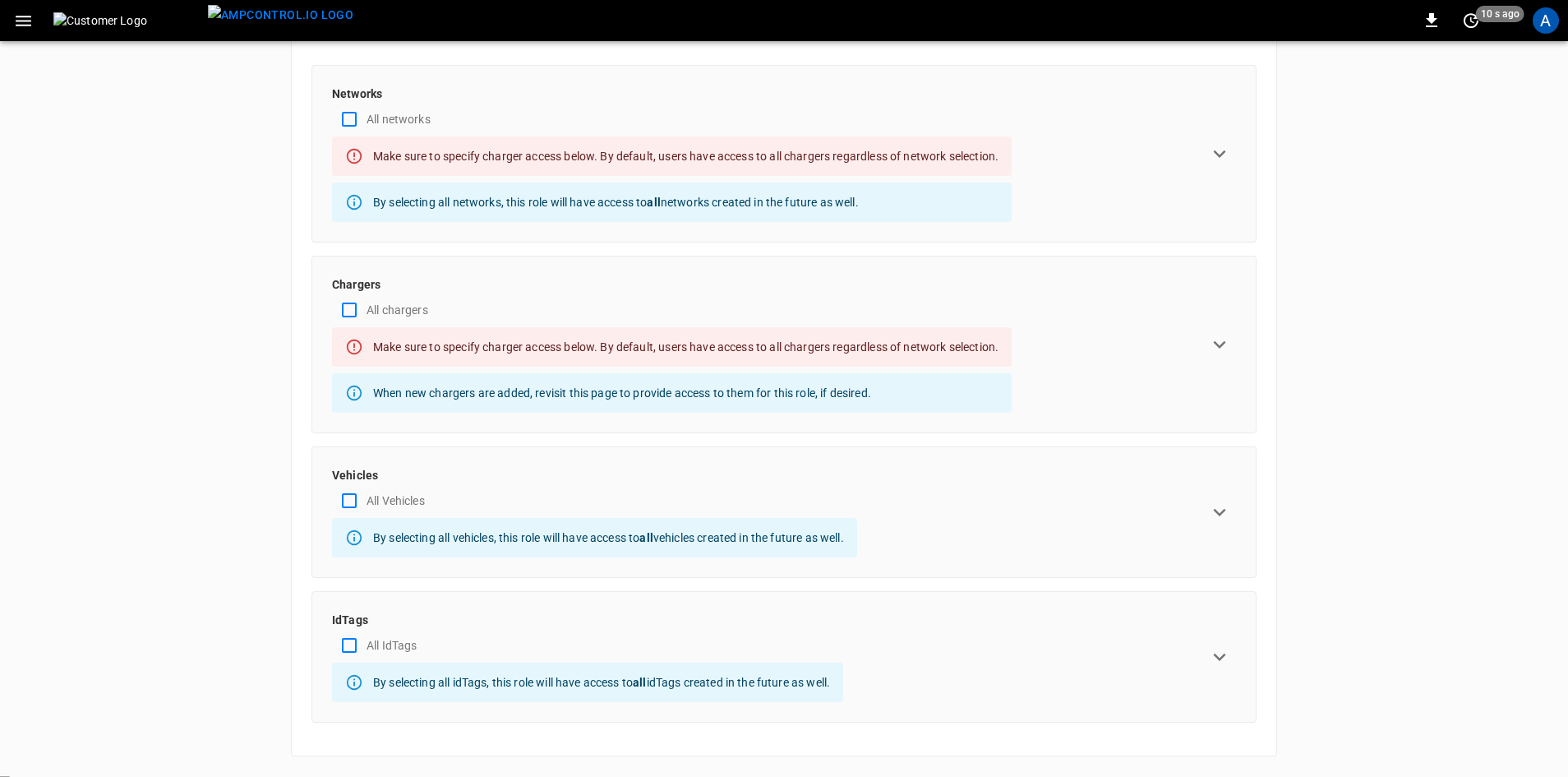 scroll, scrollTop: 99, scrollLeft: 0, axis: vertical 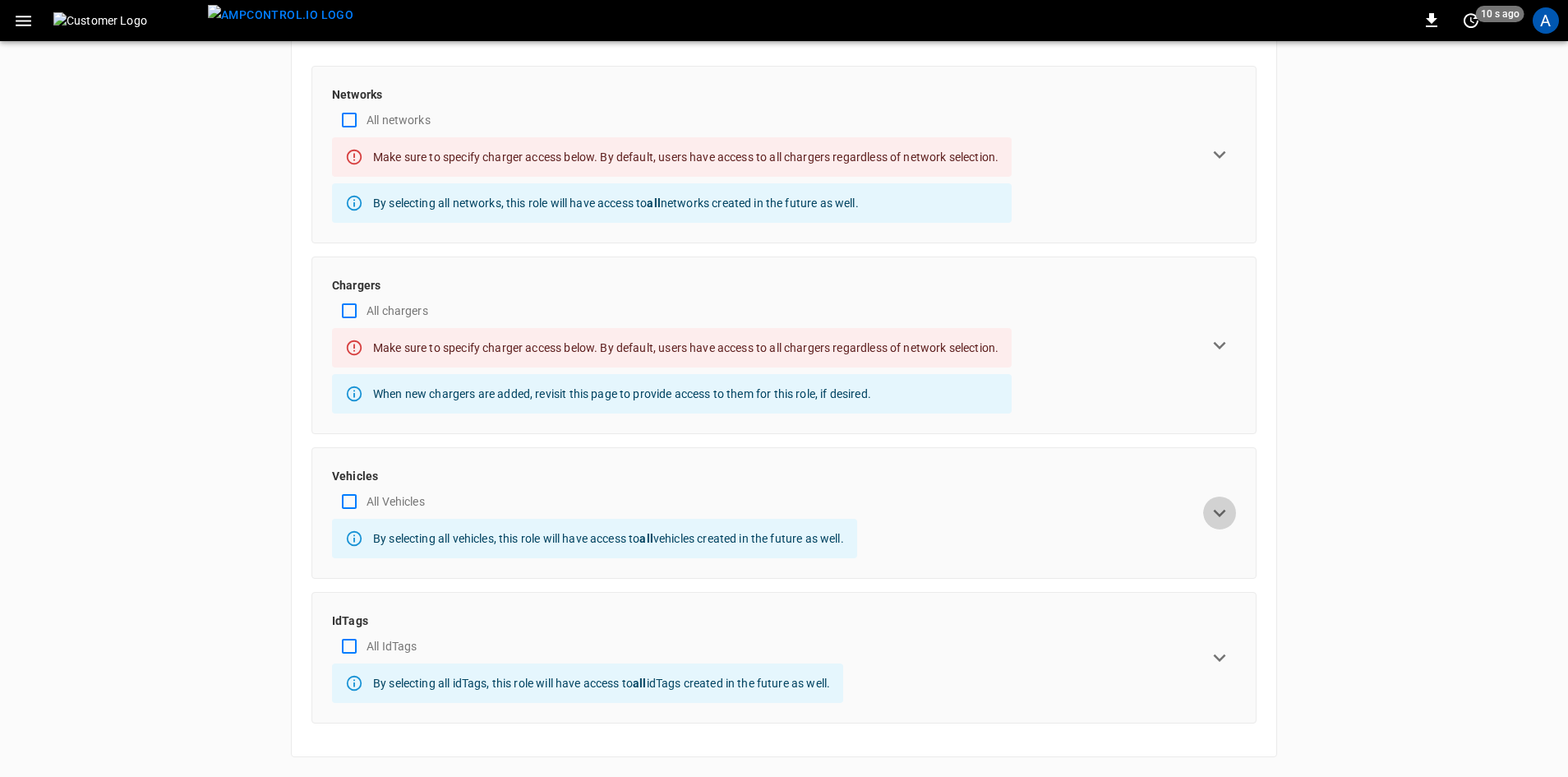 click 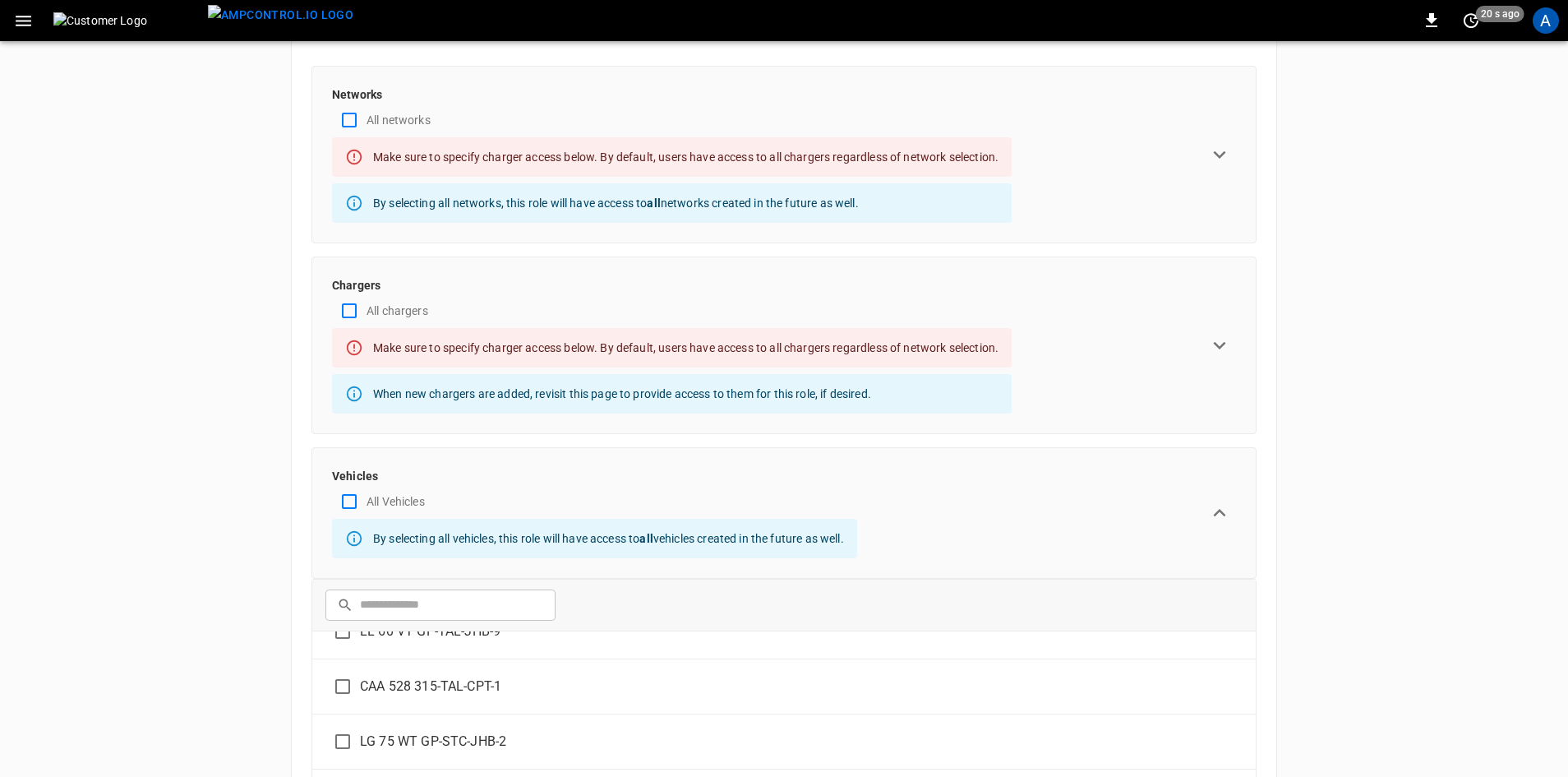 scroll, scrollTop: 0, scrollLeft: 0, axis: both 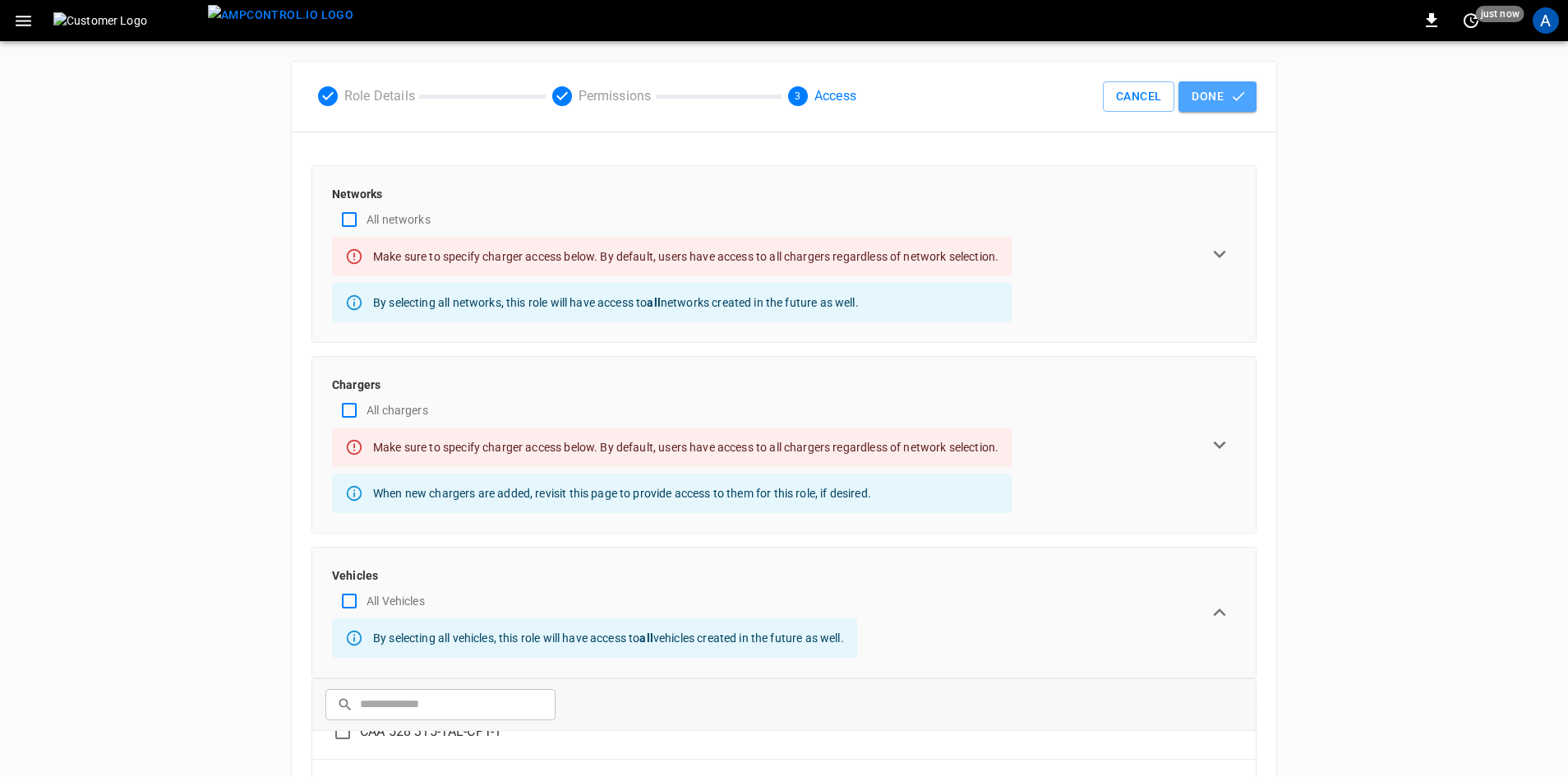 click on "Done" at bounding box center [1217, 96] 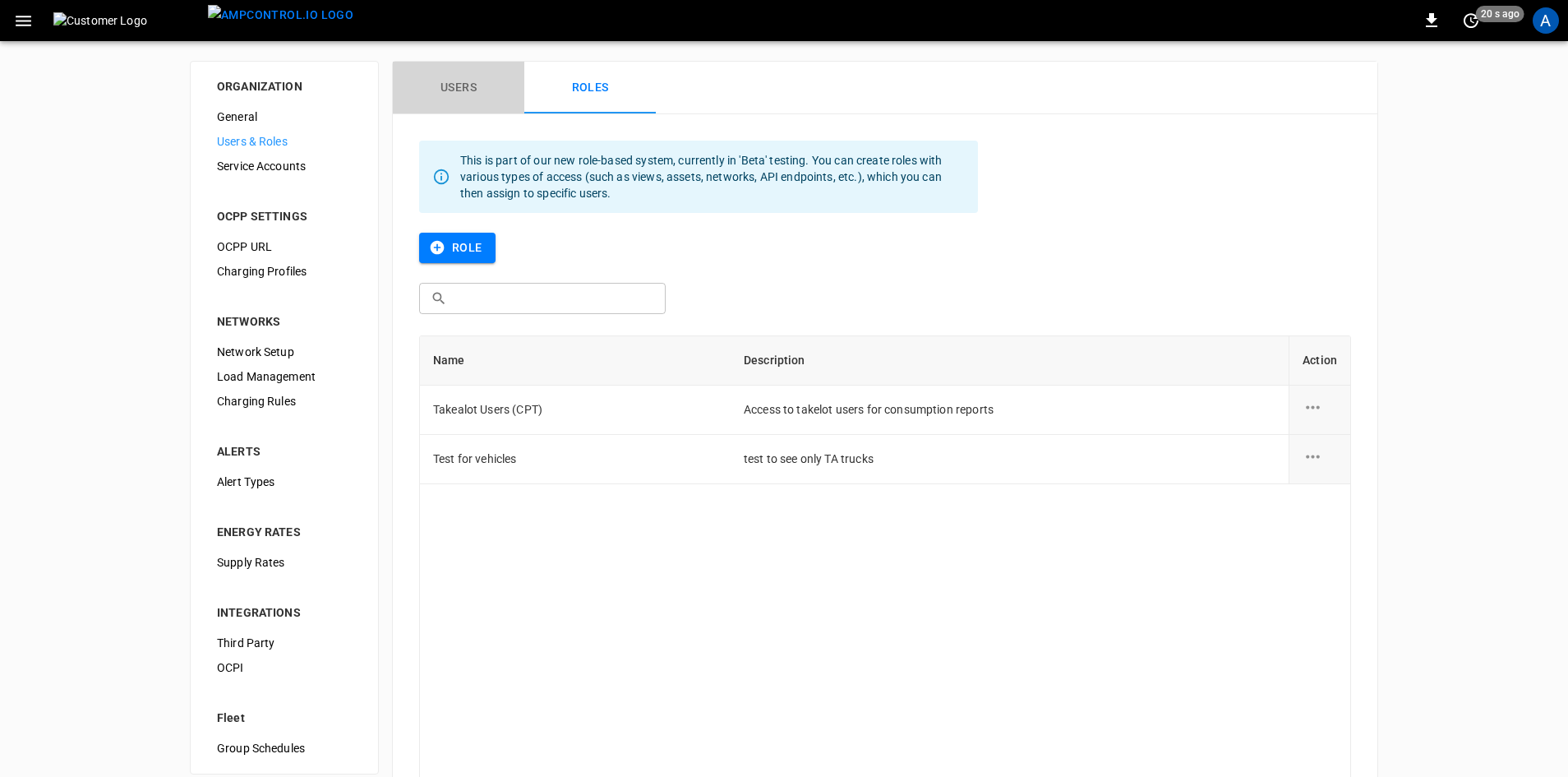 click on "Users" at bounding box center [459, 88] 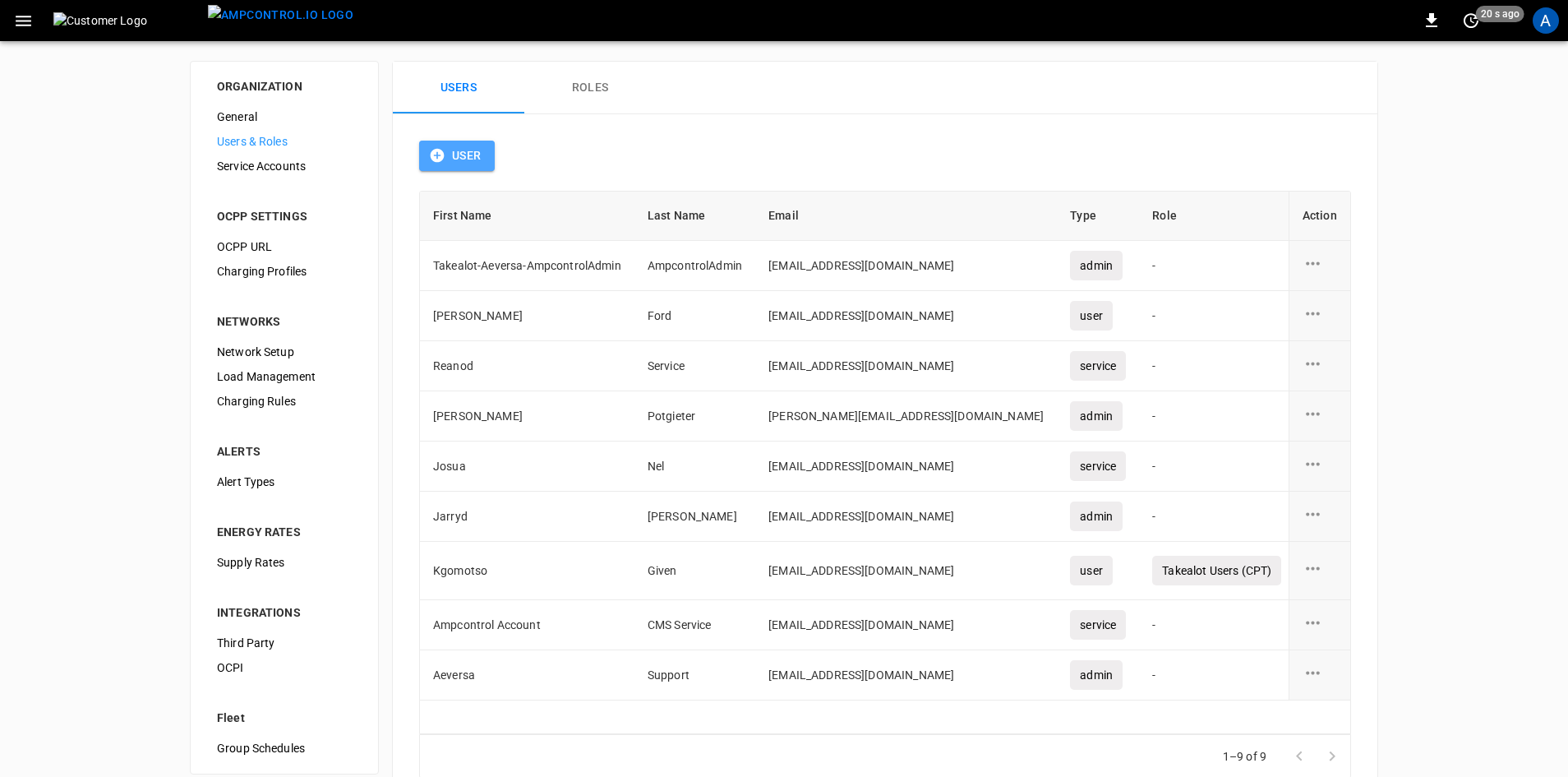 click 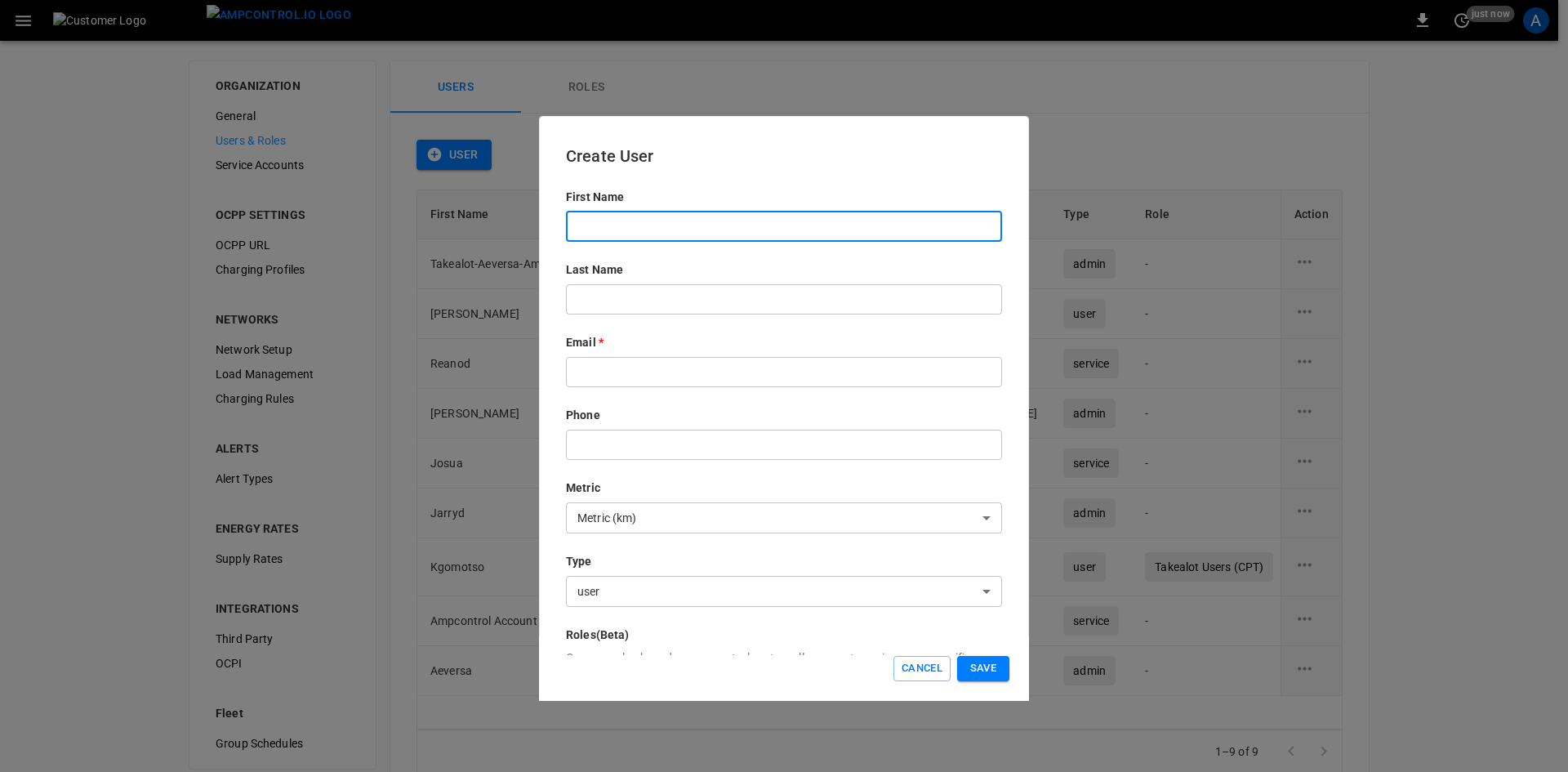 click at bounding box center (784, 226) 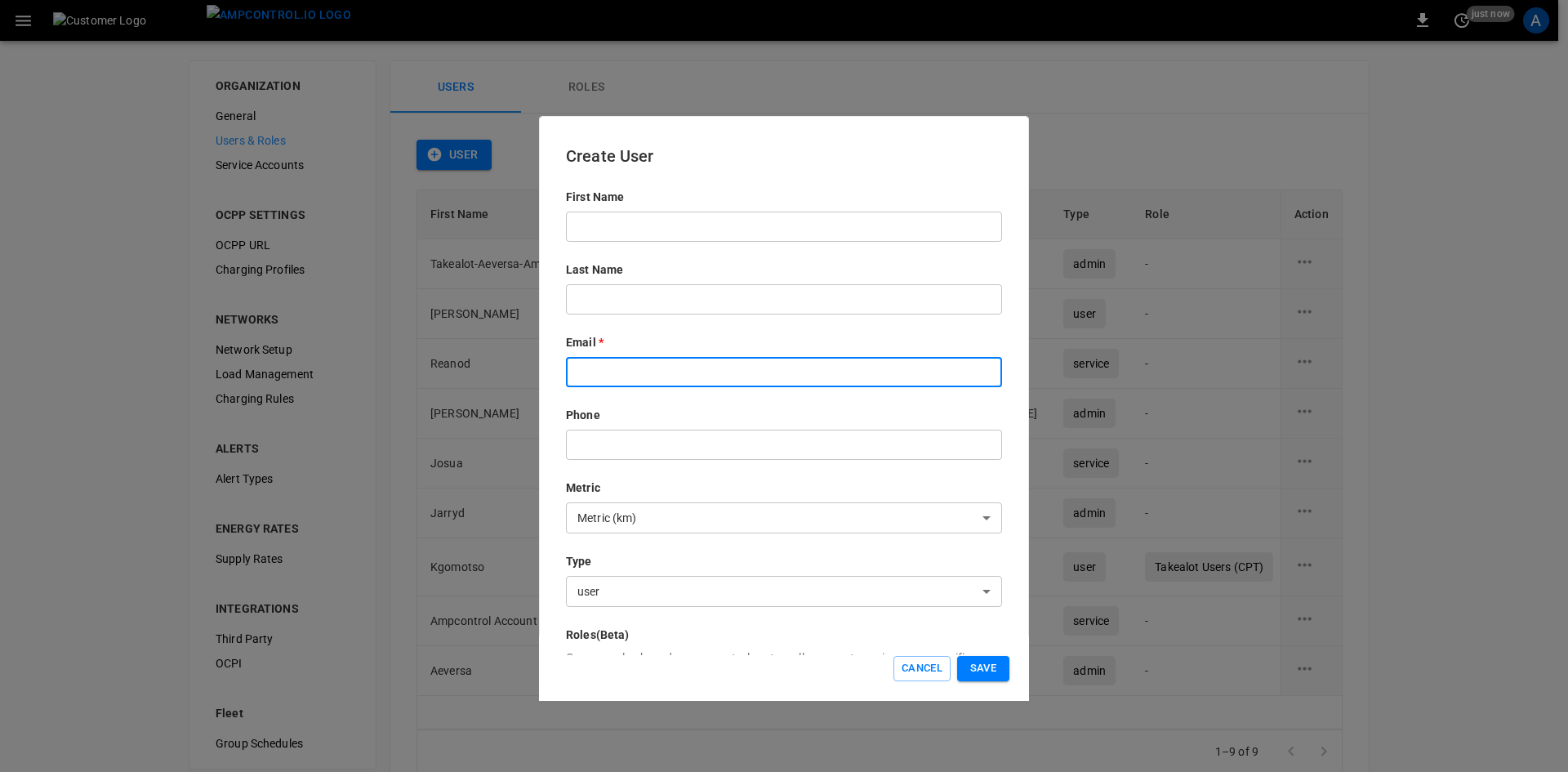 click at bounding box center (784, 372) 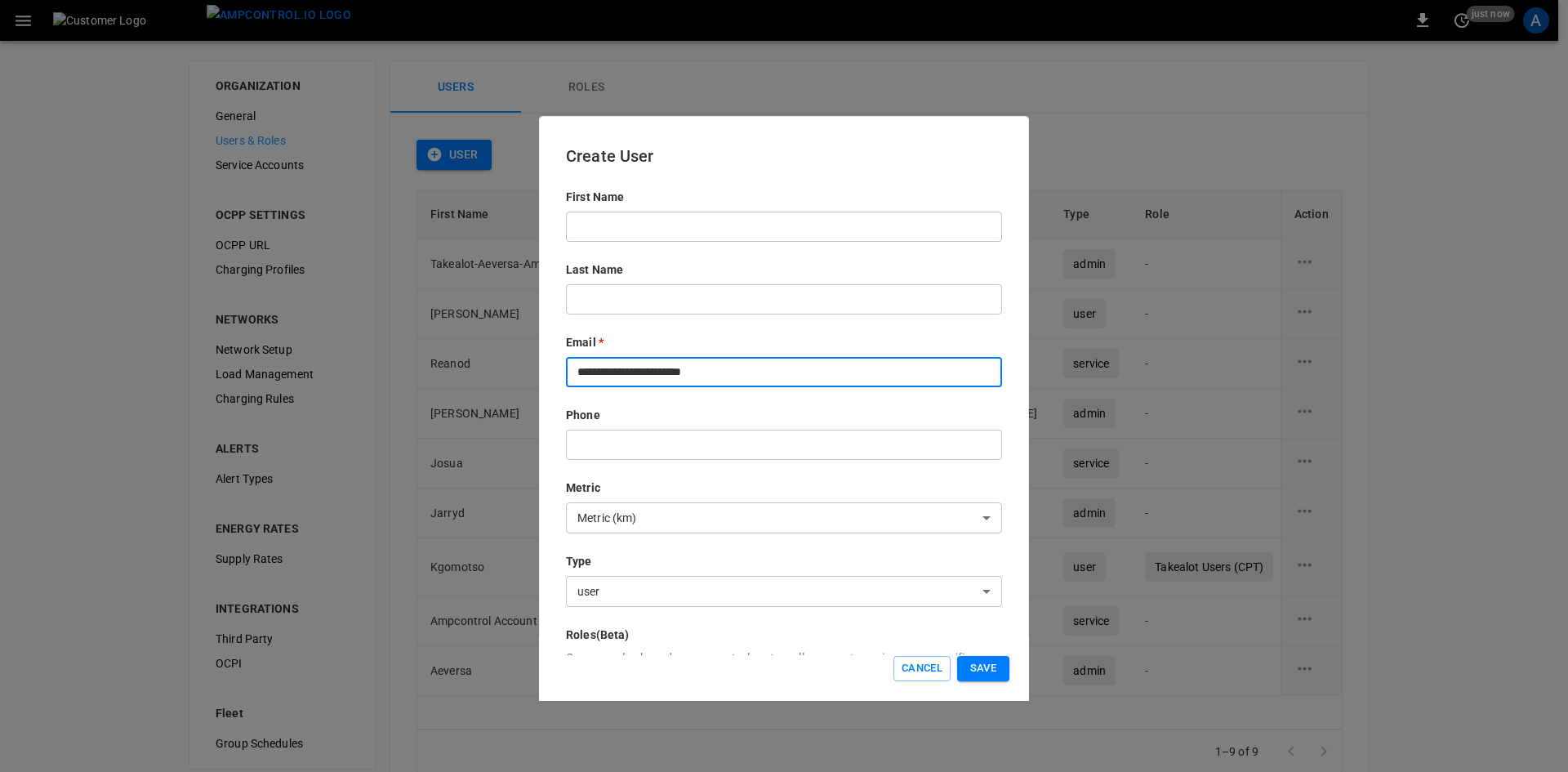 type on "**********" 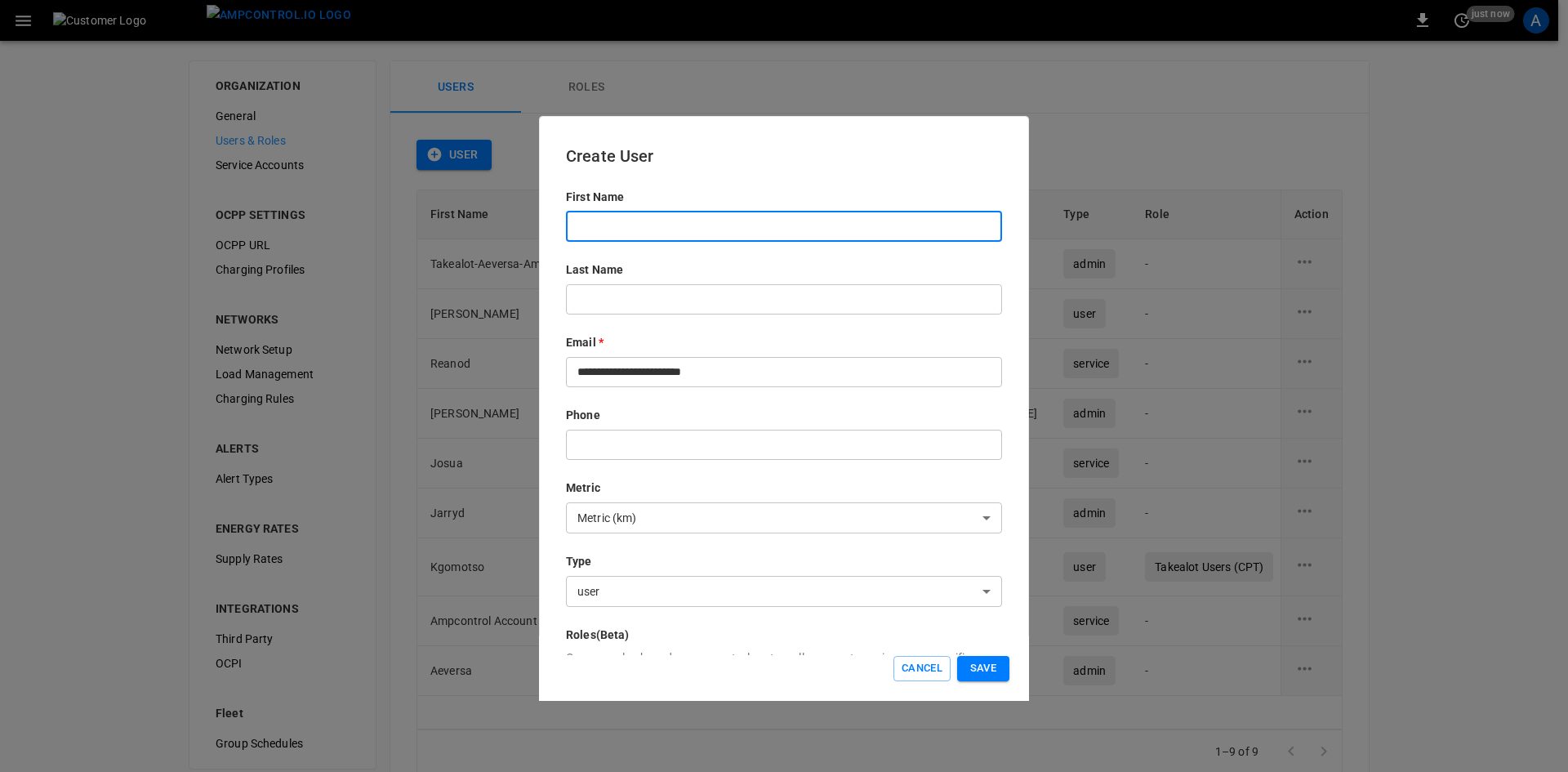 click at bounding box center [784, 226] 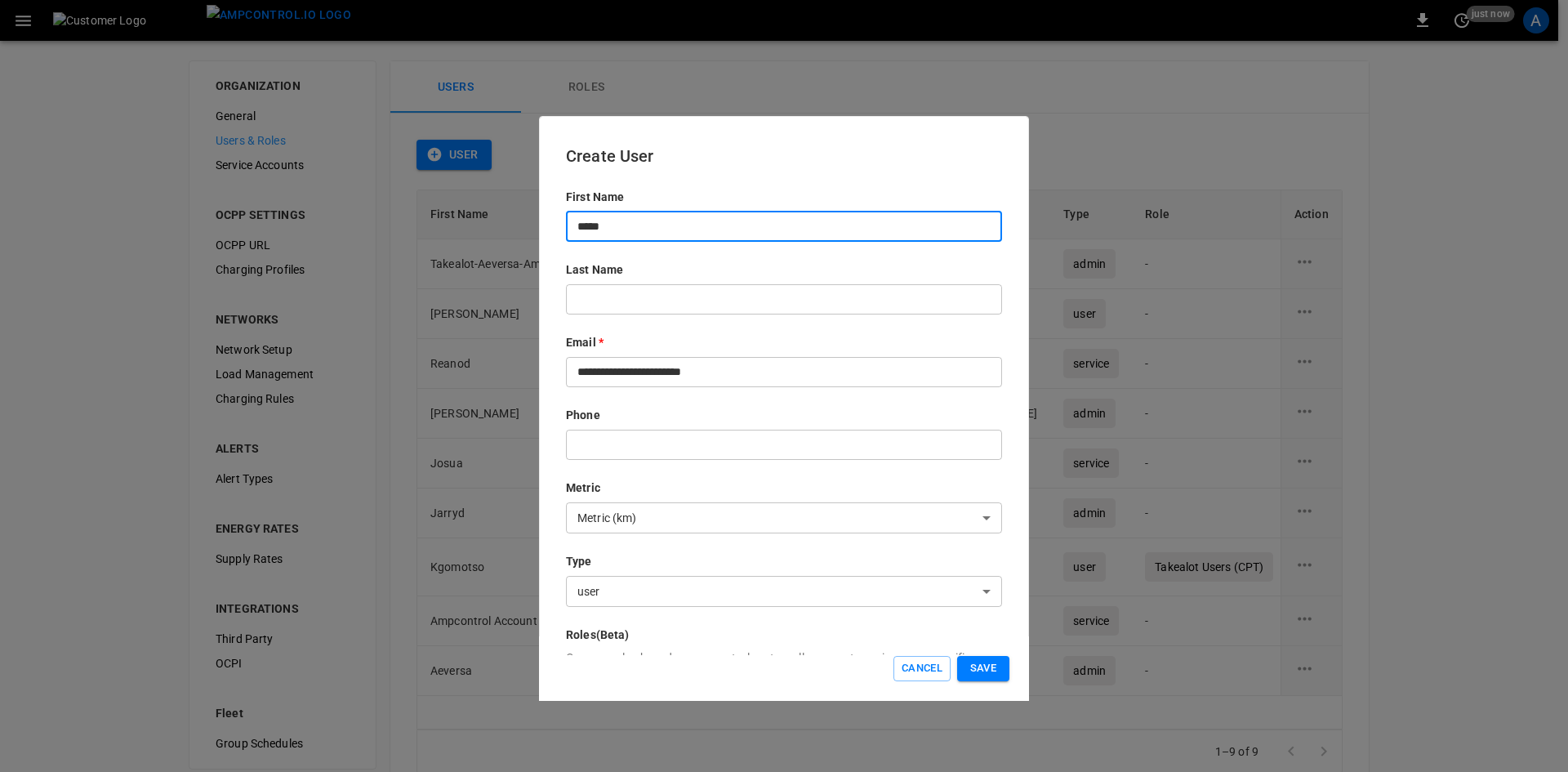 type on "*****" 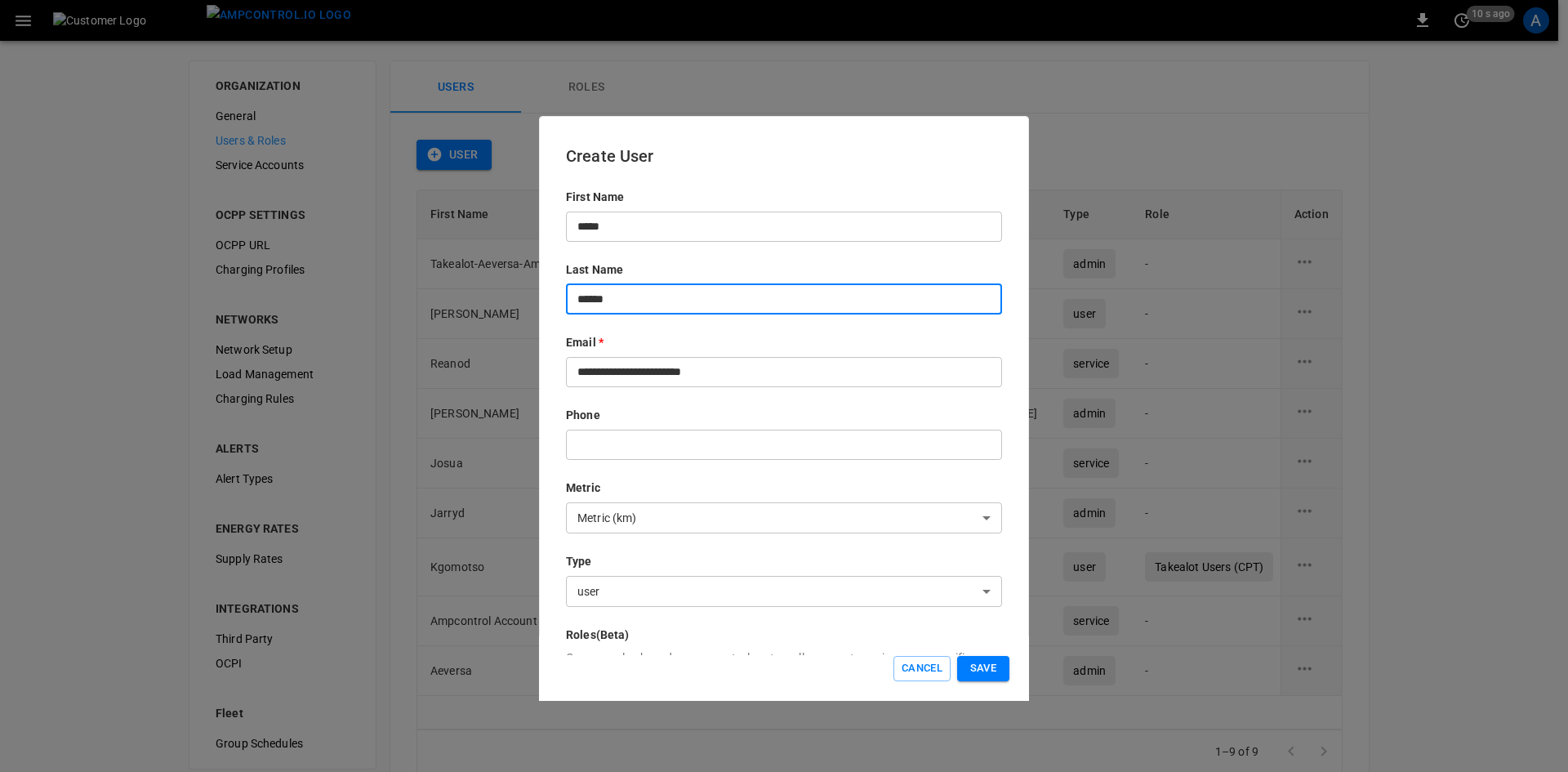 type on "******" 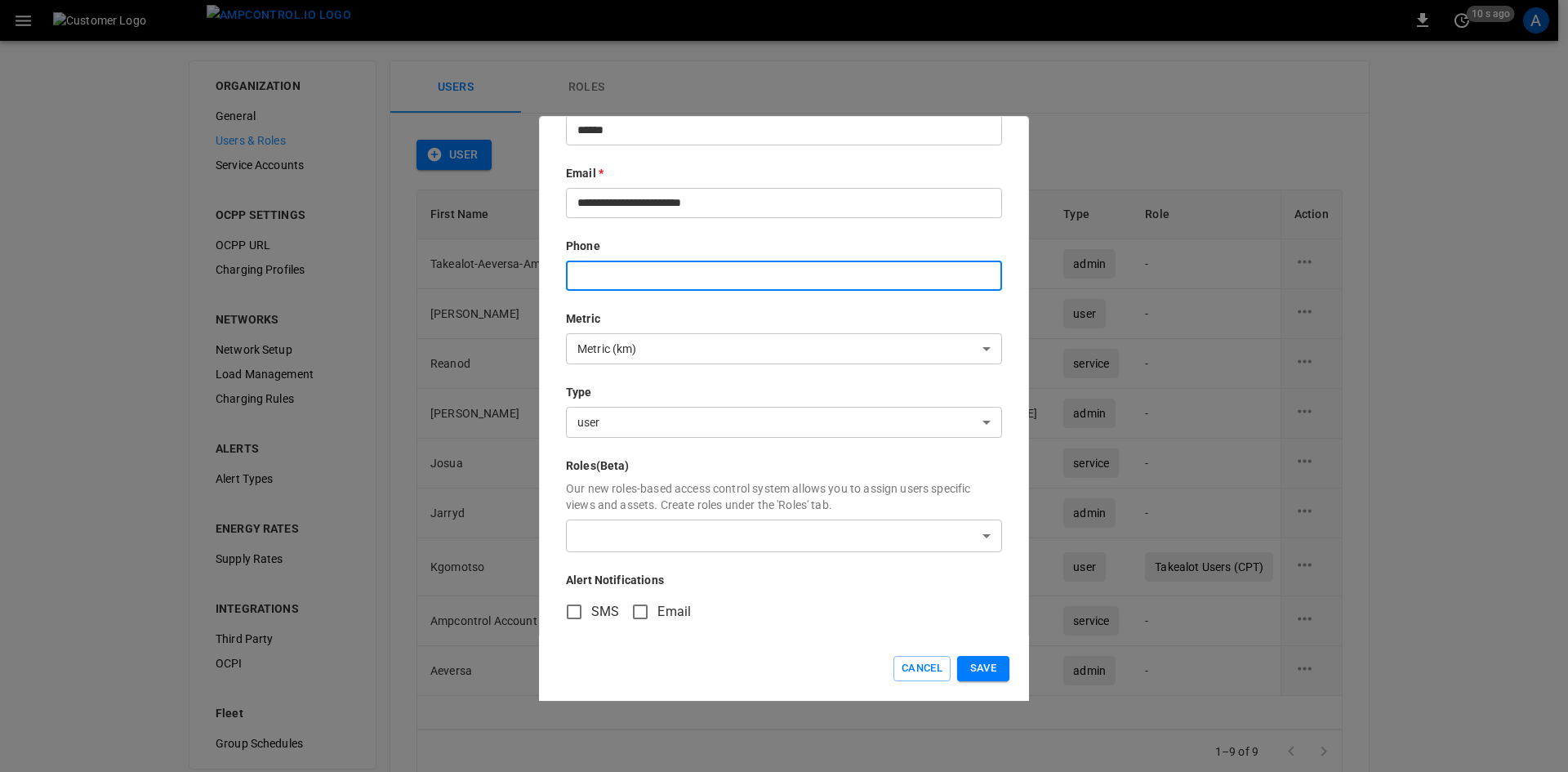 scroll, scrollTop: 179, scrollLeft: 0, axis: vertical 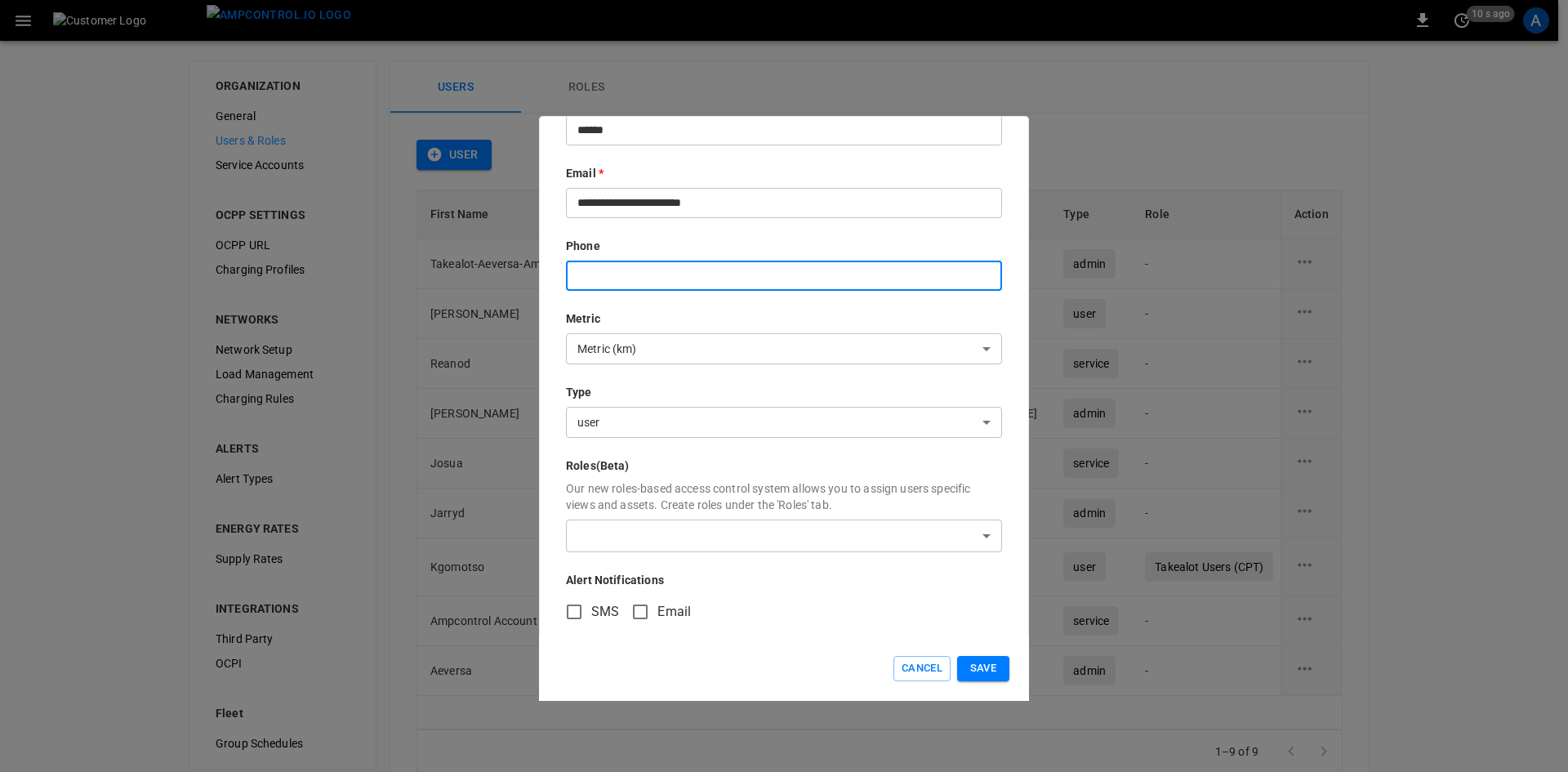 click on "0 10 s ago A ORGANIZATION General Users & Roles Service Accounts OCPP SETTINGS OCPP URL Charging Profiles NETWORKS Network Setup Load Management Charging Rules ALERTS Alert Types ENERGY RATES Supply Rates INTEGRATIONS Third Party OCPI Fleet Group Schedules Users Roles User First Name Last Name Email Type Role Created On Action Takealot-Aeversa-AmpcontrolAdmin AmpcontrolAdmin [EMAIL_ADDRESS][DOMAIN_NAME] admin - [DATE] [PERSON_NAME] [EMAIL_ADDRESS][DOMAIN_NAME] user - [DATE] Reanod Service [EMAIL_ADDRESS][DOMAIN_NAME] service - [DATE] [PERSON_NAME] Potgieter [PERSON_NAME][EMAIL_ADDRESS][DOMAIN_NAME] admin - [DATE] [PERSON_NAME] [PERSON_NAME][EMAIL_ADDRESS][DOMAIN_NAME] service - [DATE] [PERSON_NAME] [PERSON_NAME][EMAIL_ADDRESS][DOMAIN_NAME] admin - [DATE] Kgomotso Given [EMAIL_ADDRESS][DOMAIN_NAME] user Takealot Users (CPT) [DATE] Ampcontrol Account CMS Service [EMAIL_ADDRESS][DOMAIN_NAME] service - [DATE] Aeversa Support [EMAIL_ADDRESS][DOMAIN_NAME] admin - [DATE] 1–9 of 9 Refresh now Update every 5 sec Update every 30 sec Off Takealot Aeversa  Aeversa Support" at bounding box center (784, 418) 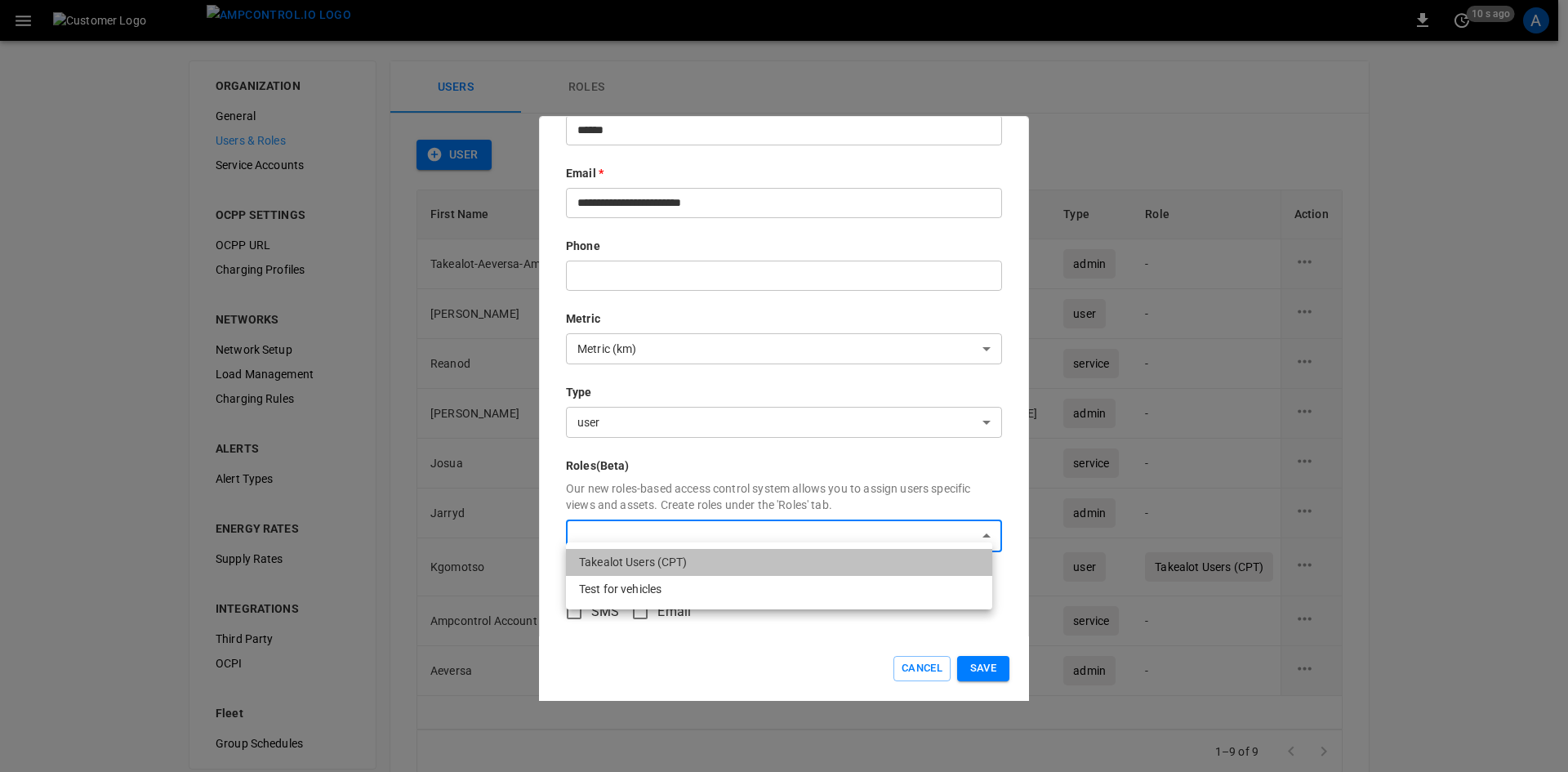 click on "Takealot Users (CPT)" at bounding box center [779, 562] 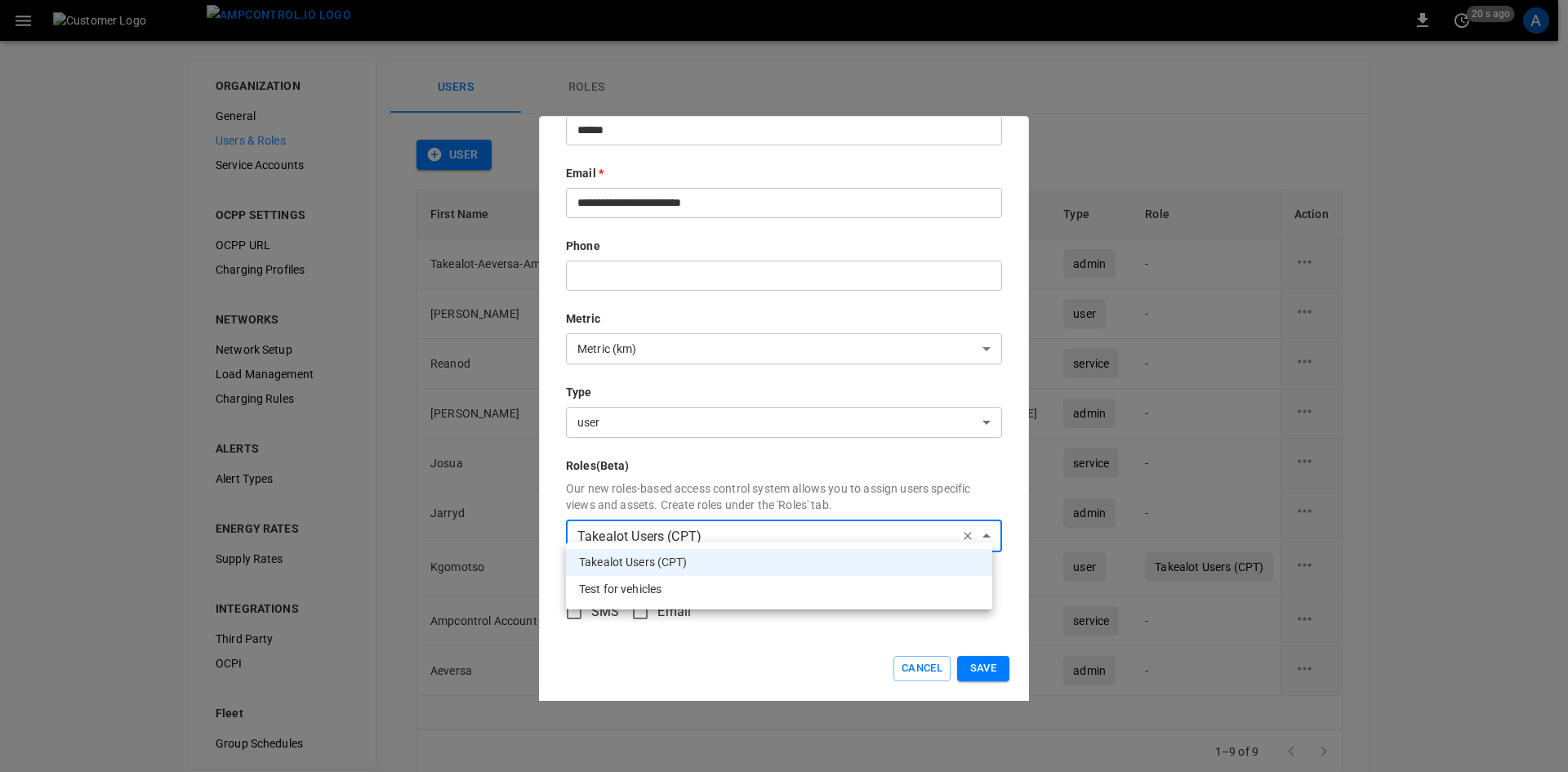 click at bounding box center (784, 386) 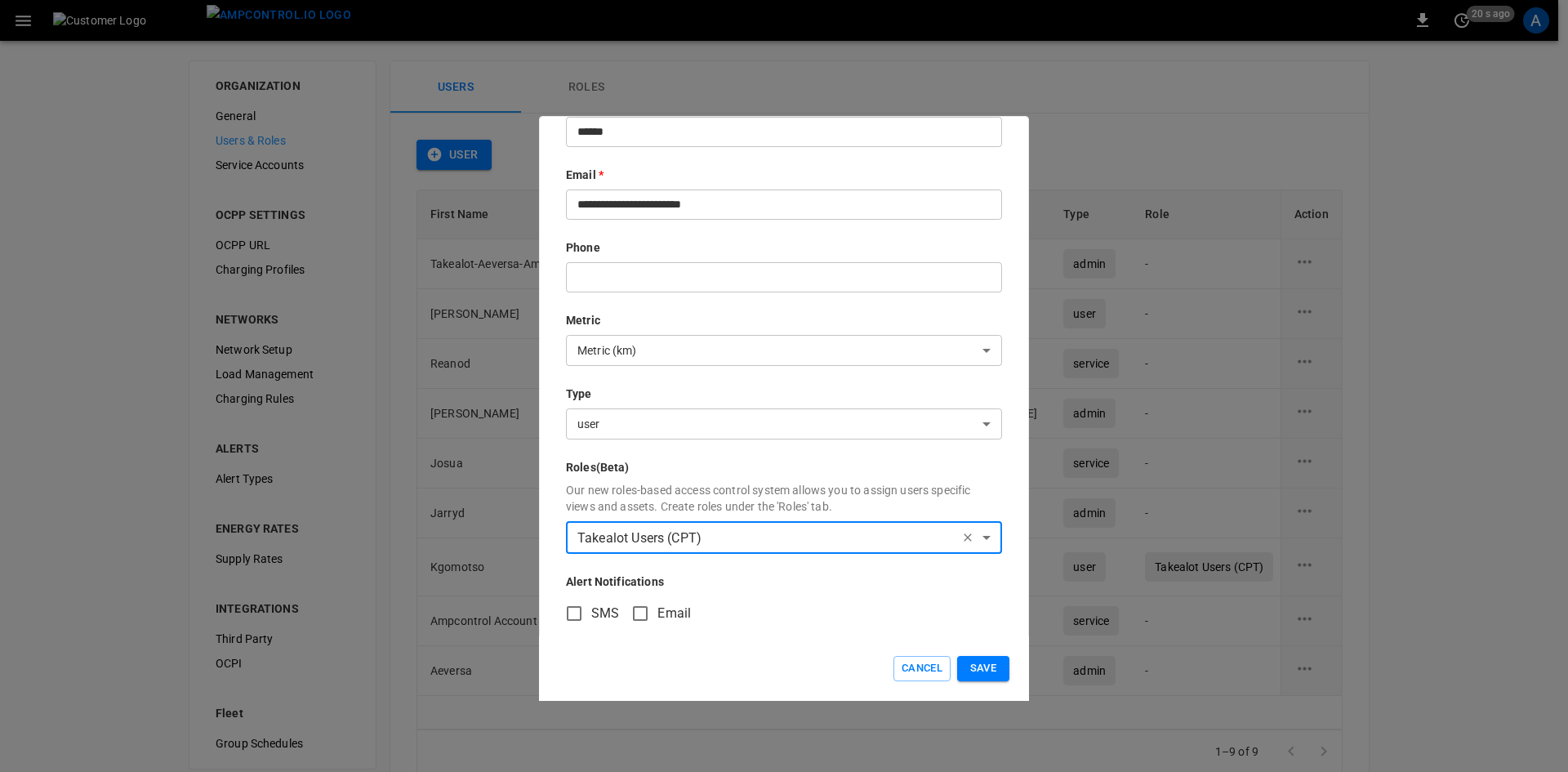 scroll, scrollTop: 179, scrollLeft: 0, axis: vertical 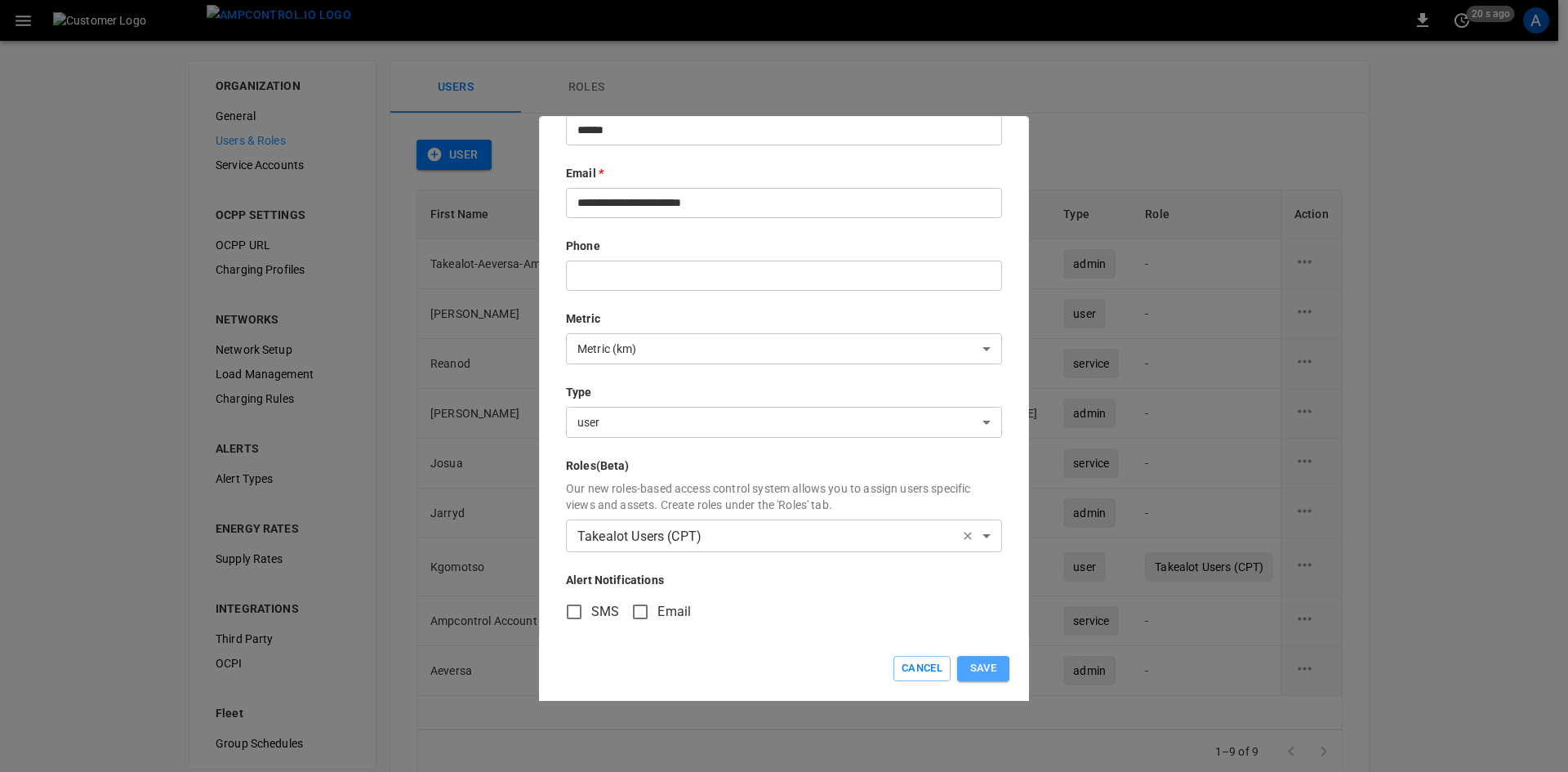 click on "Save" at bounding box center [983, 668] 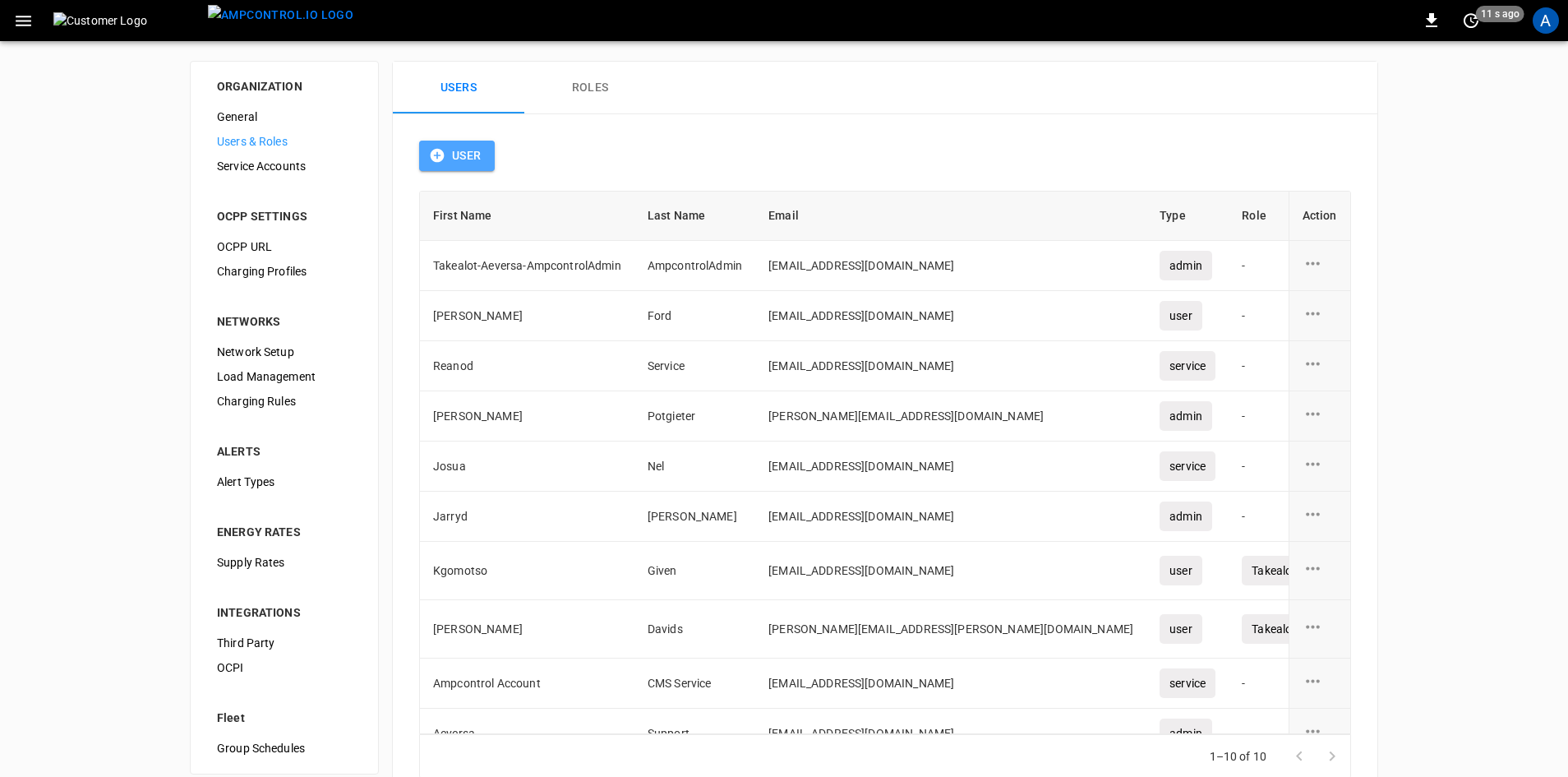click 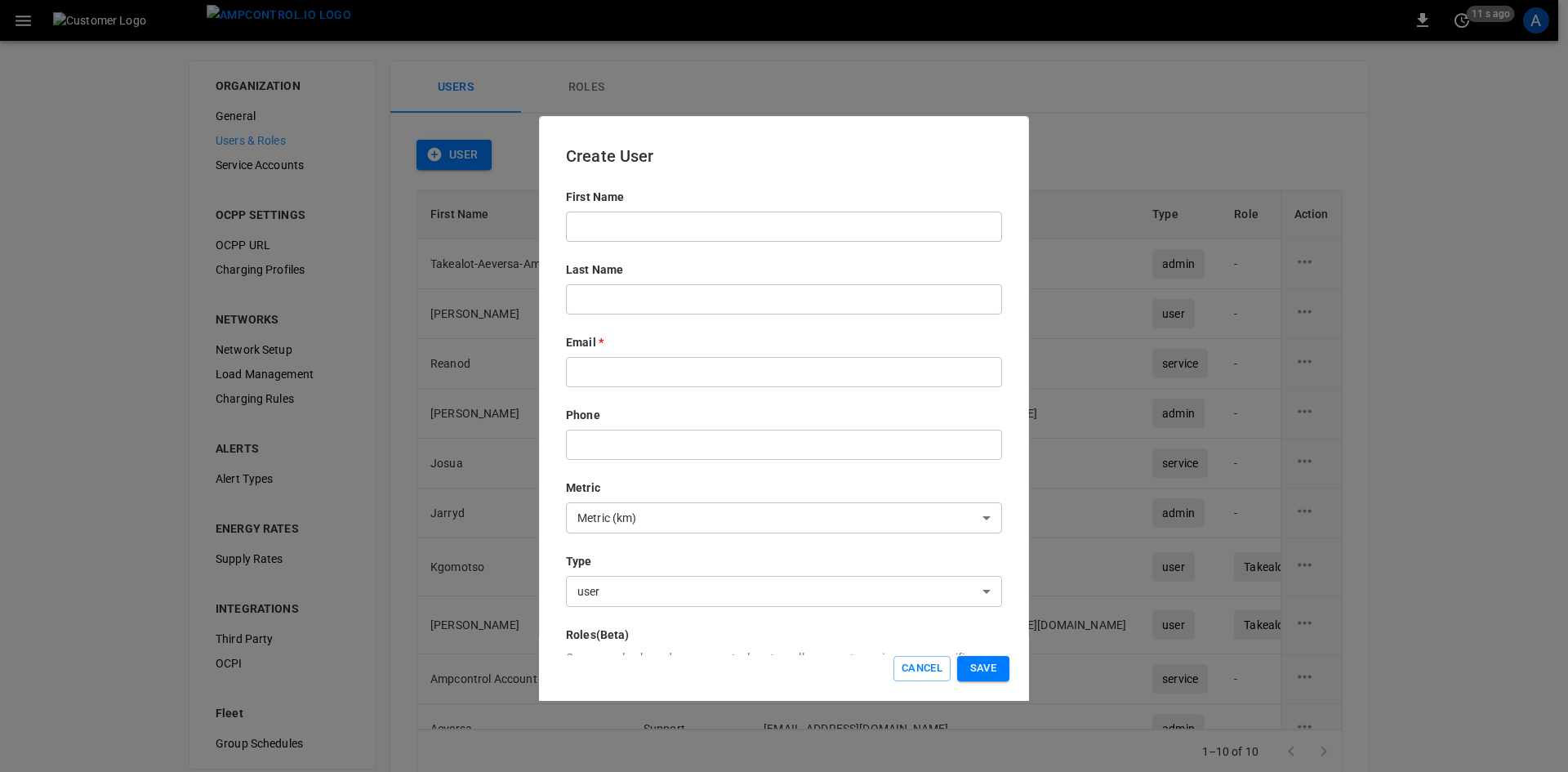 click at bounding box center [784, 226] 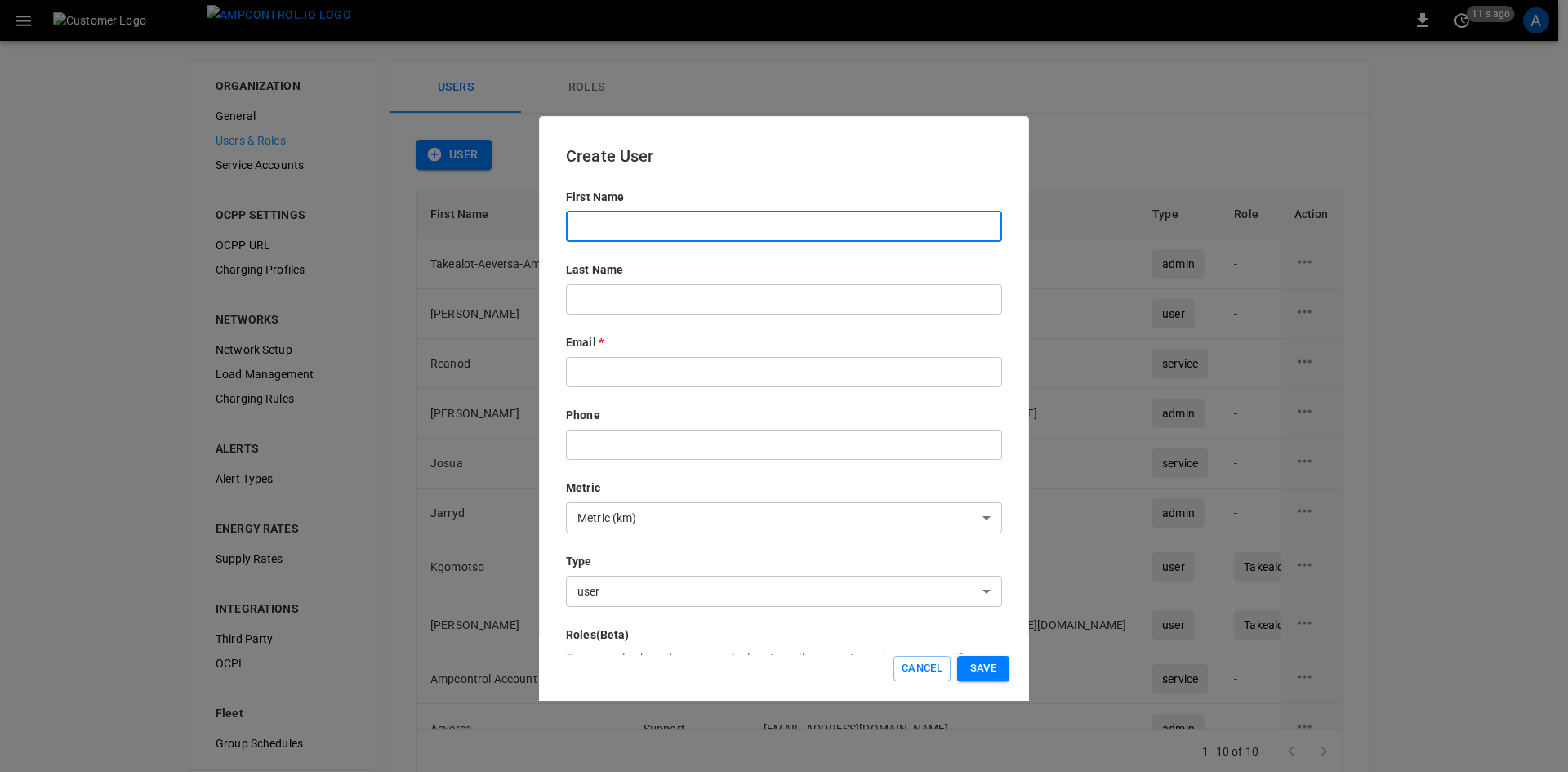 click at bounding box center (784, 372) 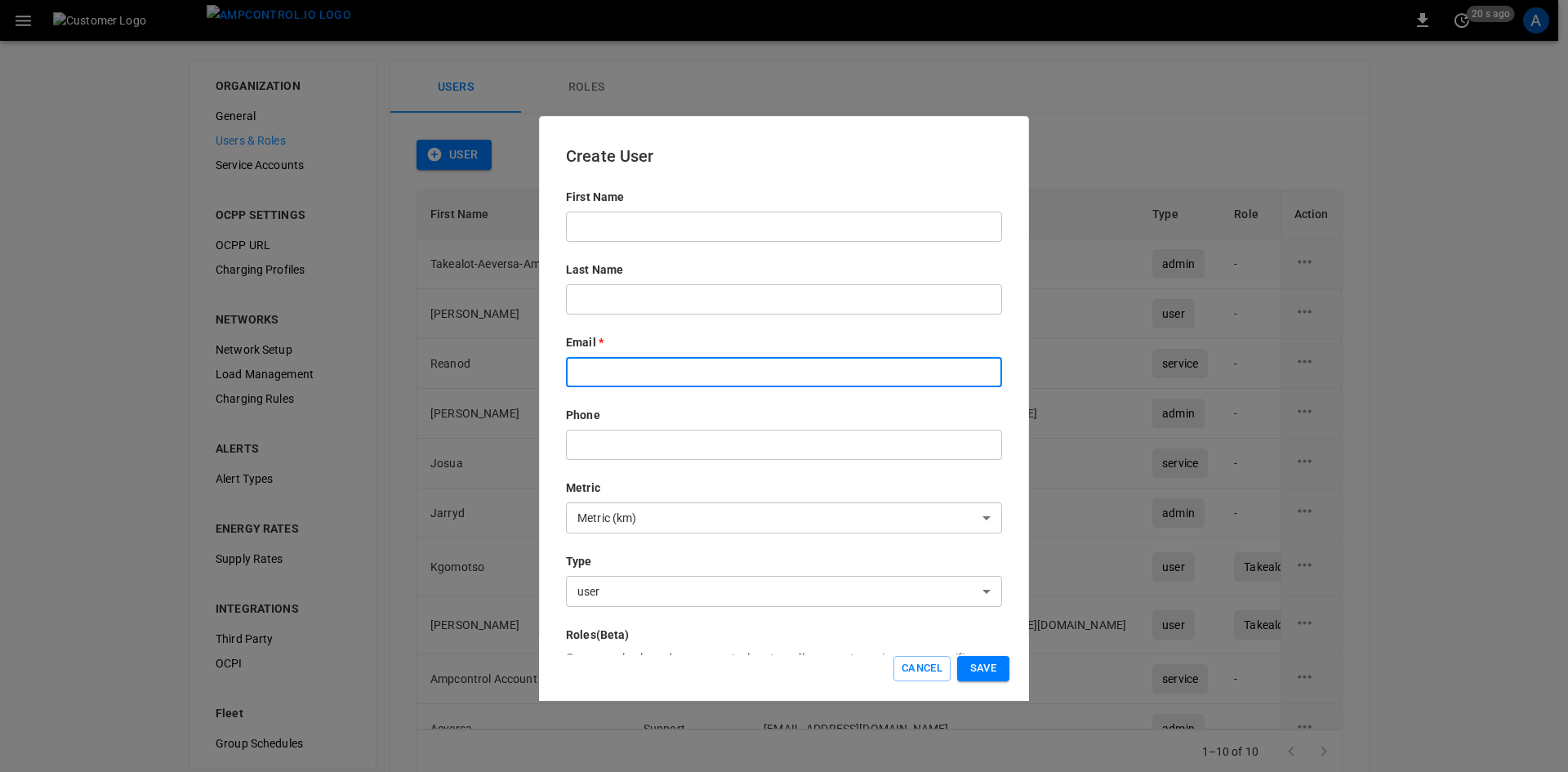 paste on "**********" 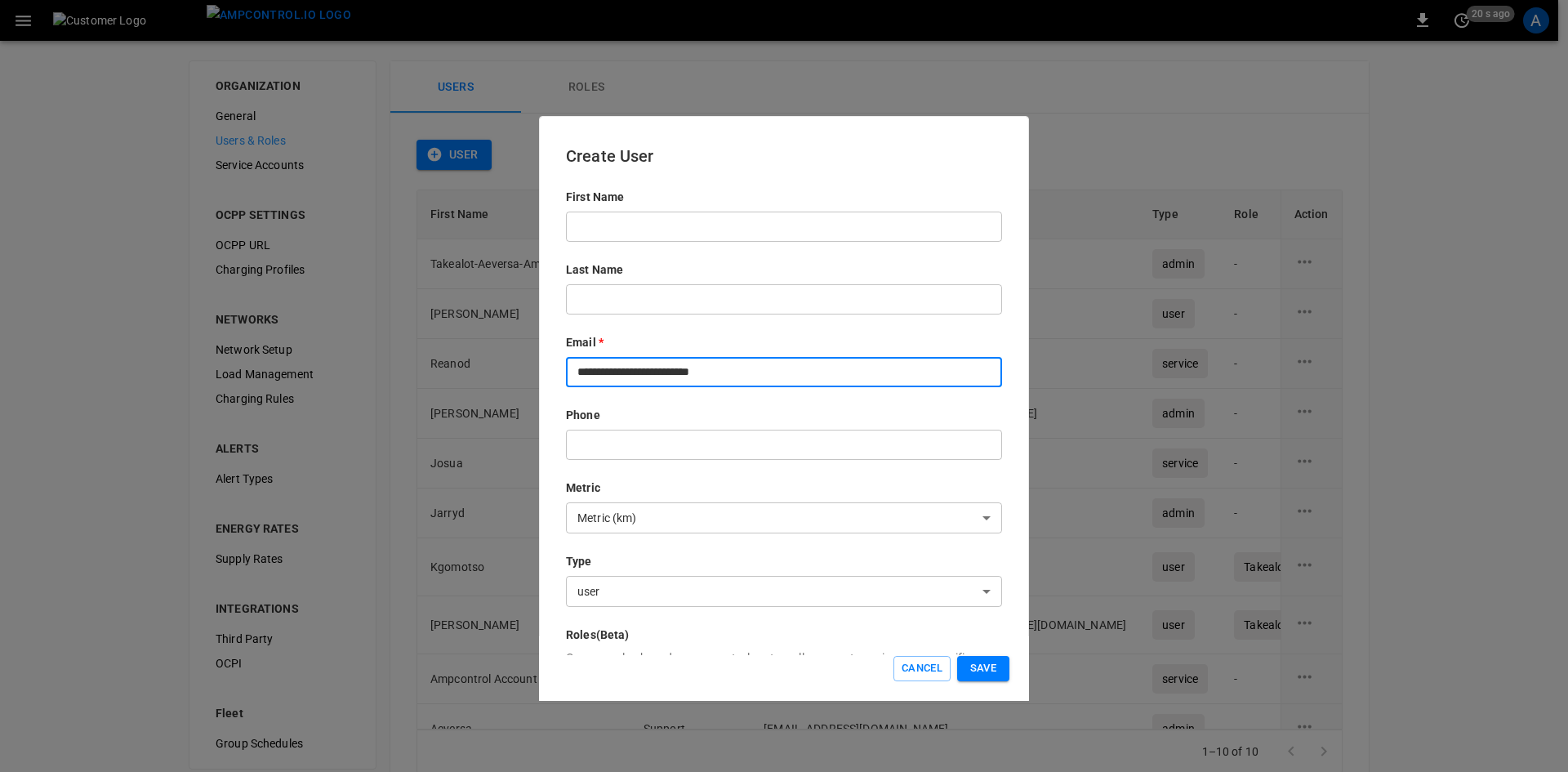 type on "**********" 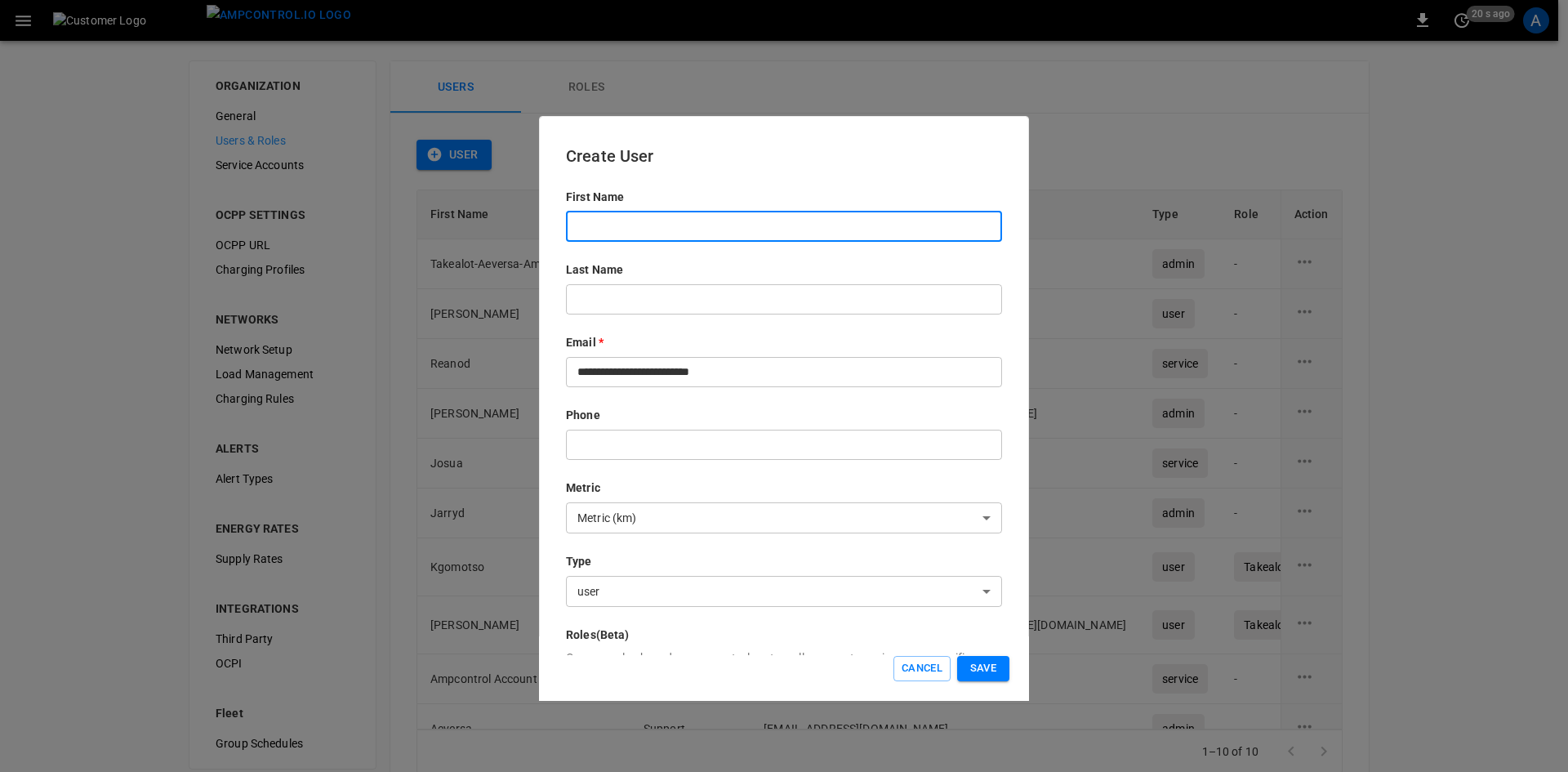 click at bounding box center [784, 226] 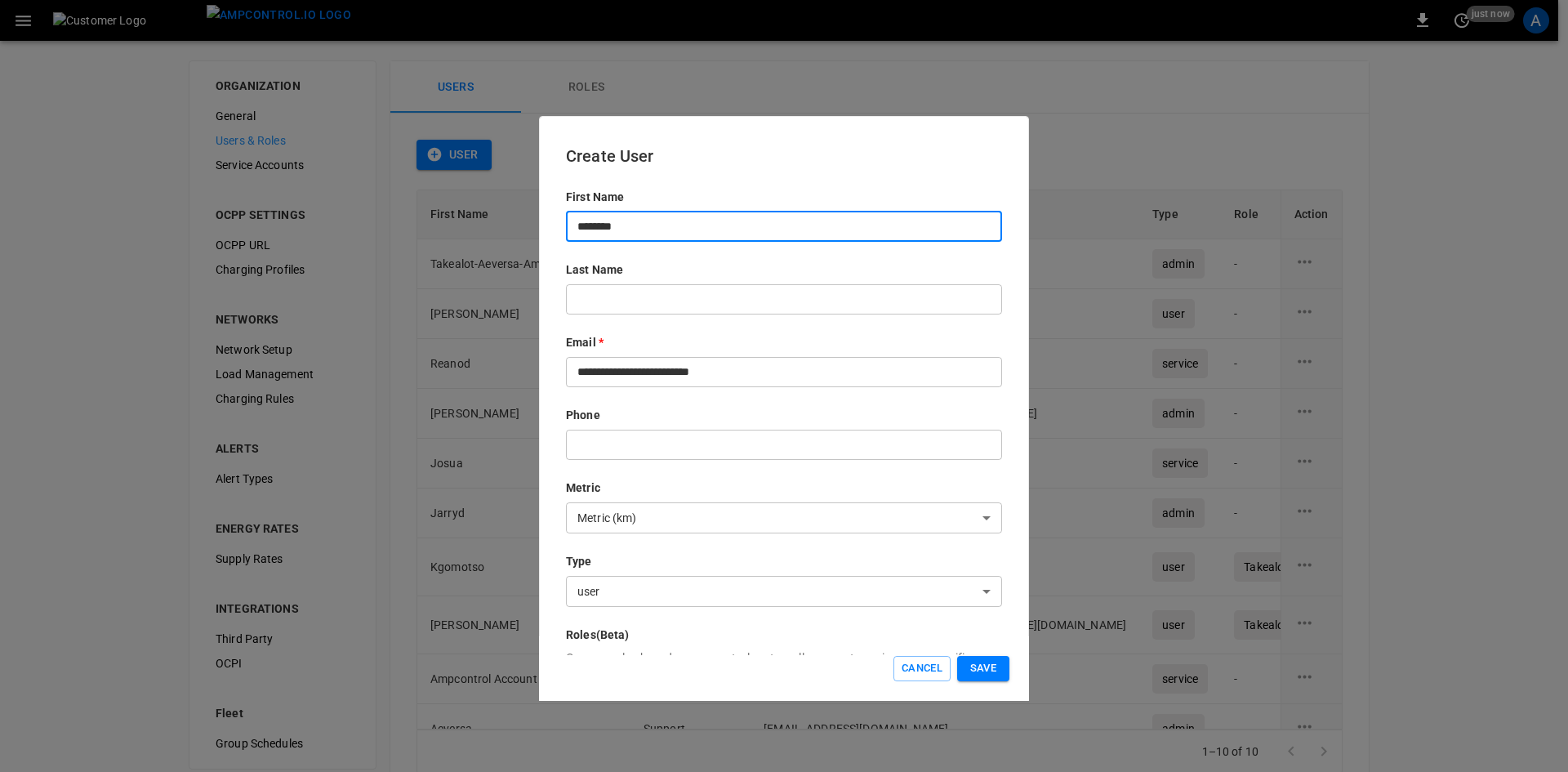 type on "********" 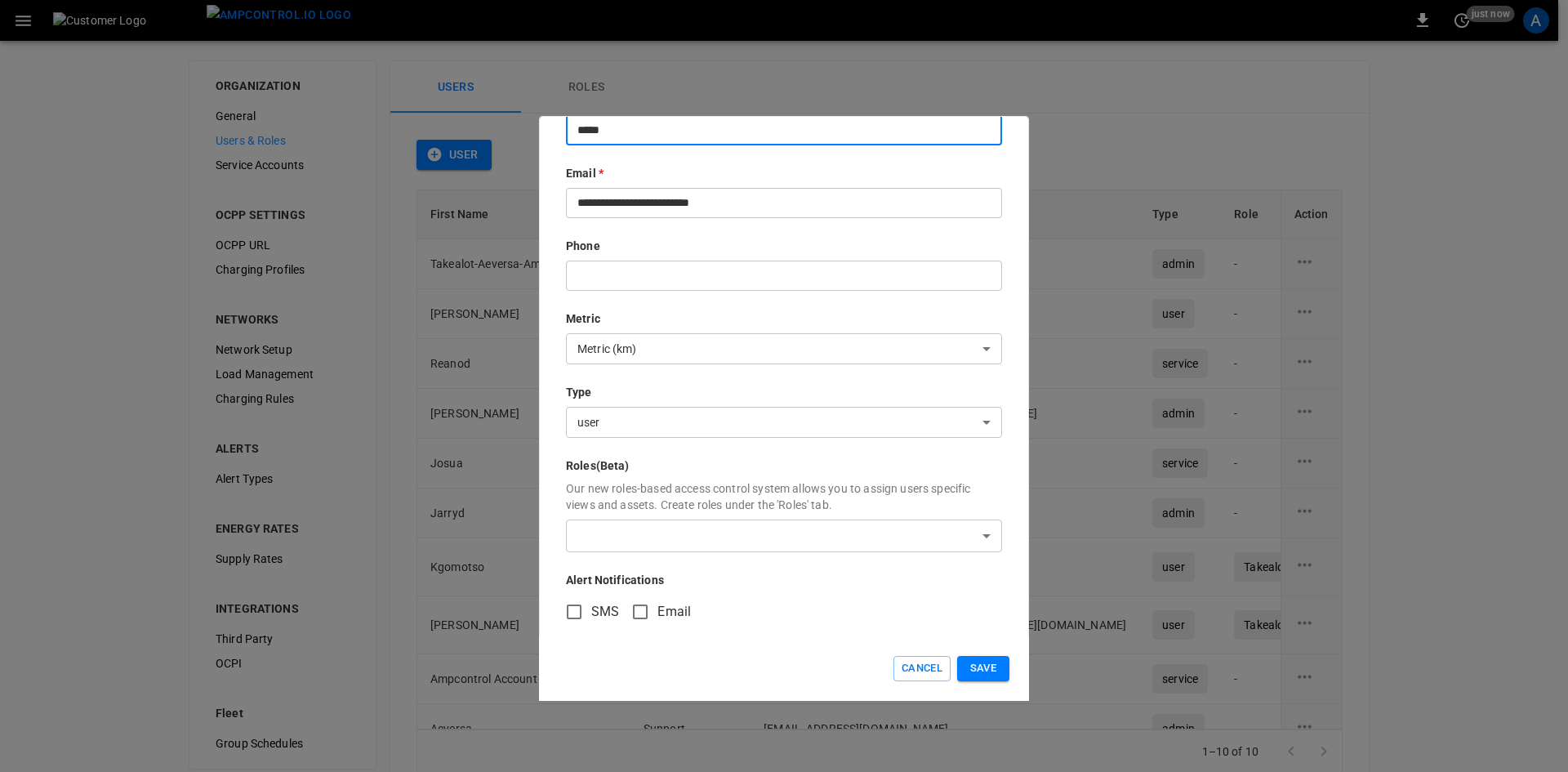 scroll, scrollTop: 179, scrollLeft: 0, axis: vertical 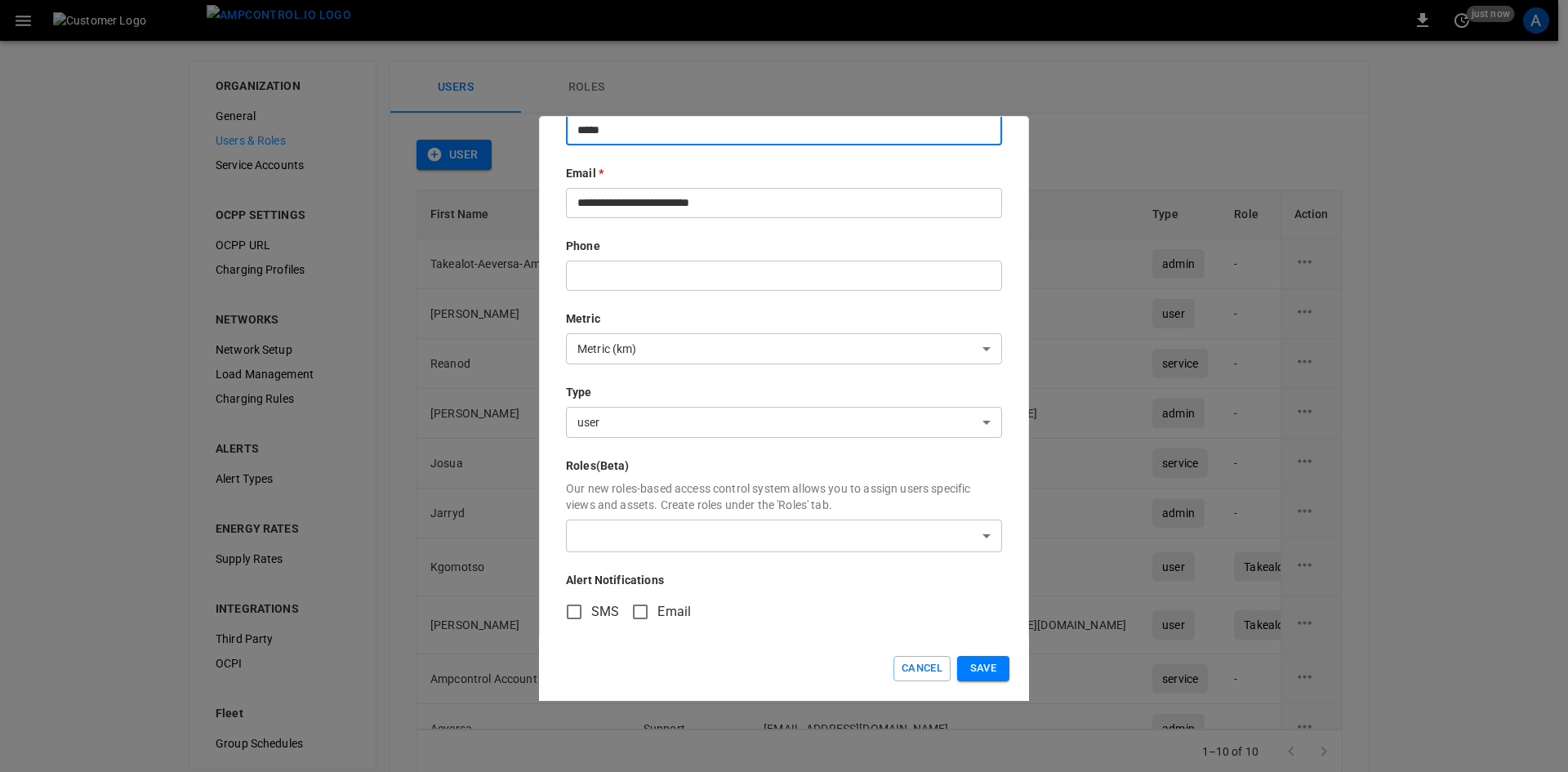 type on "*****" 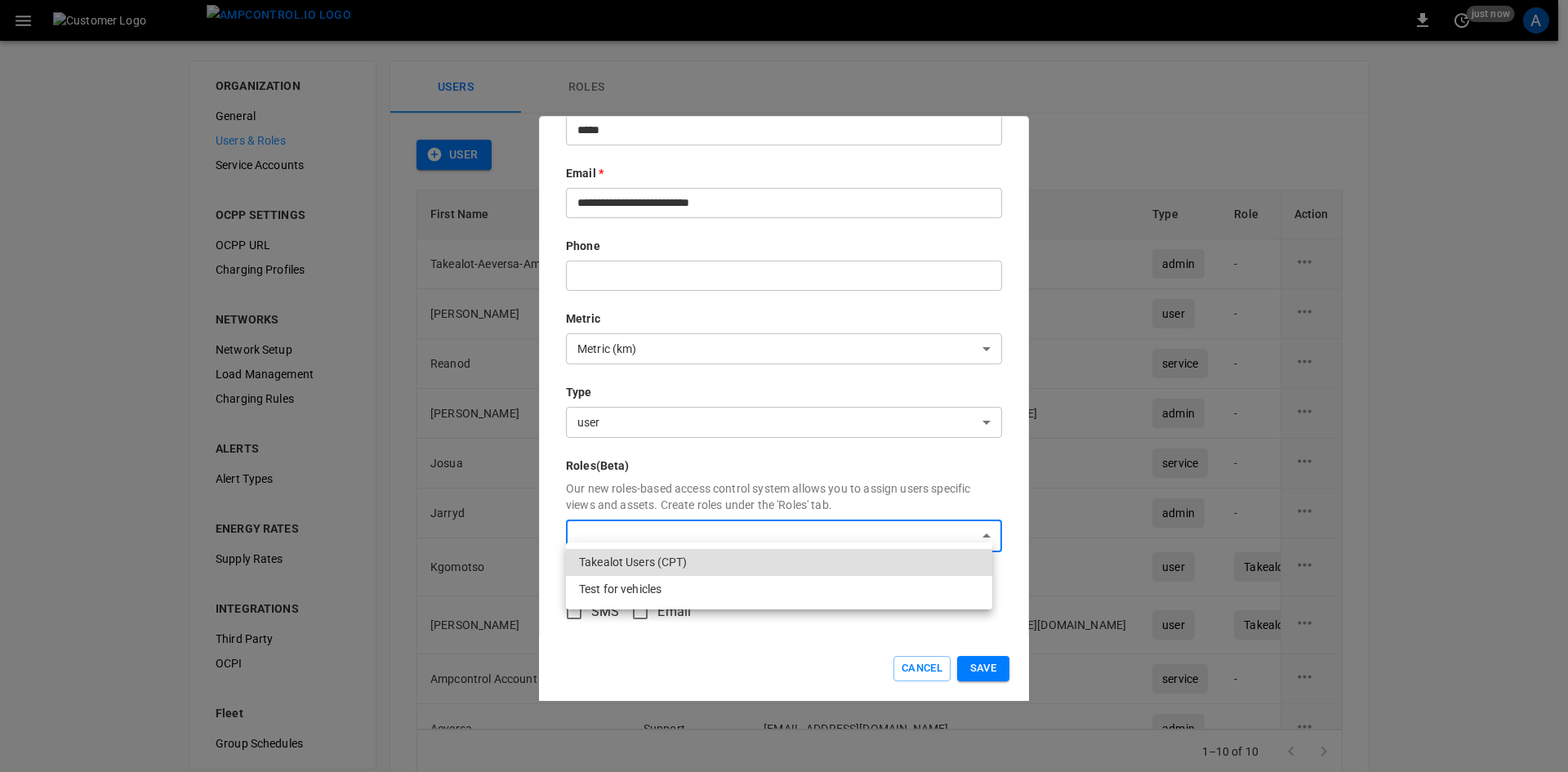 click on "Takealot Users (CPT)" at bounding box center (779, 562) 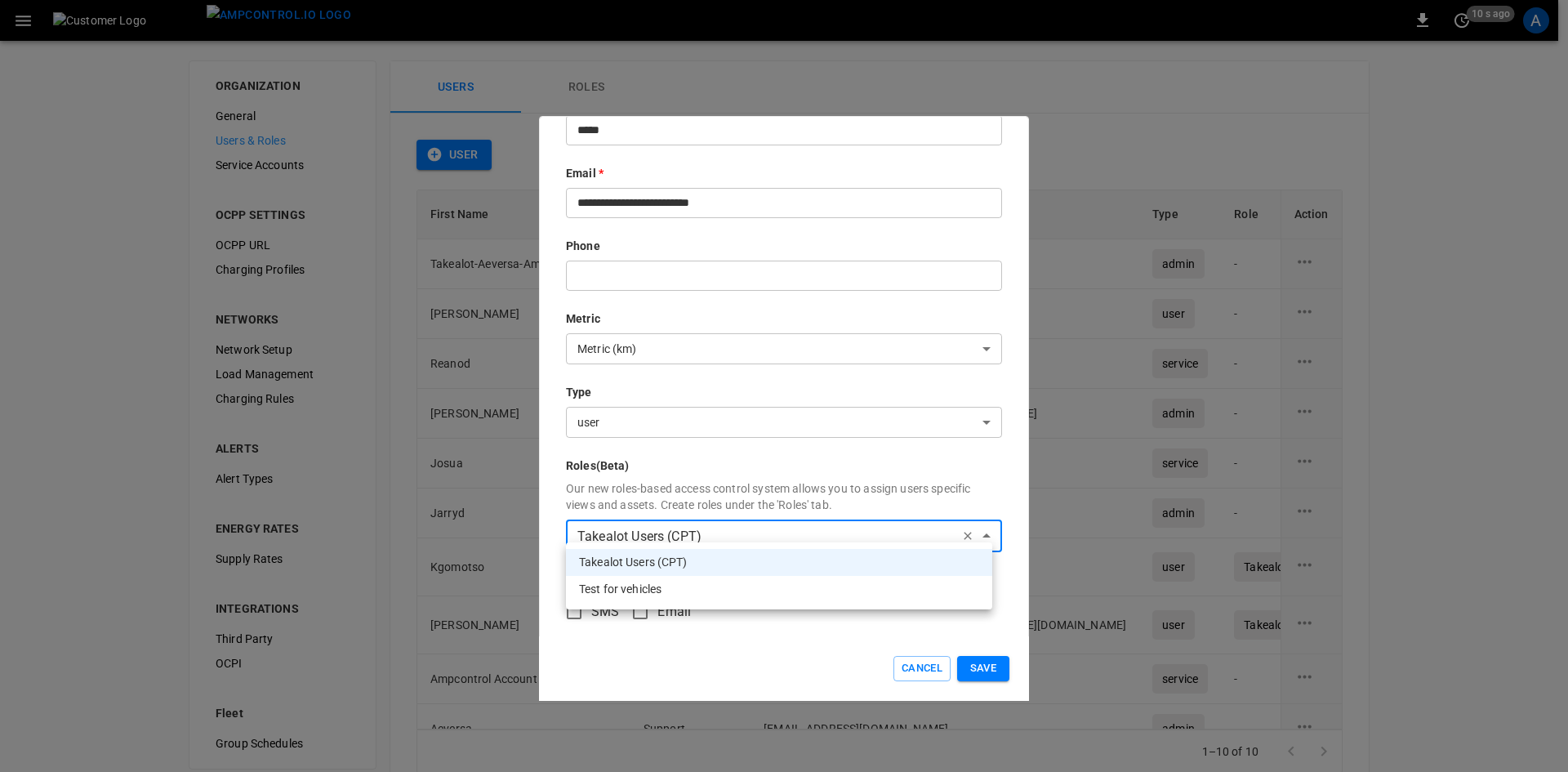 click at bounding box center [784, 386] 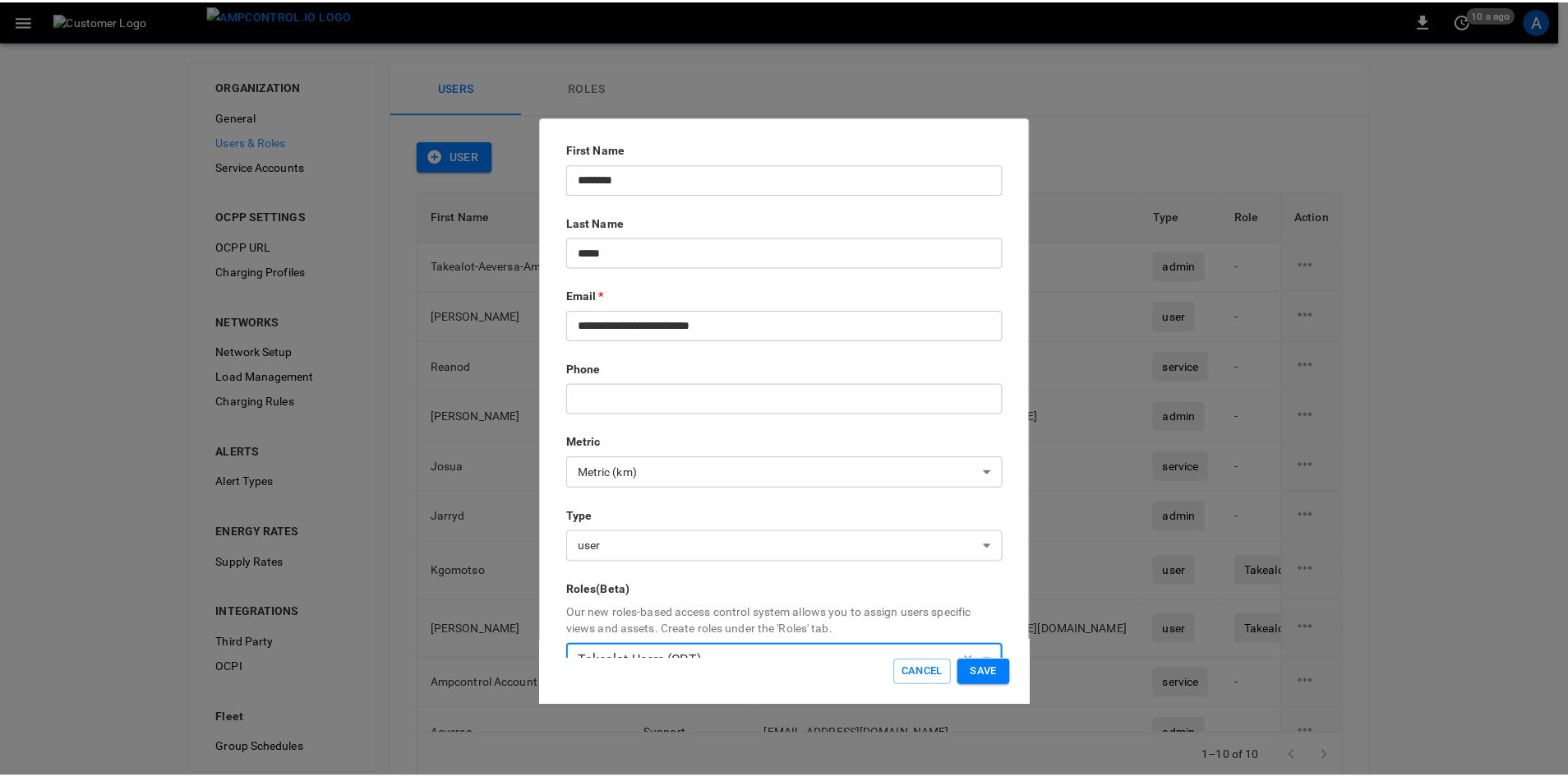 scroll, scrollTop: 180, scrollLeft: 0, axis: vertical 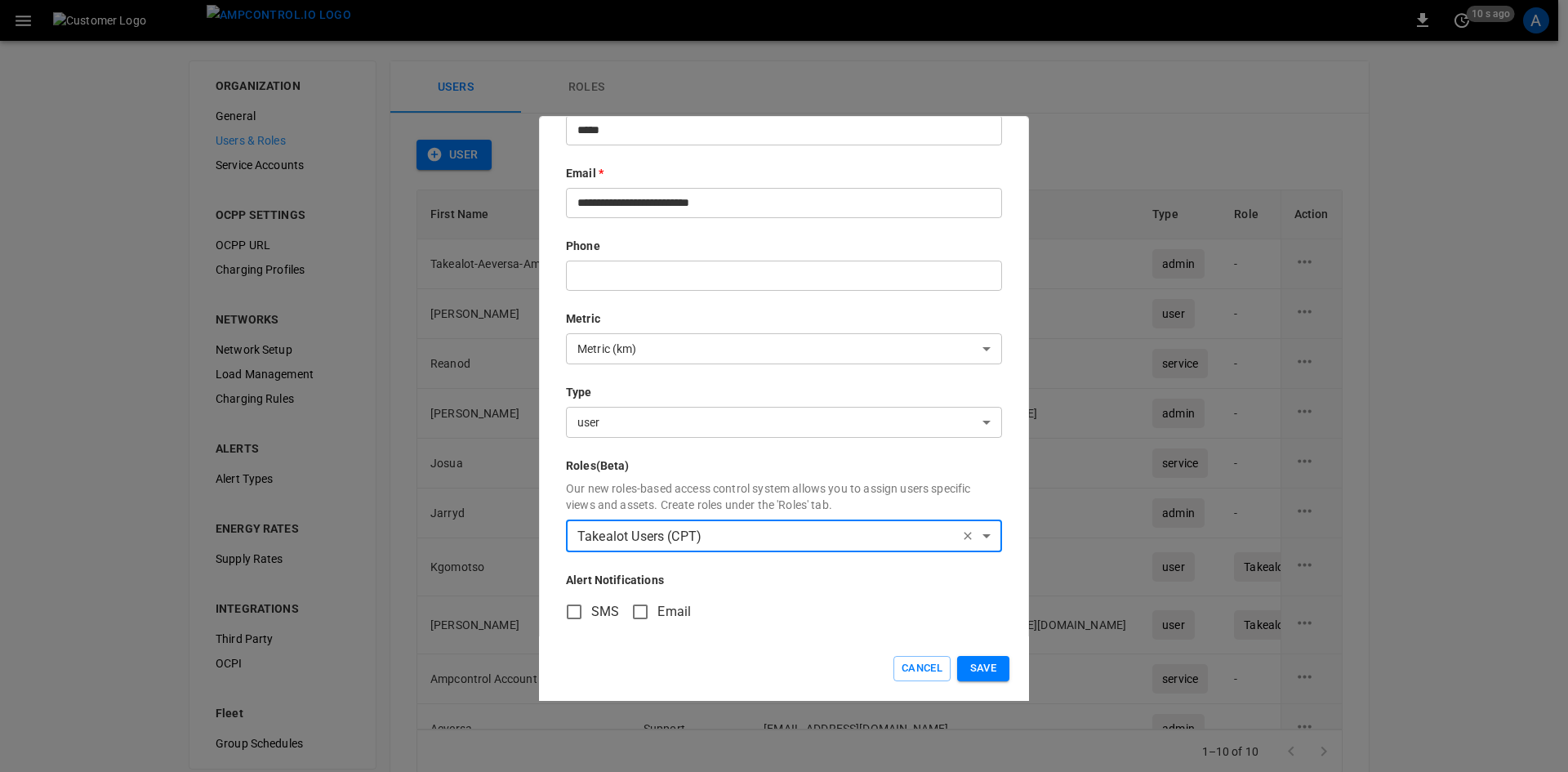 click on "Save" at bounding box center [983, 668] 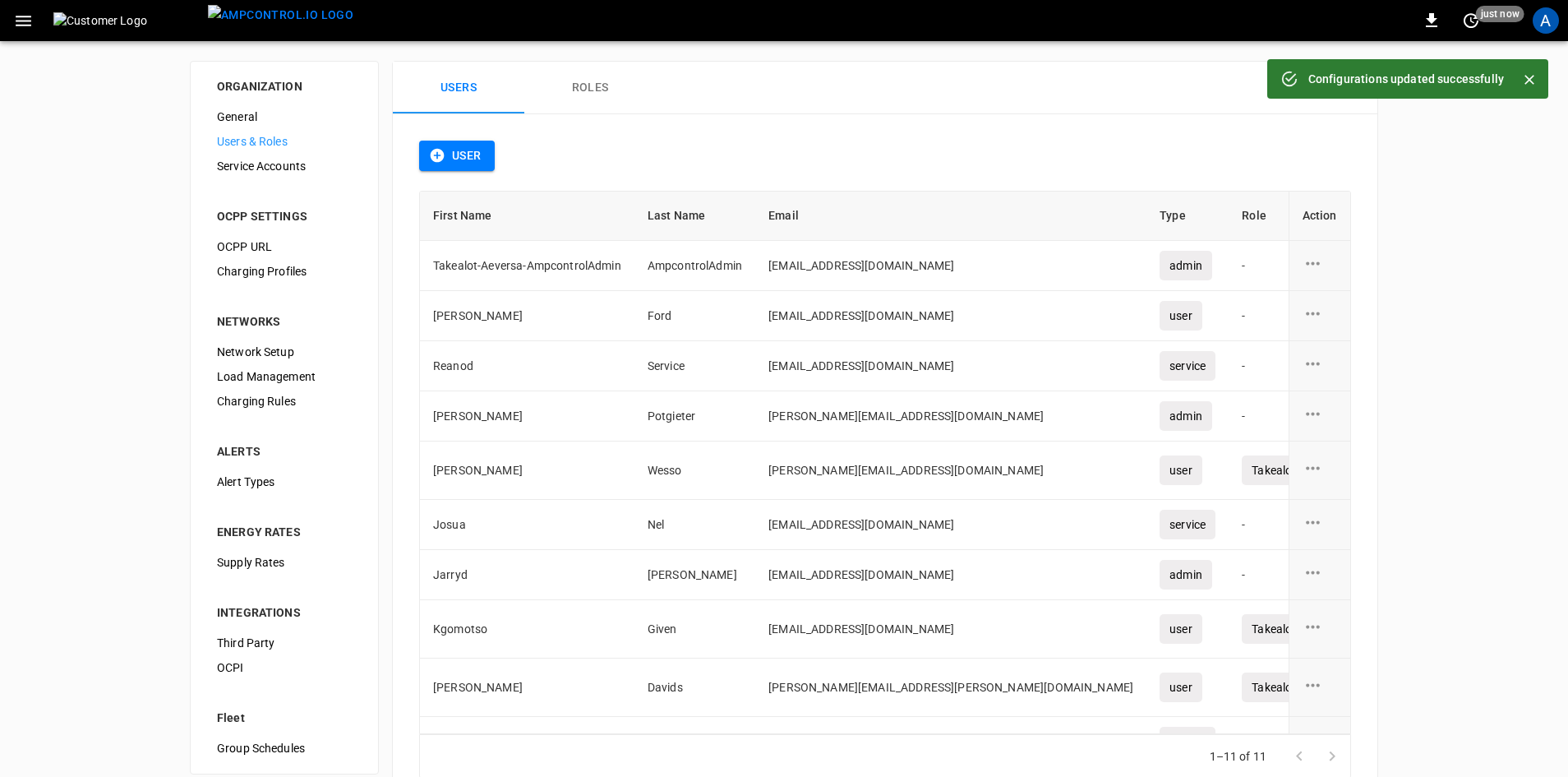 click on "A" at bounding box center [1546, 21] 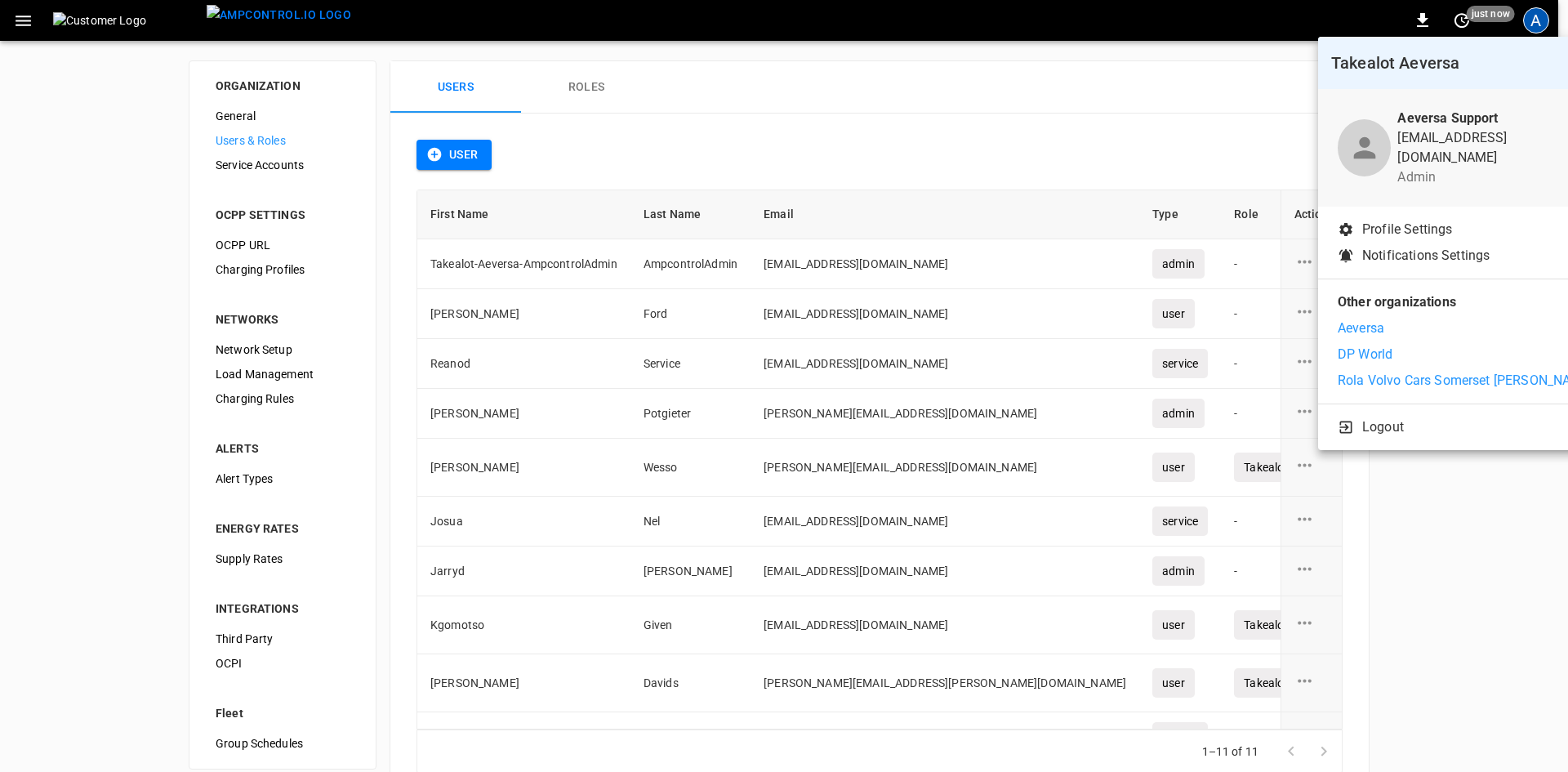 click on "Aeversa" at bounding box center [1361, 328] 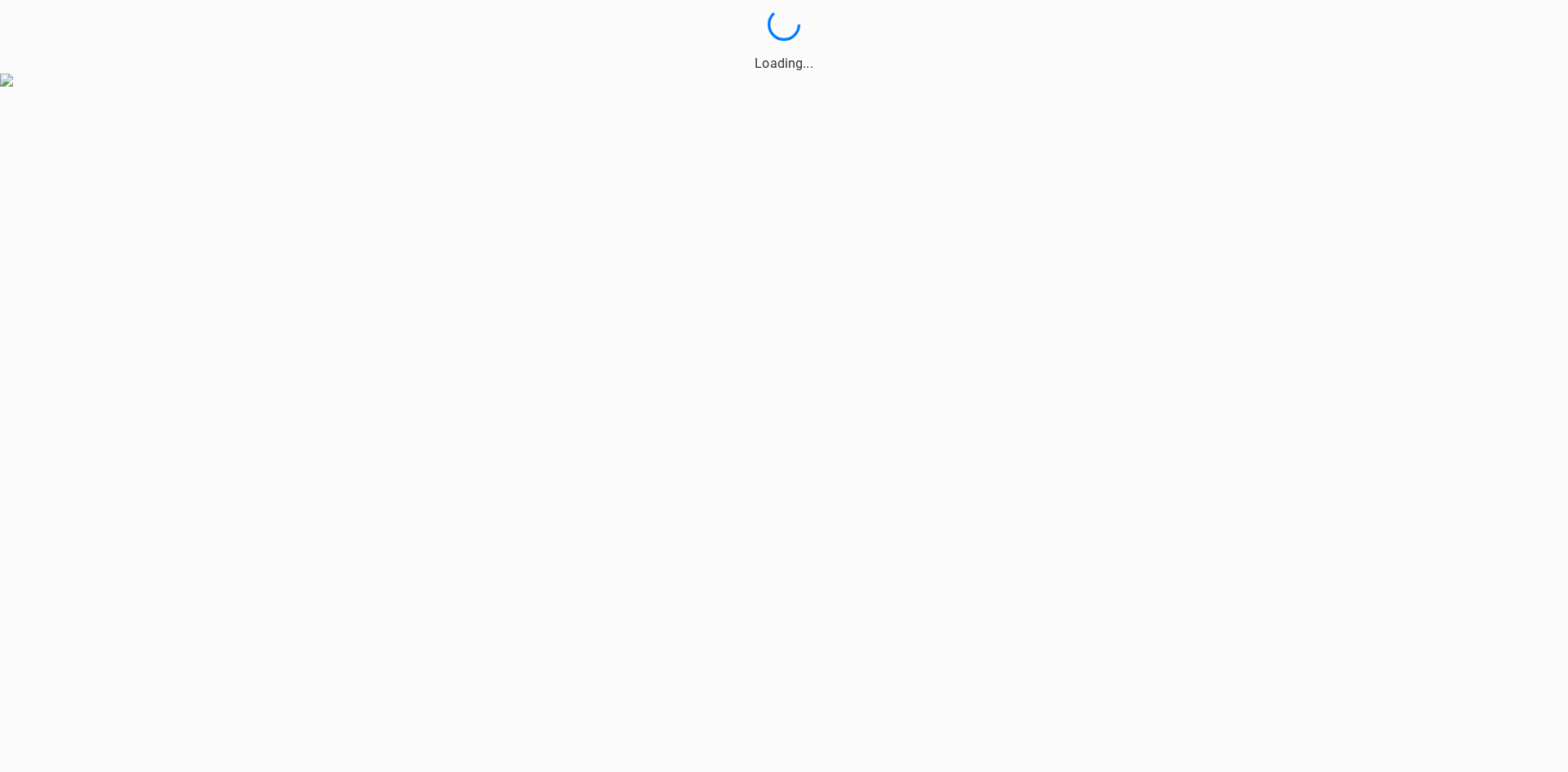 scroll, scrollTop: 0, scrollLeft: 0, axis: both 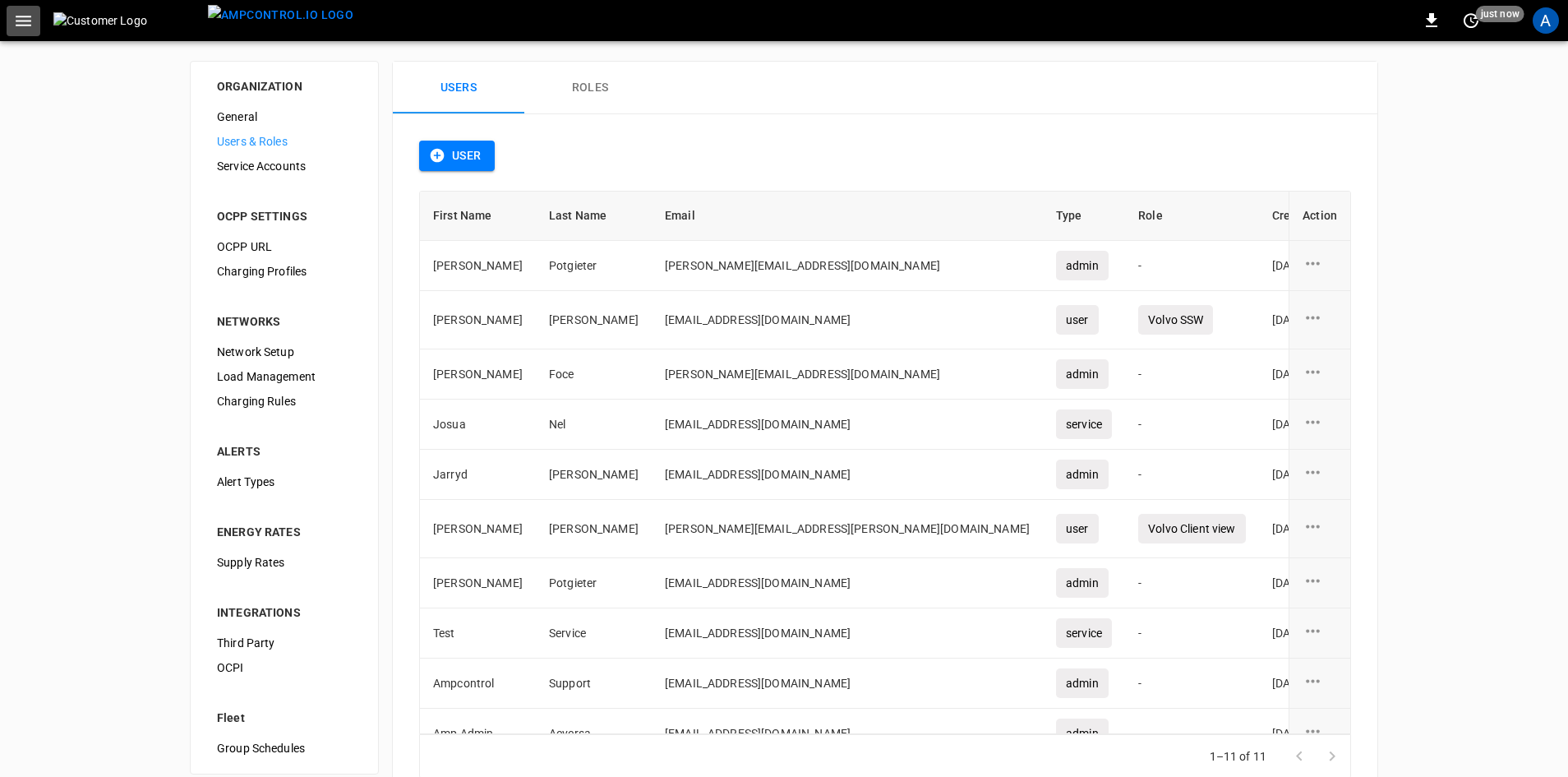 click 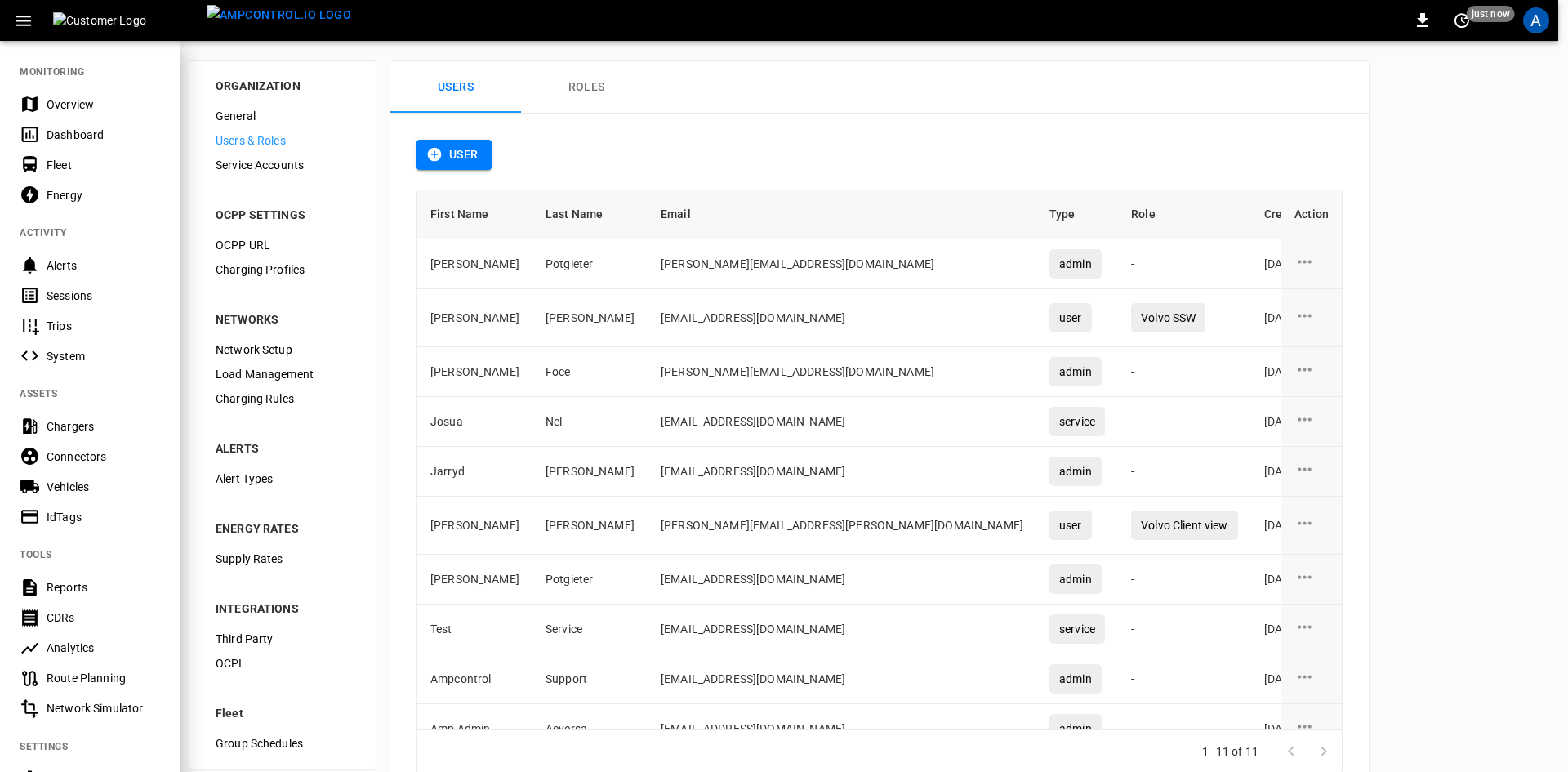 click on "Overview" at bounding box center [103, 105] 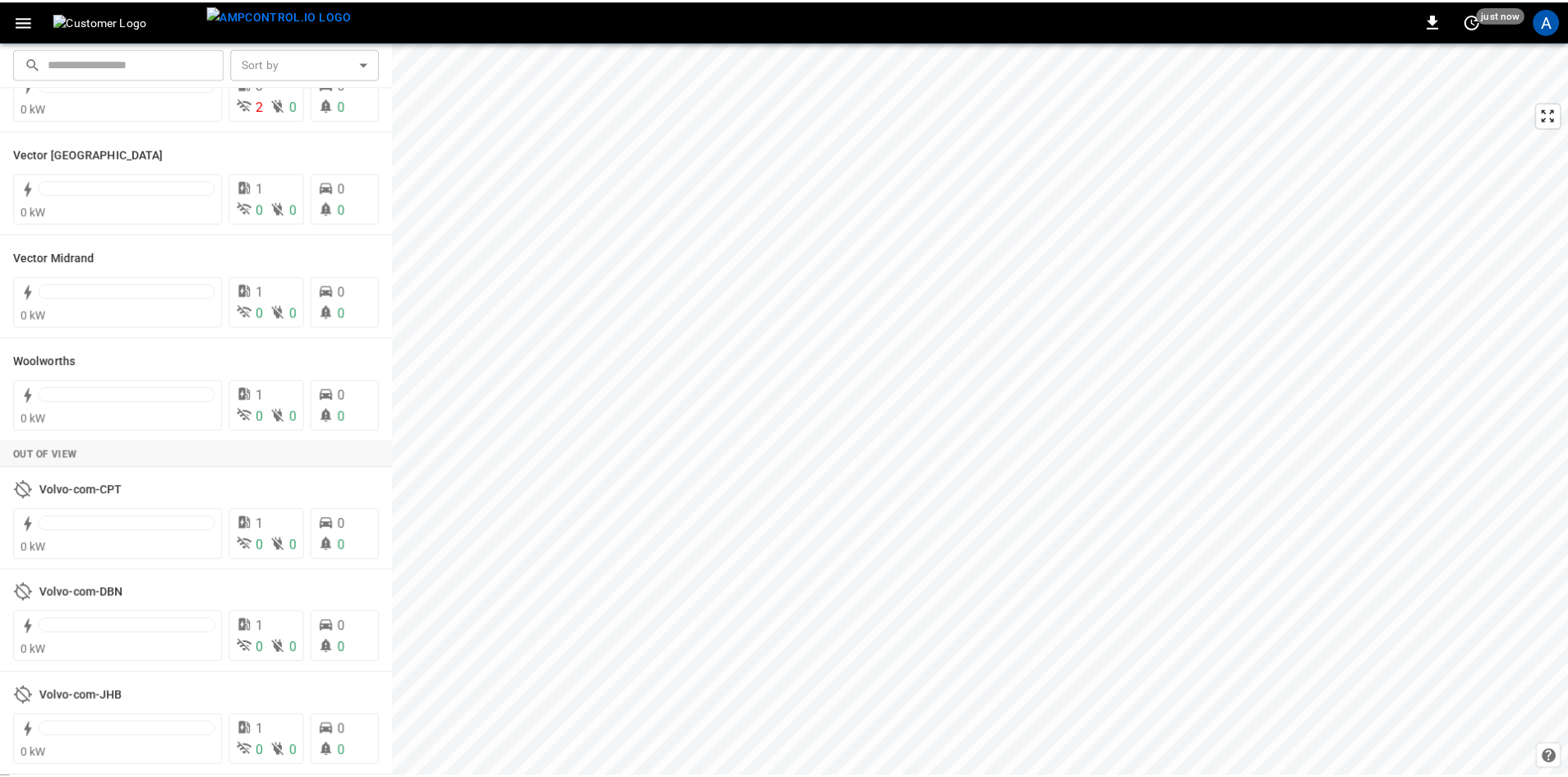 scroll, scrollTop: 498, scrollLeft: 0, axis: vertical 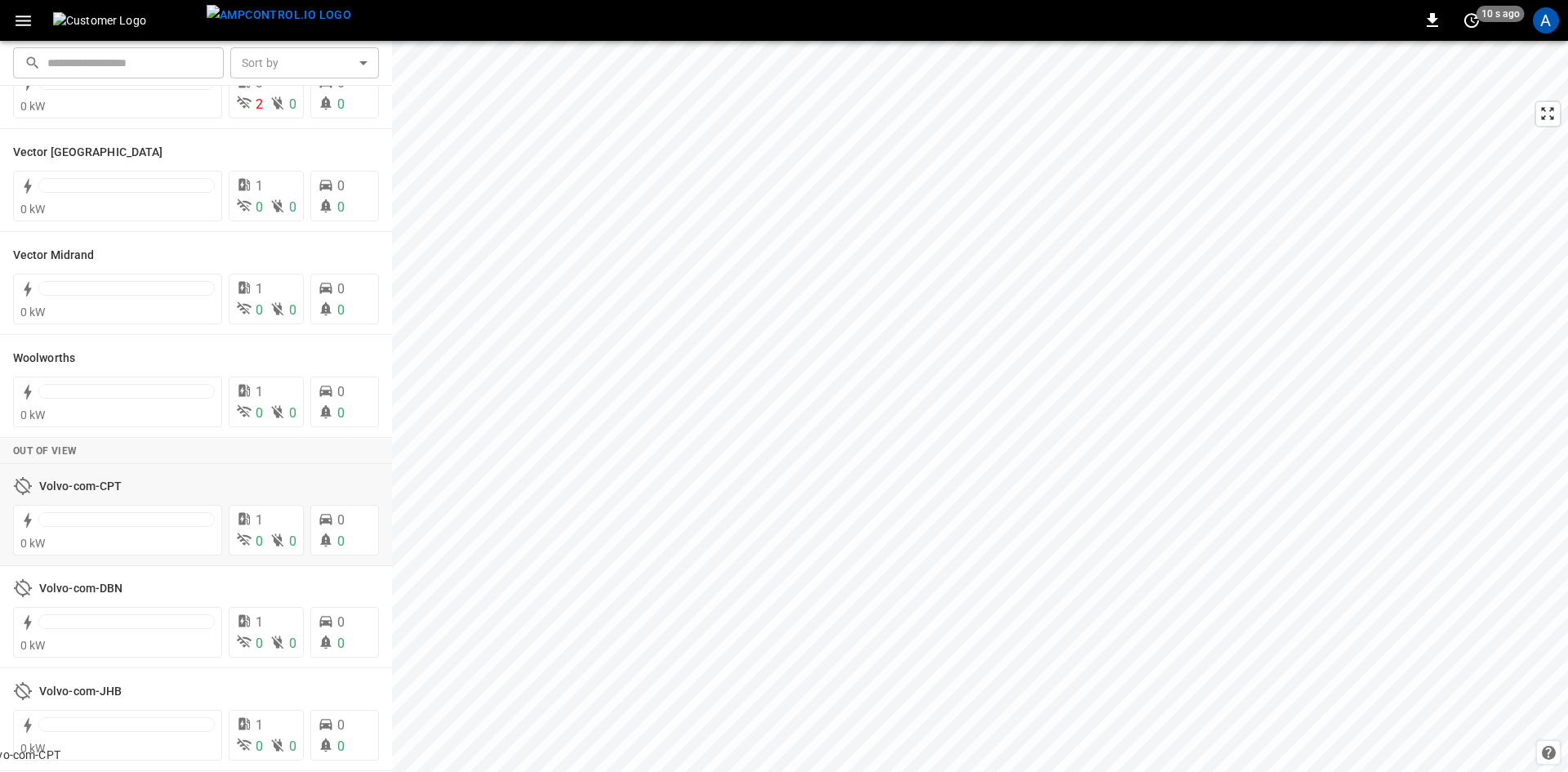 click on "Volvo-com-CPT" at bounding box center (80, 487) 